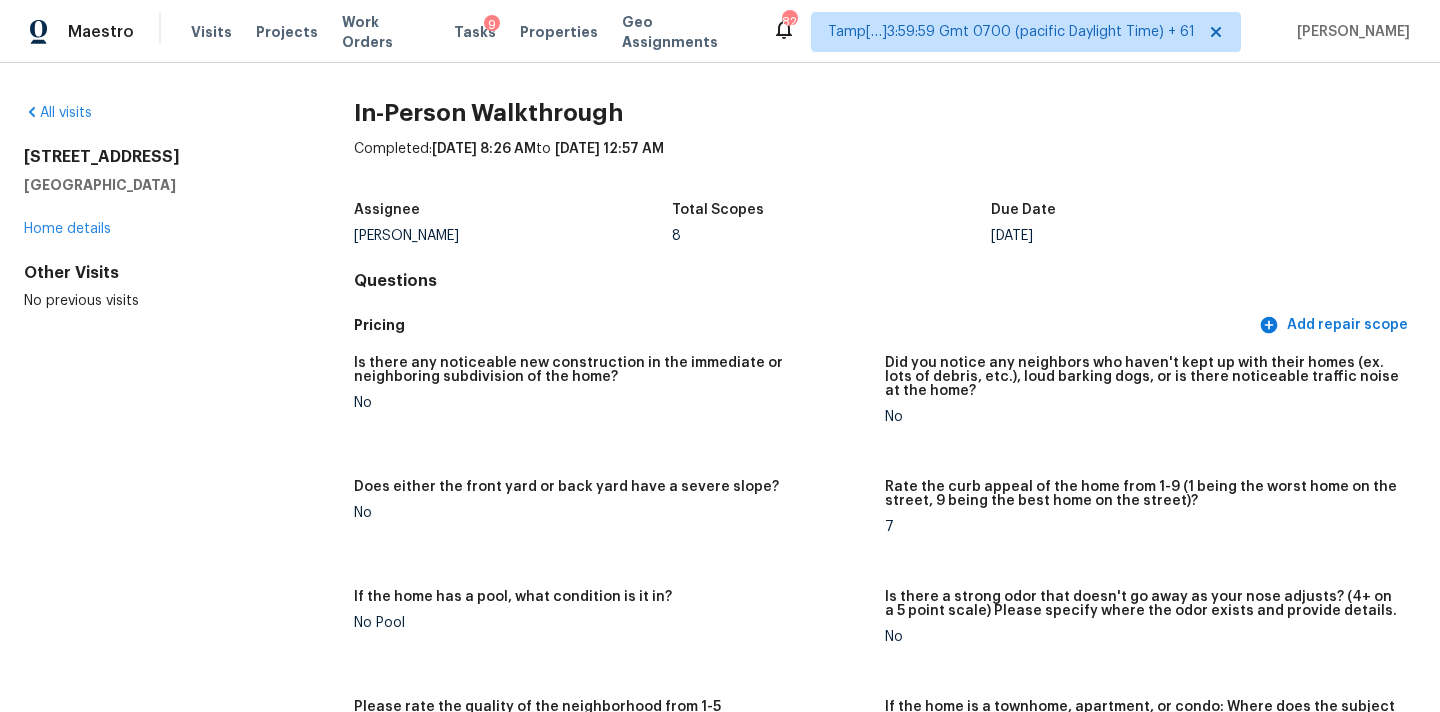 scroll, scrollTop: 0, scrollLeft: 0, axis: both 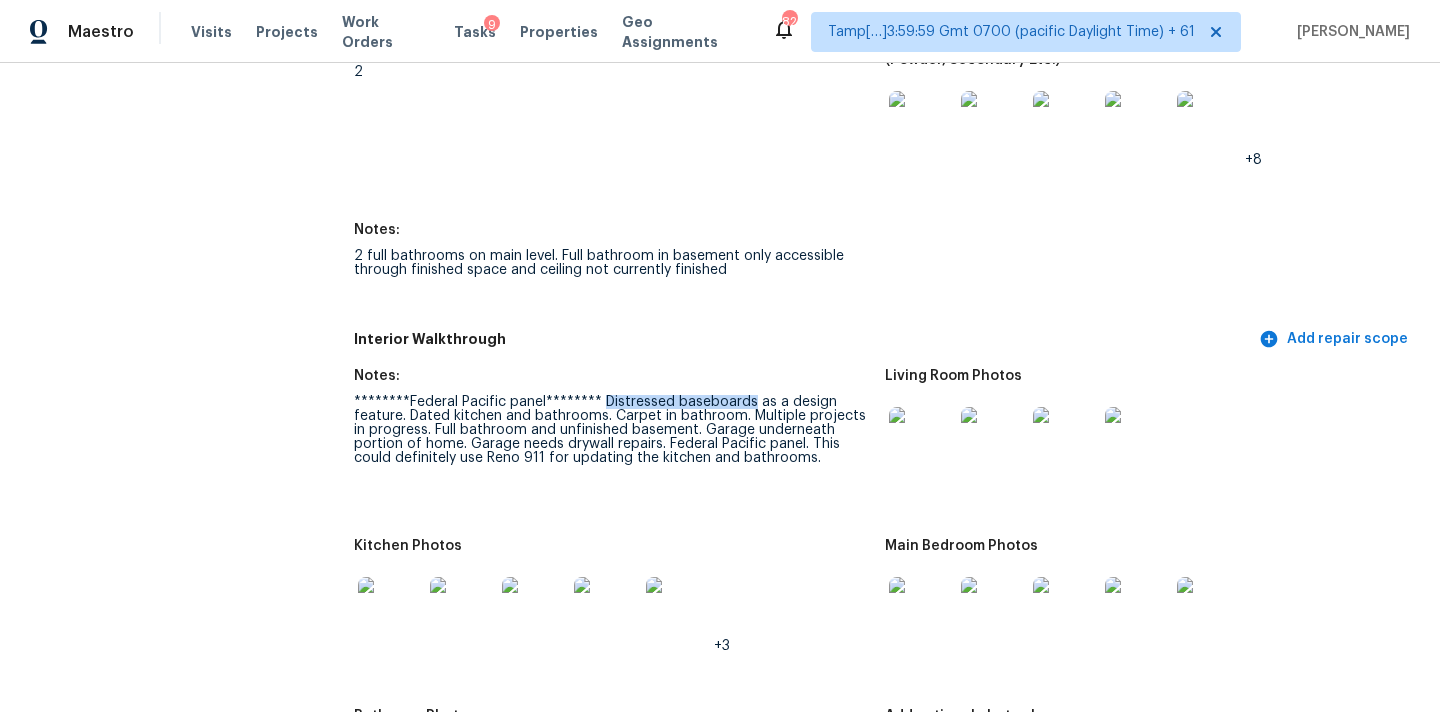 copy on "Distressed baseboards" 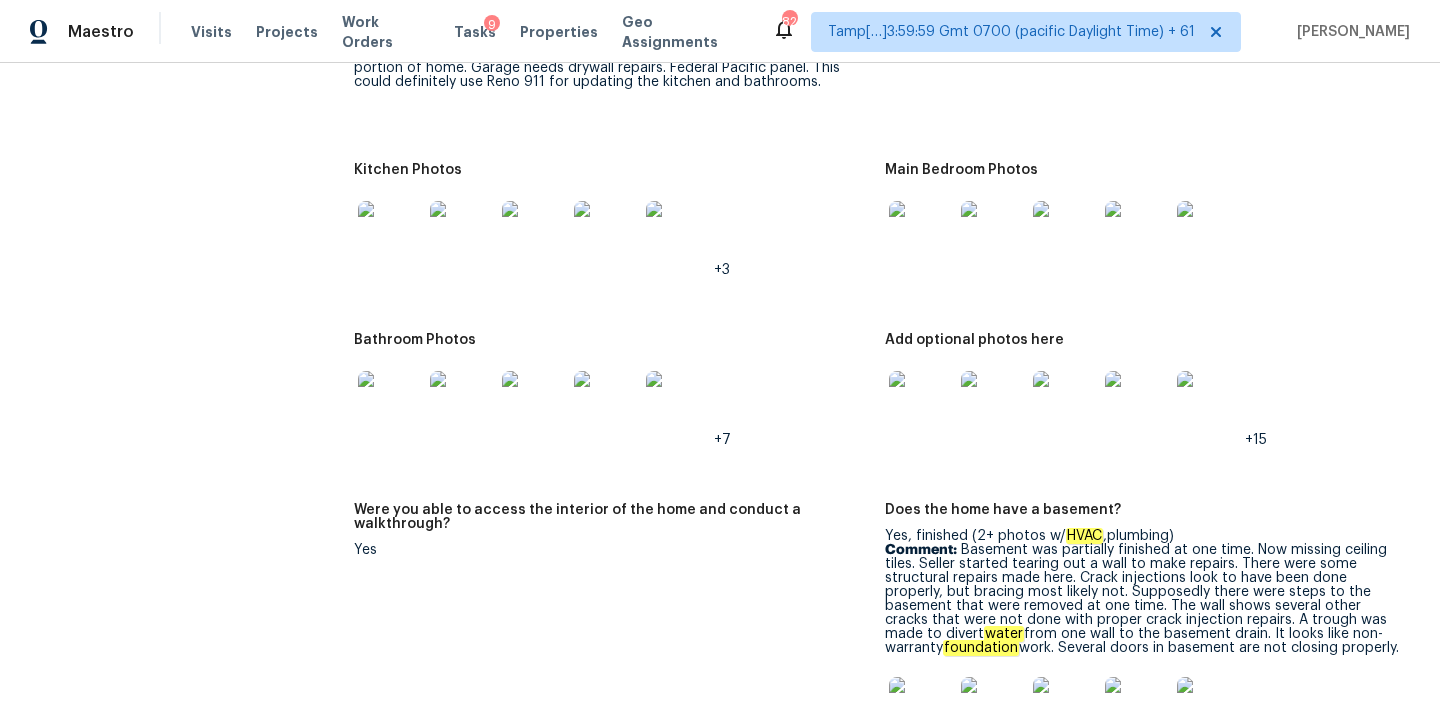 scroll, scrollTop: 2593, scrollLeft: 0, axis: vertical 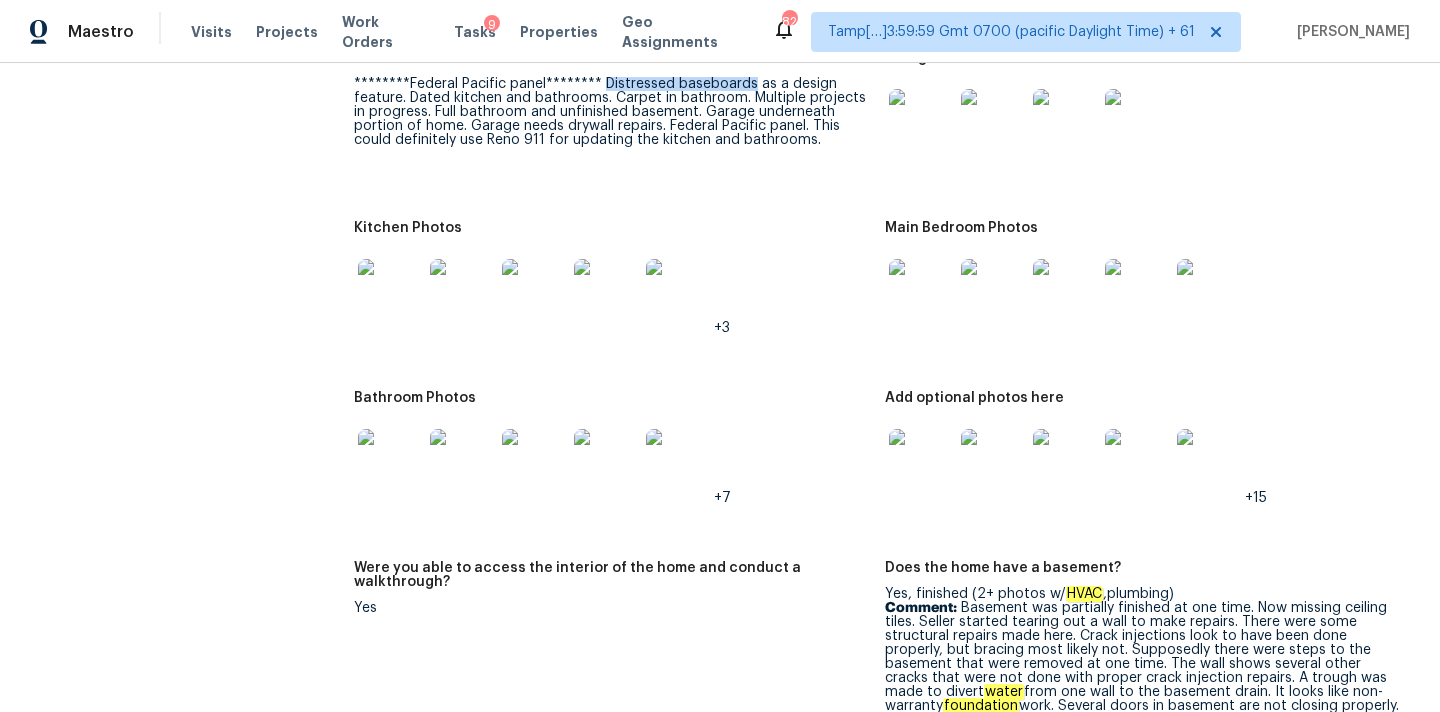 click at bounding box center (390, 291) 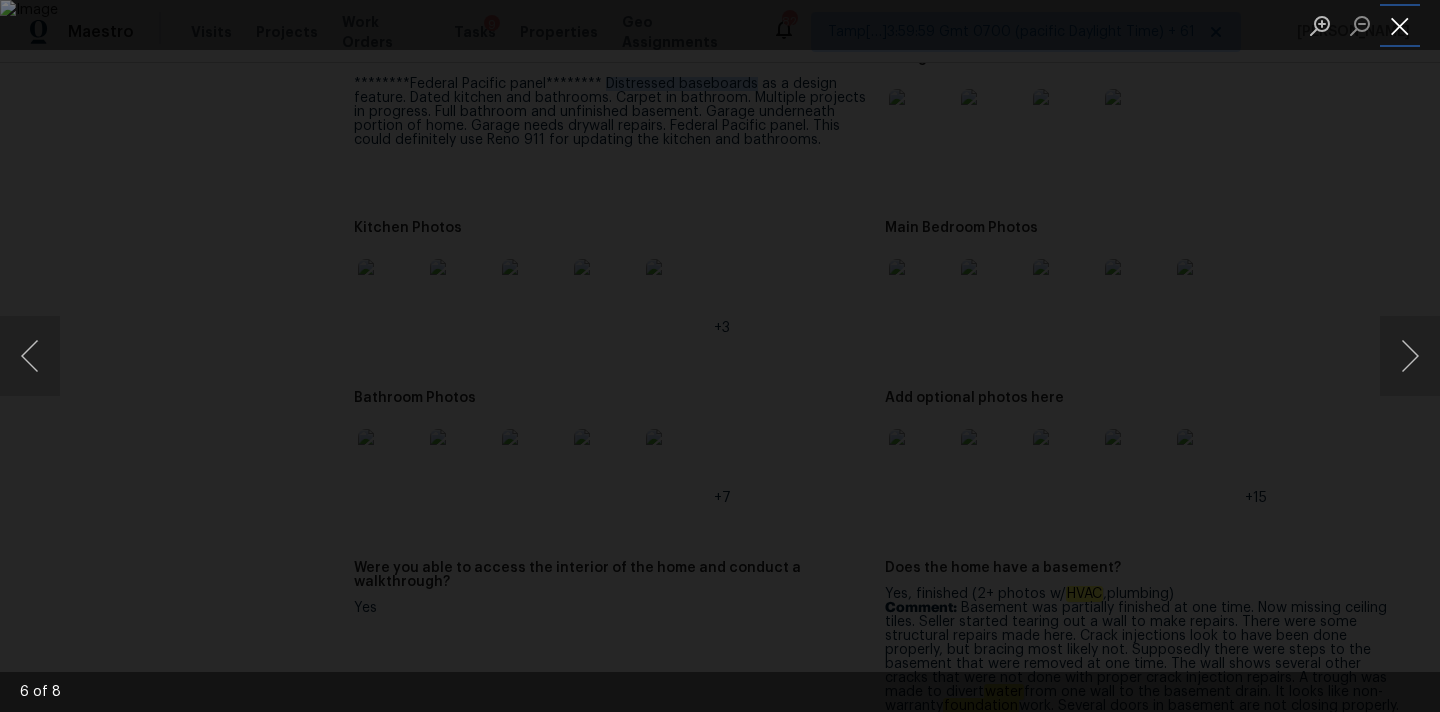 click at bounding box center (1400, 25) 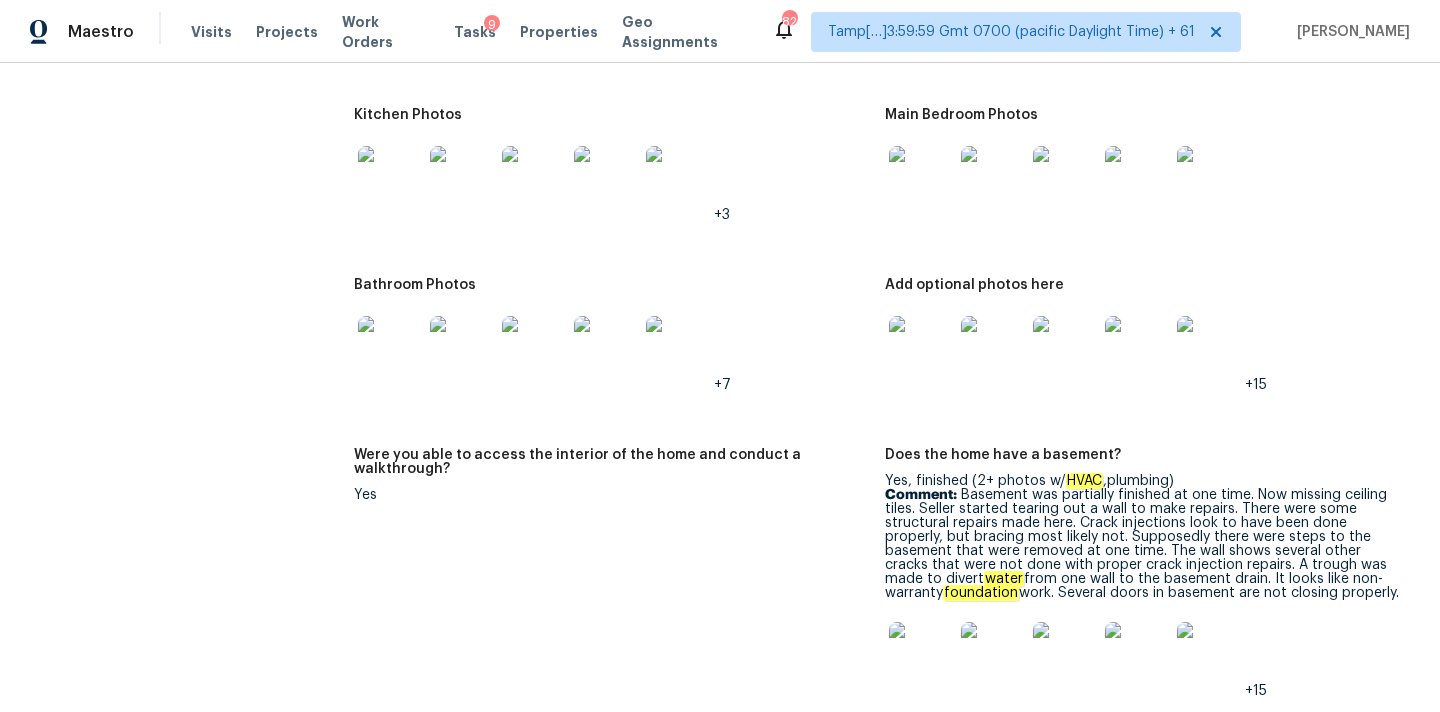 scroll, scrollTop: 2694, scrollLeft: 0, axis: vertical 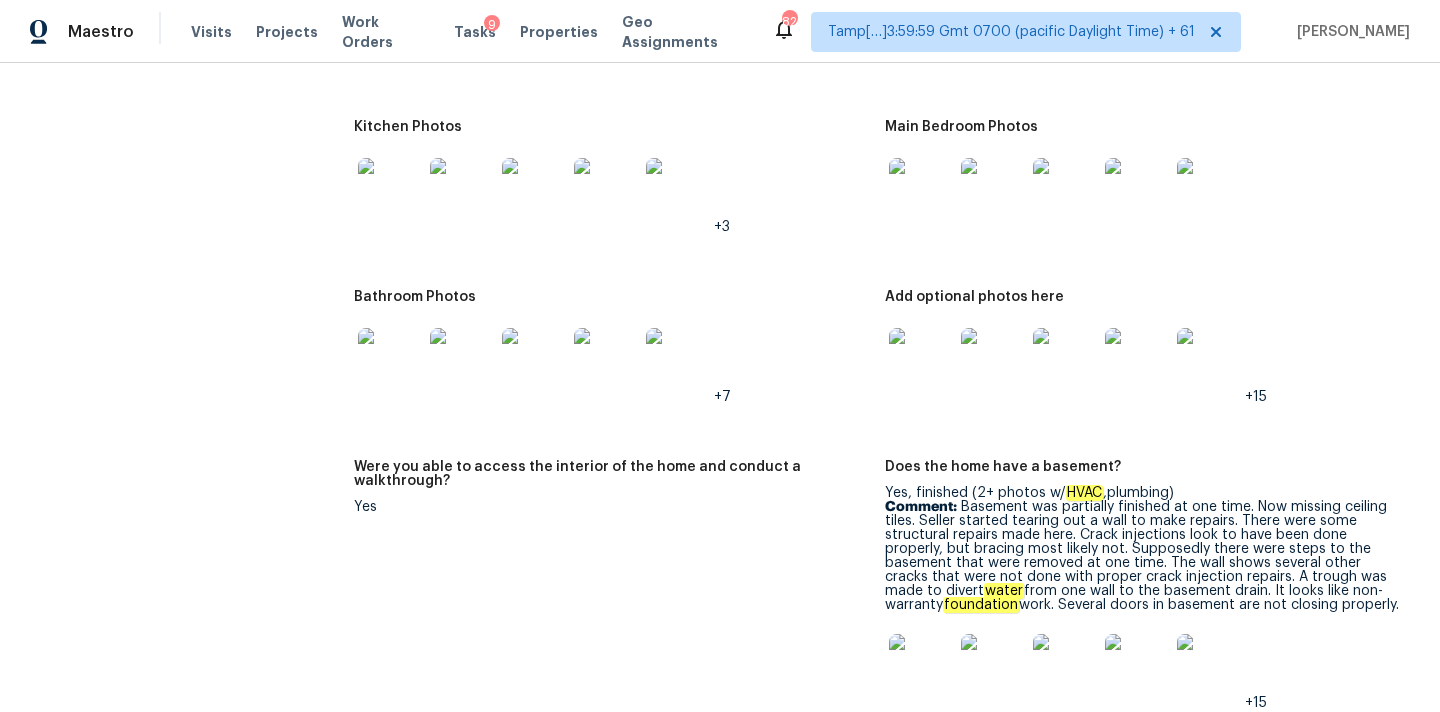click at bounding box center (462, 190) 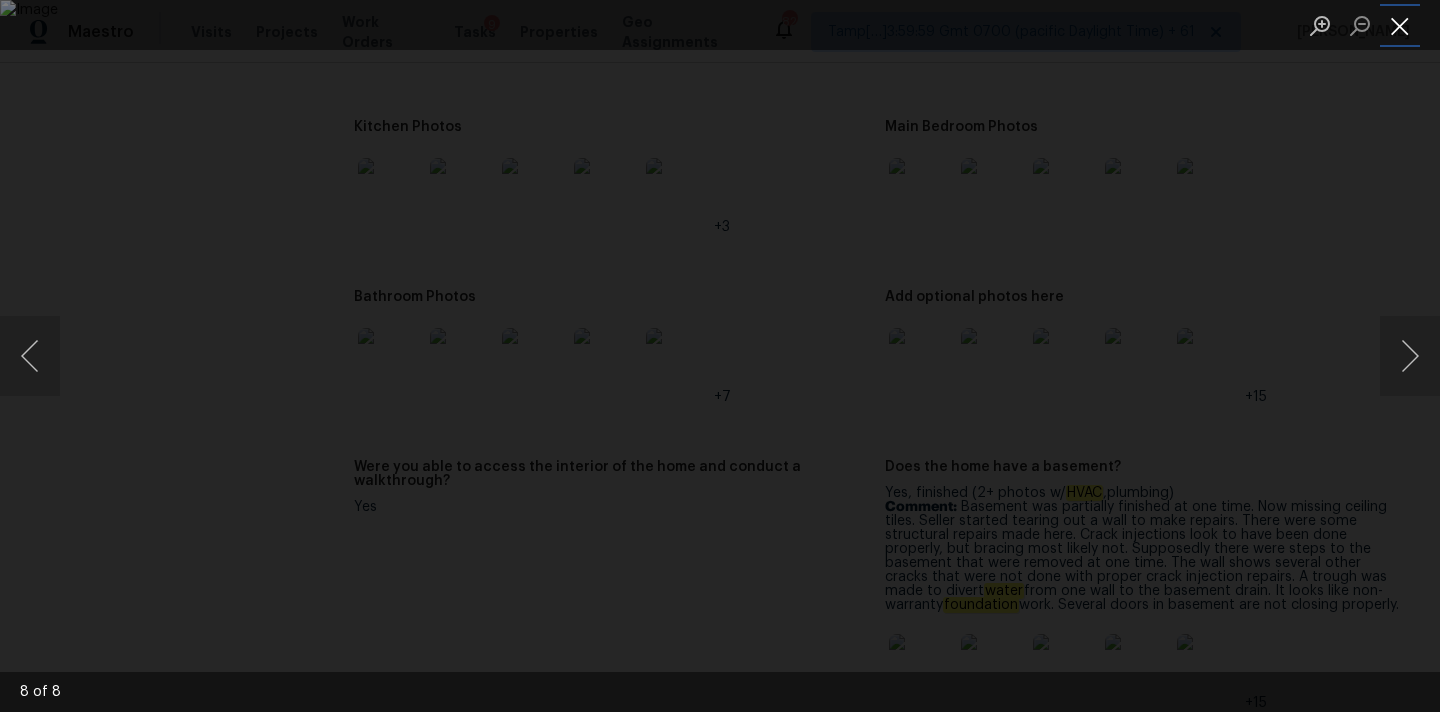 click at bounding box center (1400, 25) 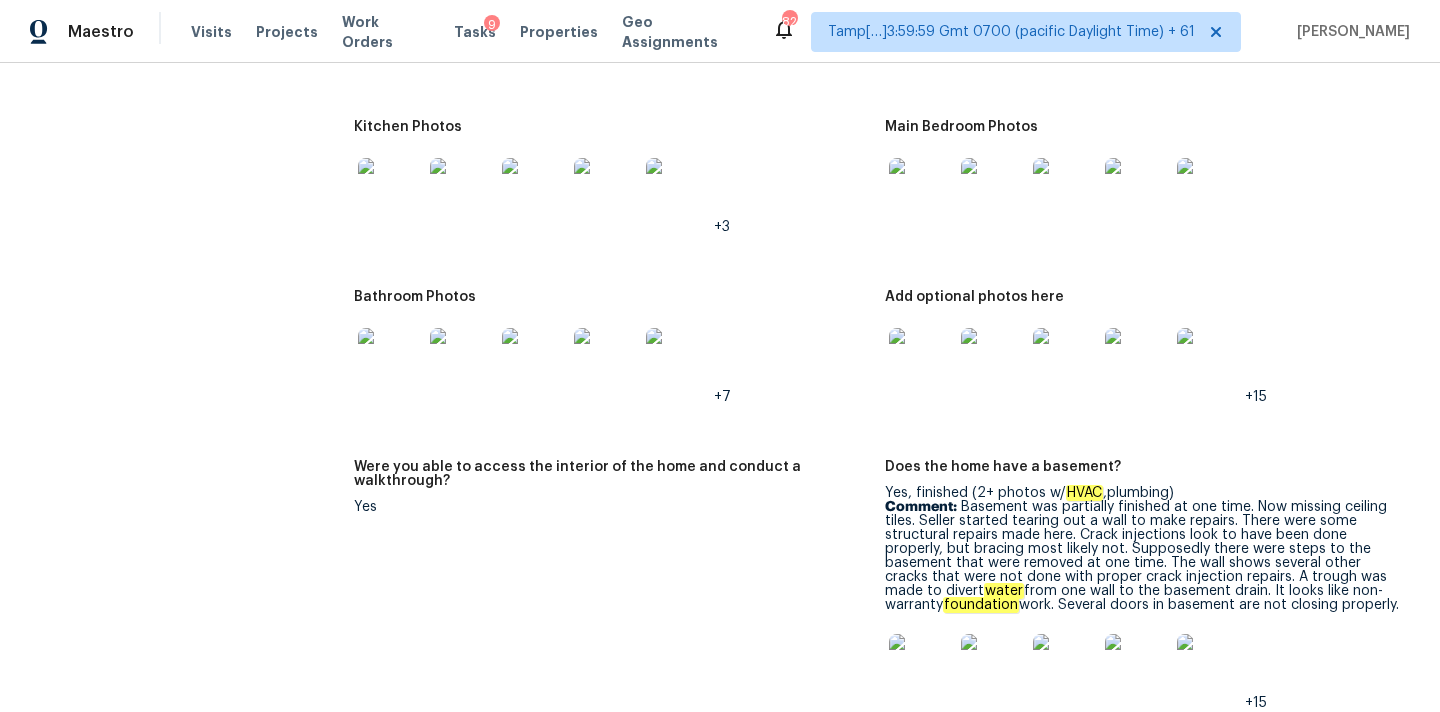 click at bounding box center (390, 360) 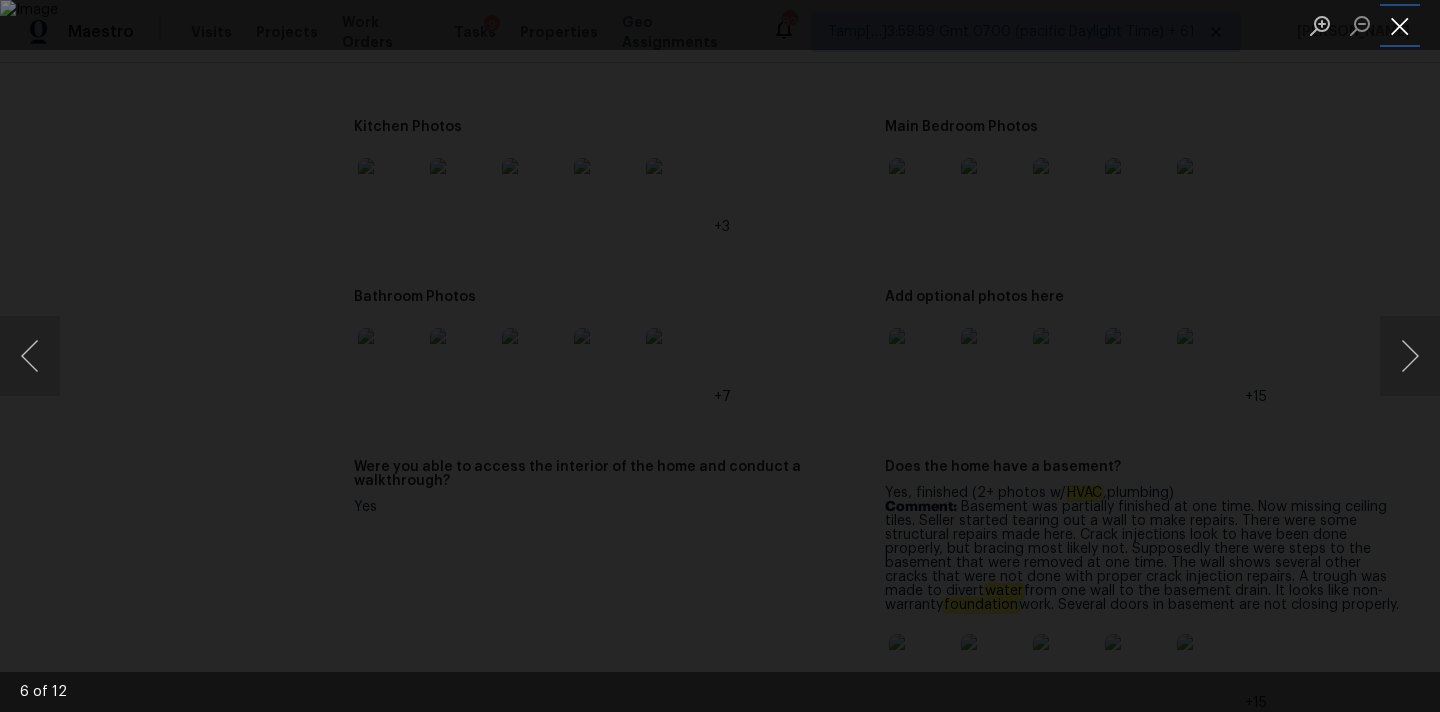 click at bounding box center [1400, 25] 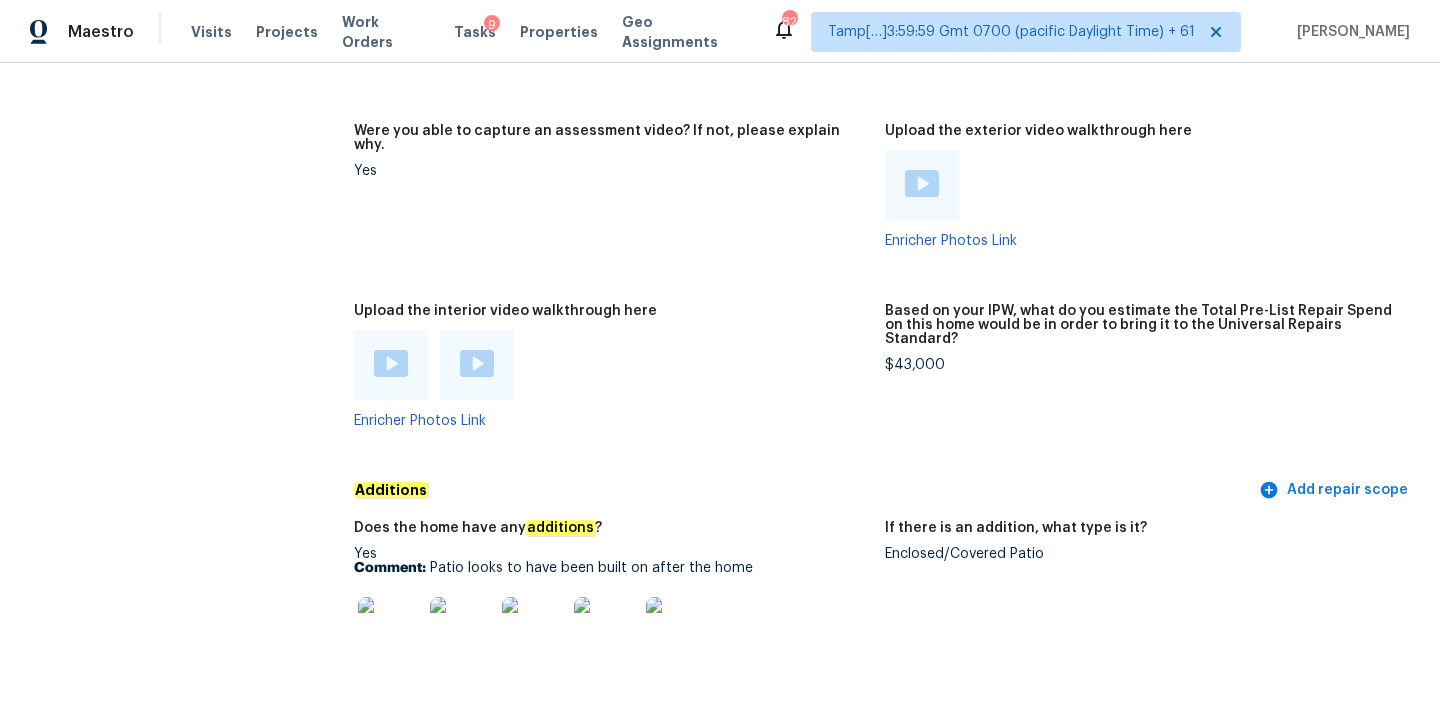 scroll, scrollTop: 4676, scrollLeft: 0, axis: vertical 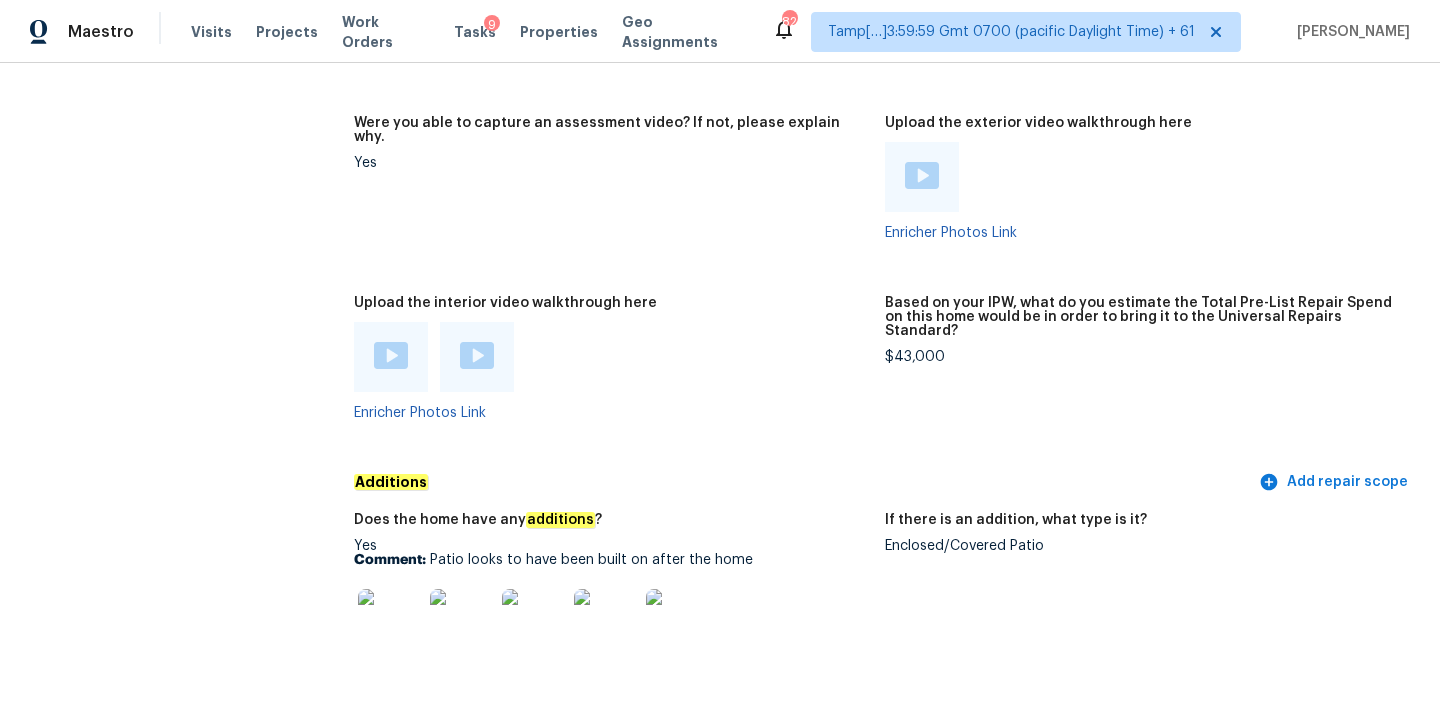 click on "$43,000" at bounding box center [1142, 357] 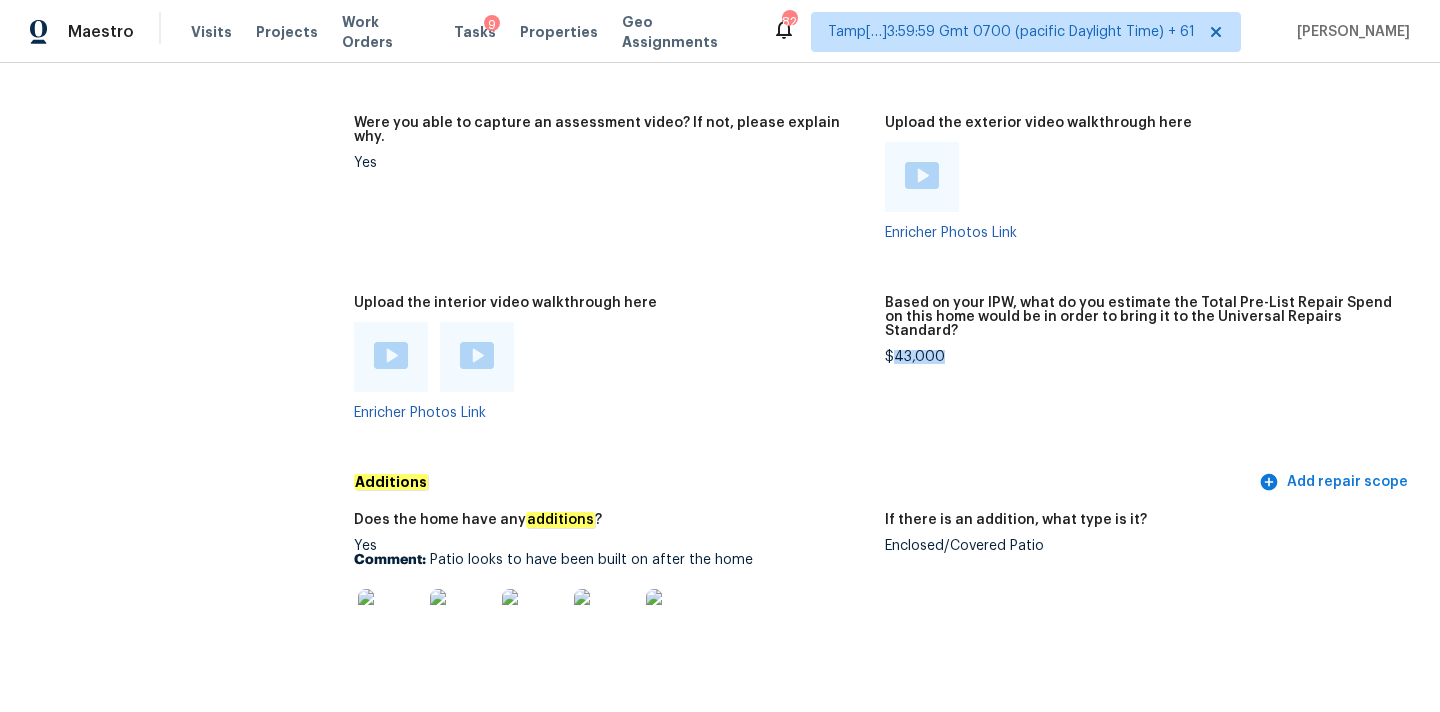 click on "$43,000" at bounding box center (1142, 357) 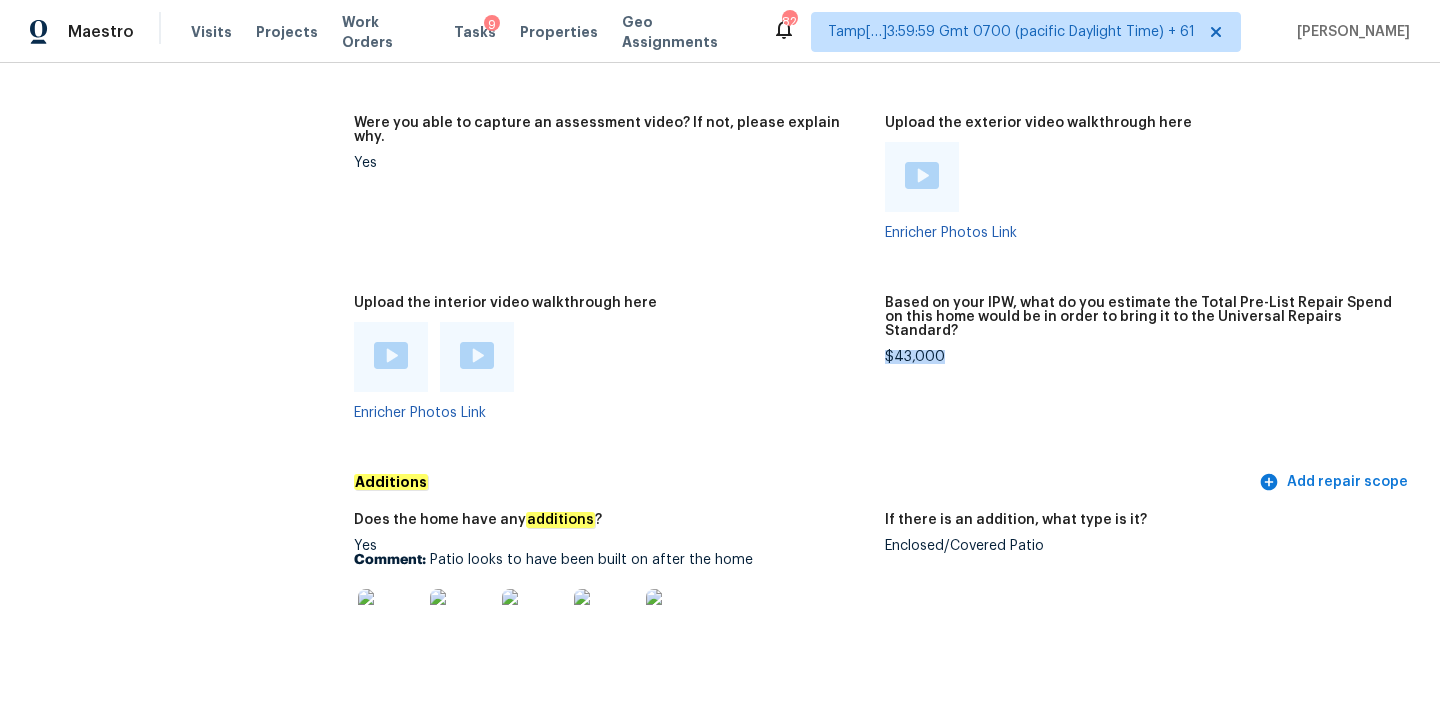 click on "$43,000" at bounding box center (1142, 357) 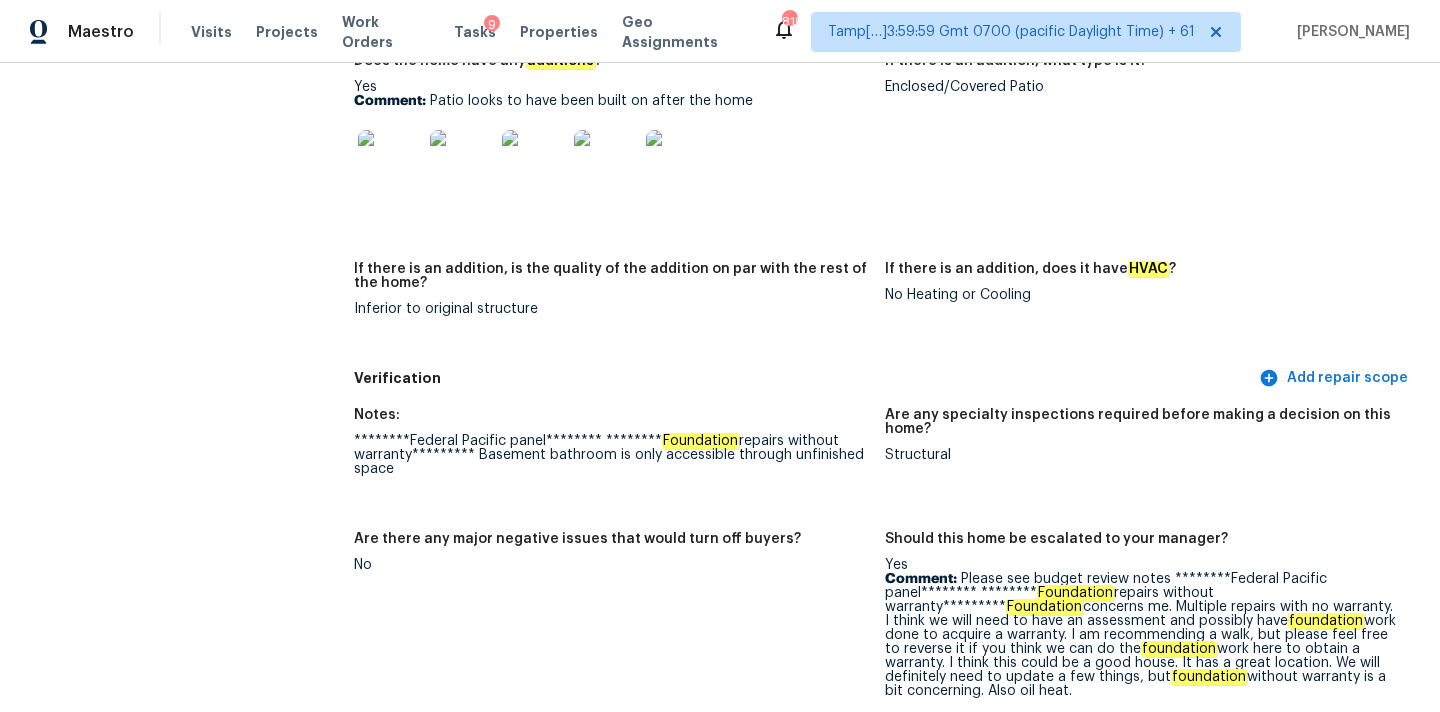 scroll, scrollTop: 5424, scrollLeft: 0, axis: vertical 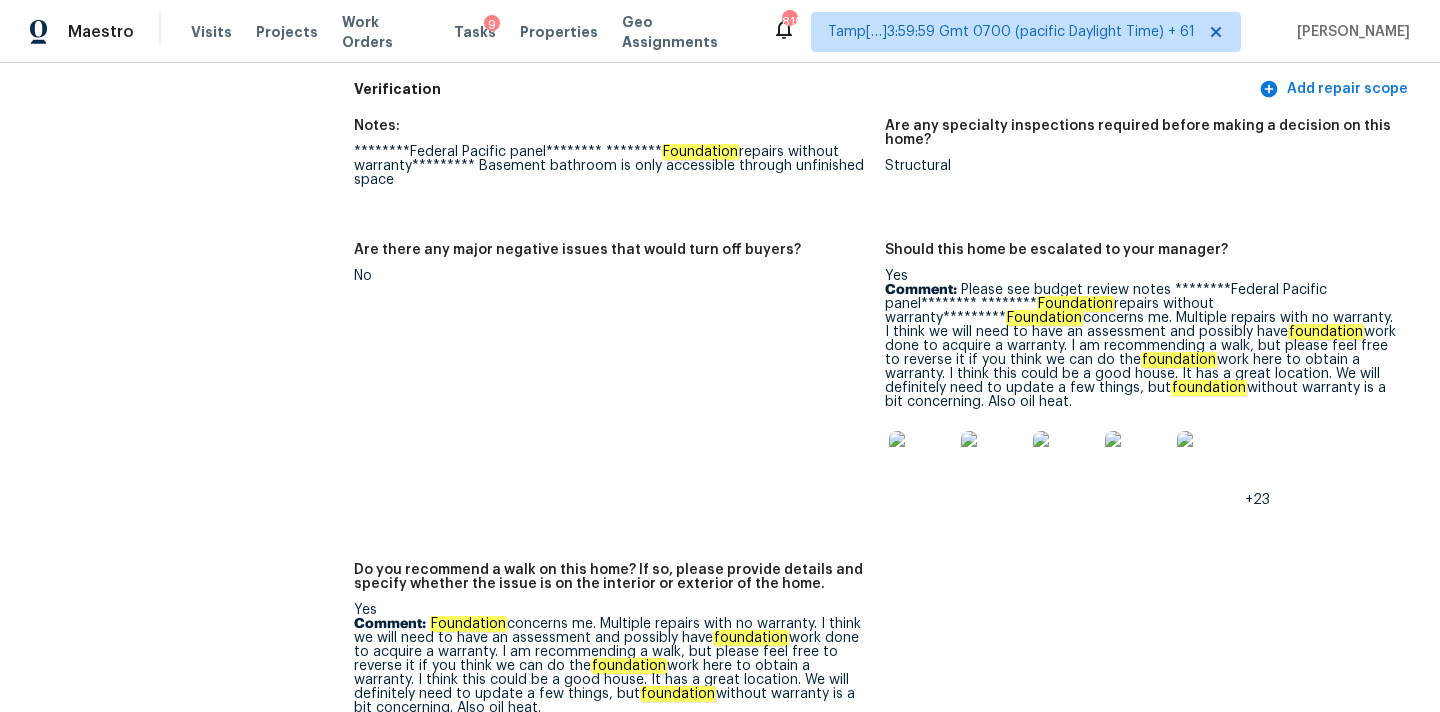 click at bounding box center [921, 463] 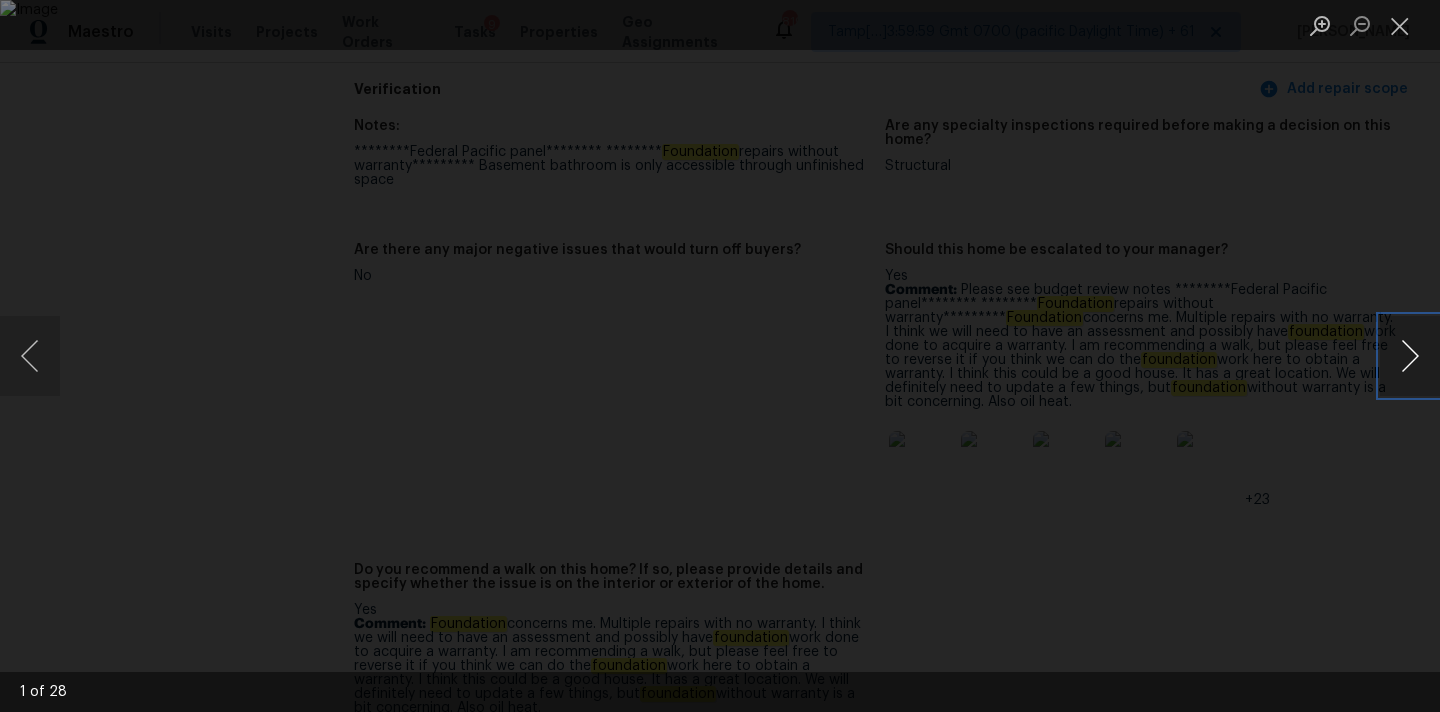 click at bounding box center [1410, 356] 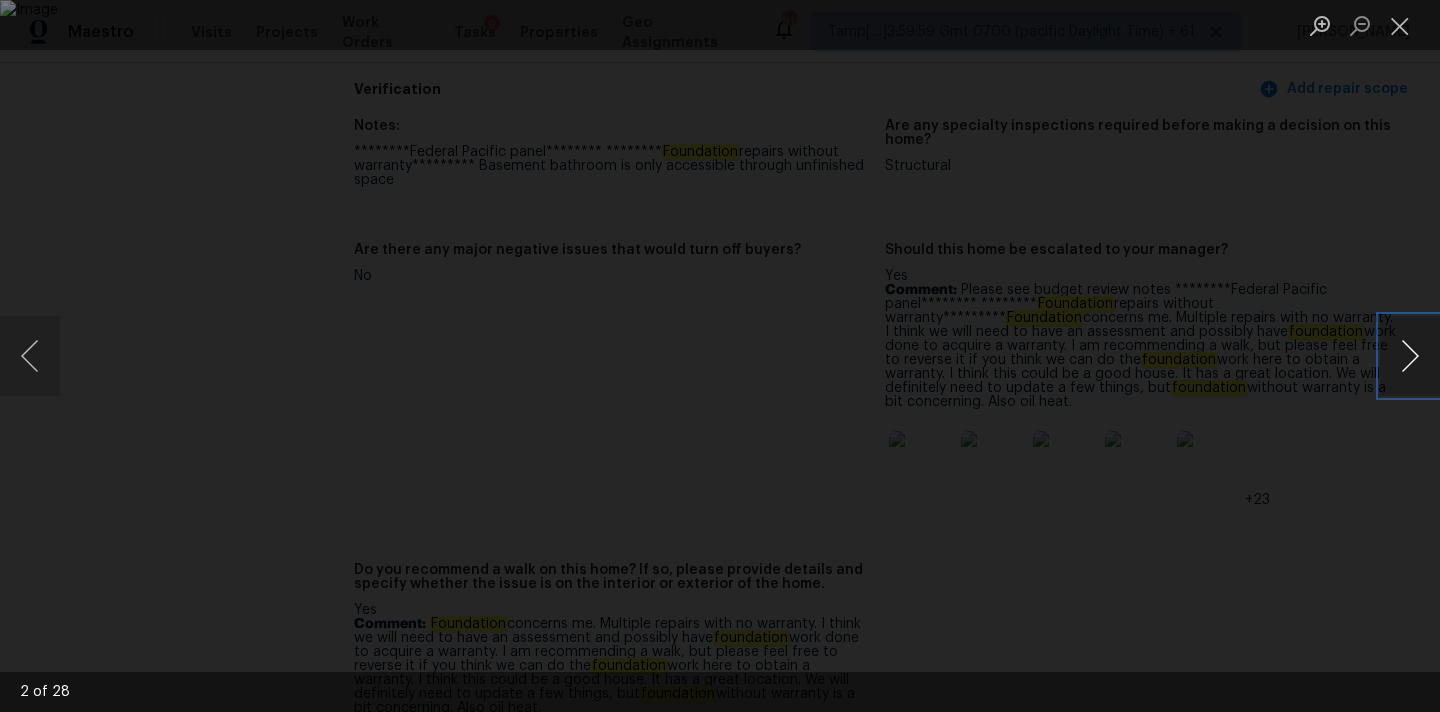 click at bounding box center (1410, 356) 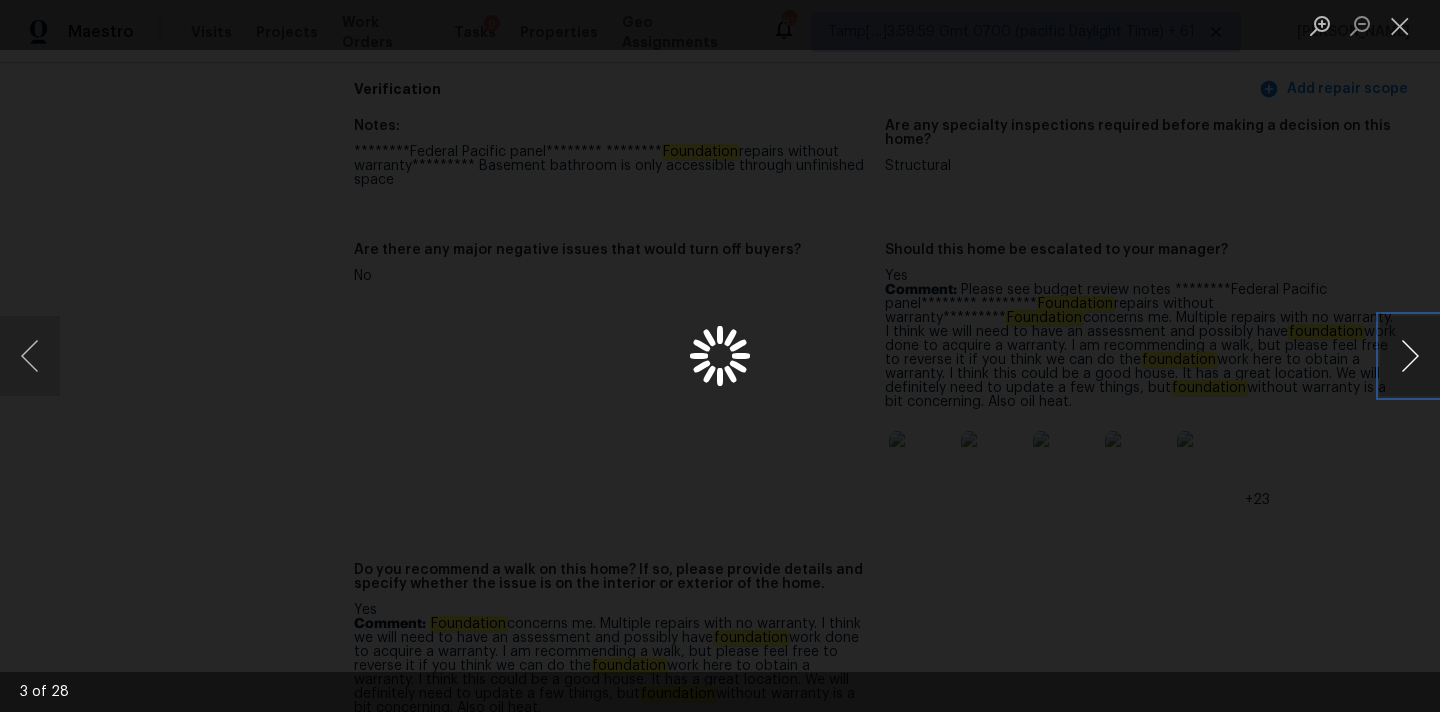 type 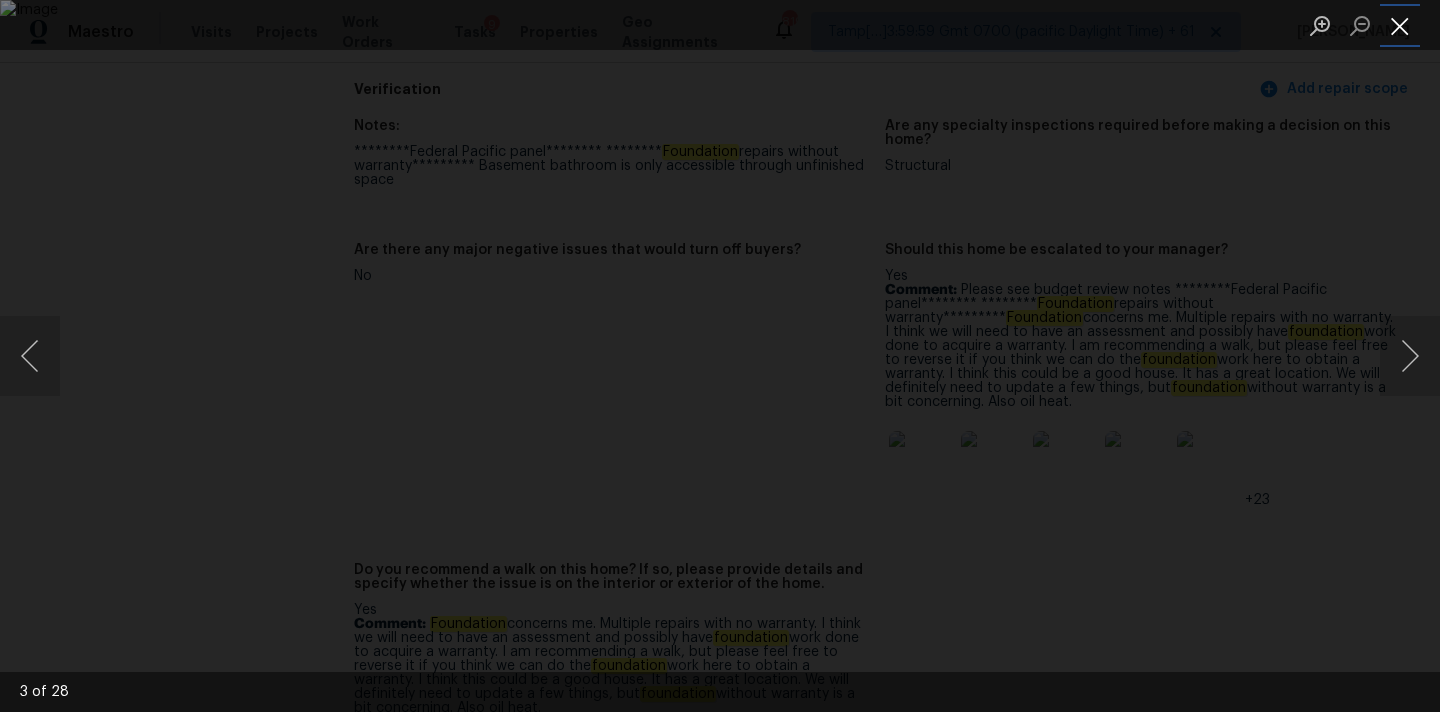 click at bounding box center [1400, 25] 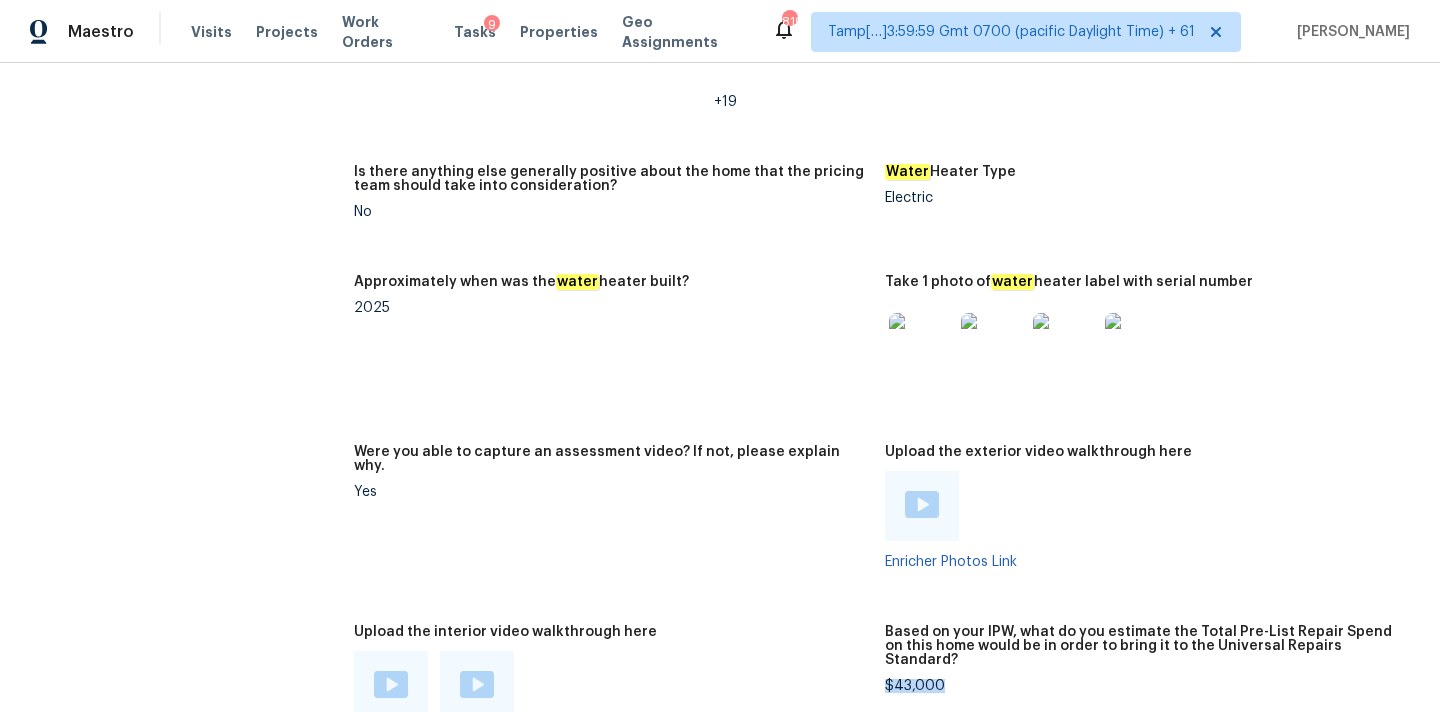 scroll, scrollTop: 4449, scrollLeft: 0, axis: vertical 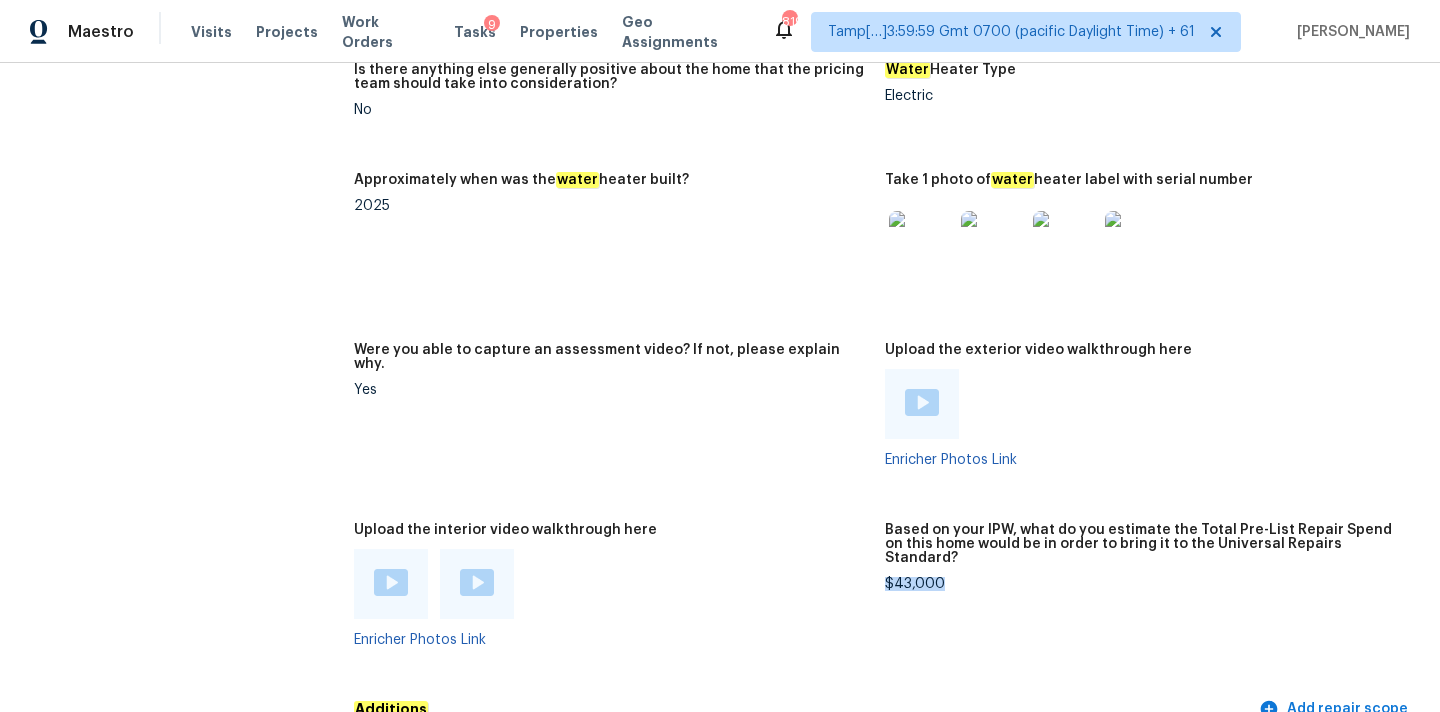 click at bounding box center (477, 582) 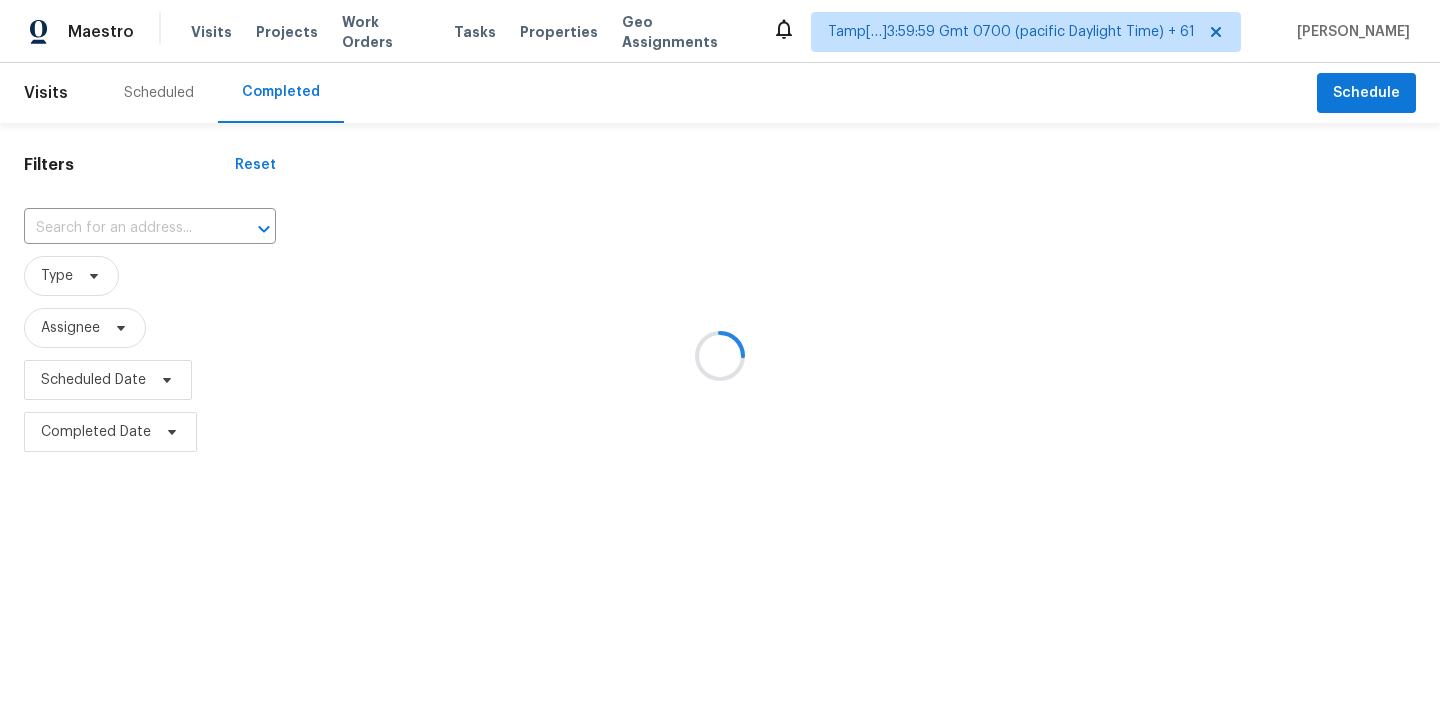 scroll, scrollTop: 0, scrollLeft: 0, axis: both 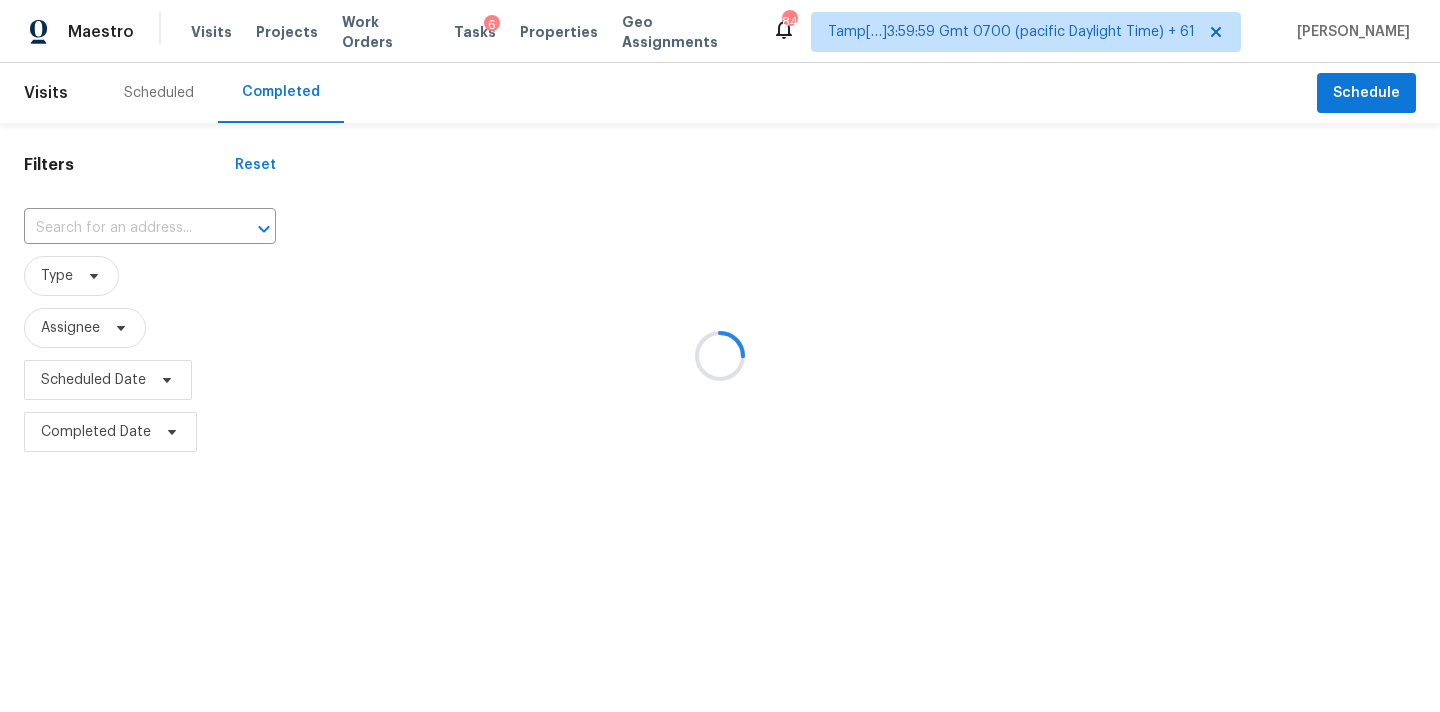 click at bounding box center (720, 356) 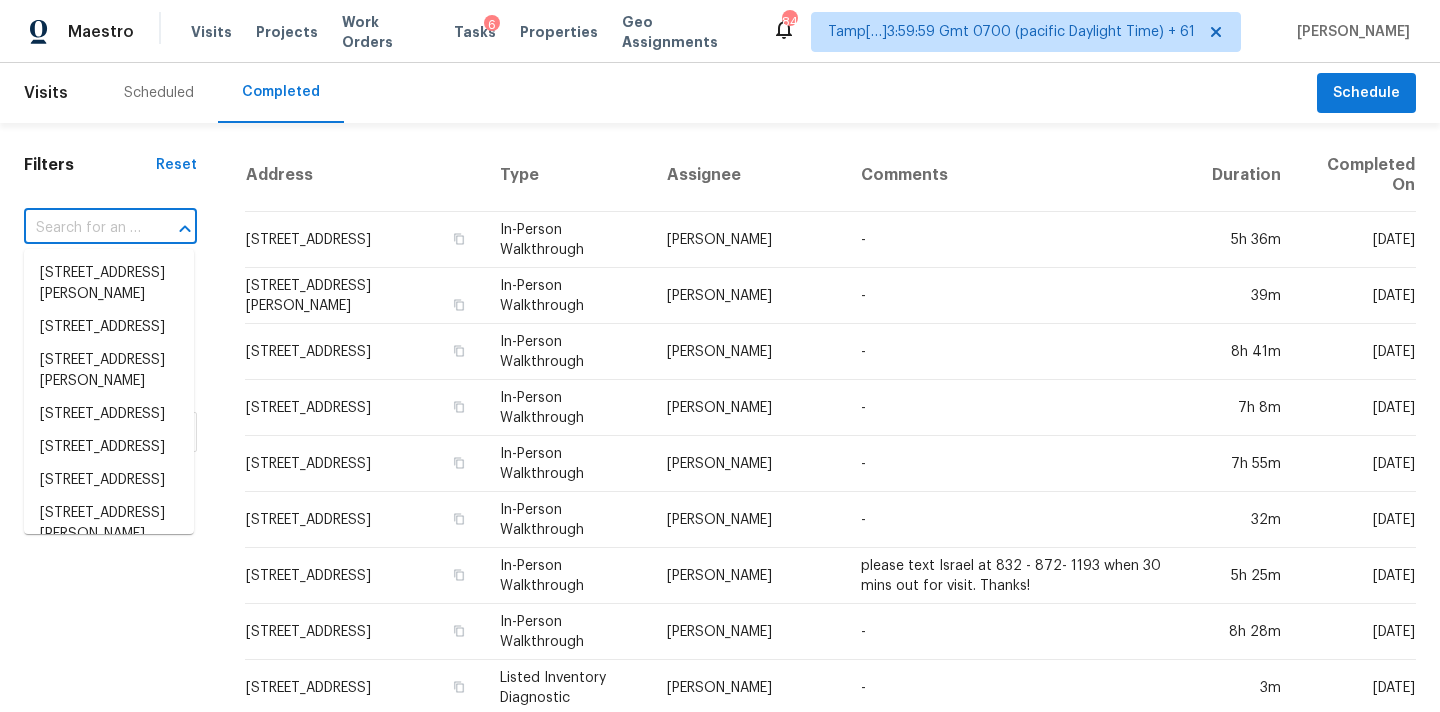 click at bounding box center [82, 228] 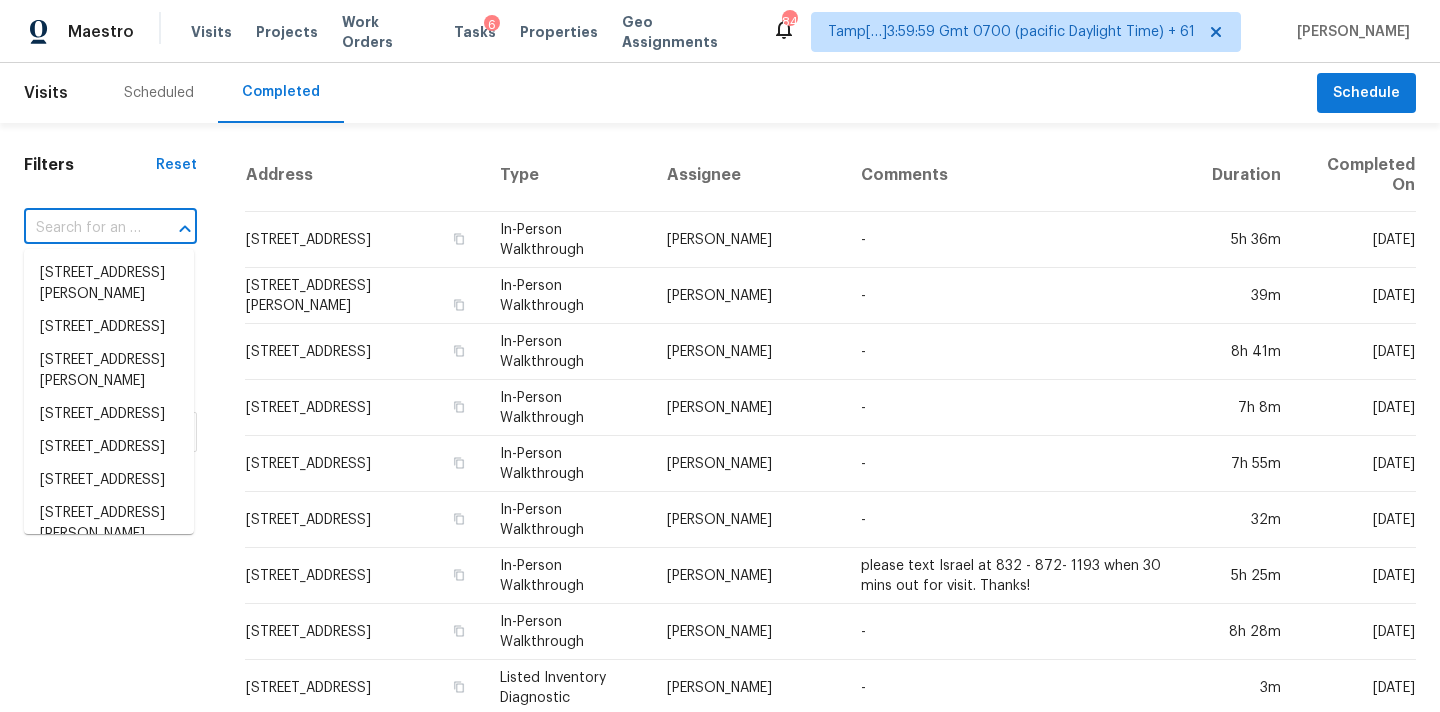 paste on "7192 E Bank Dr, Tampa, FL 33617" 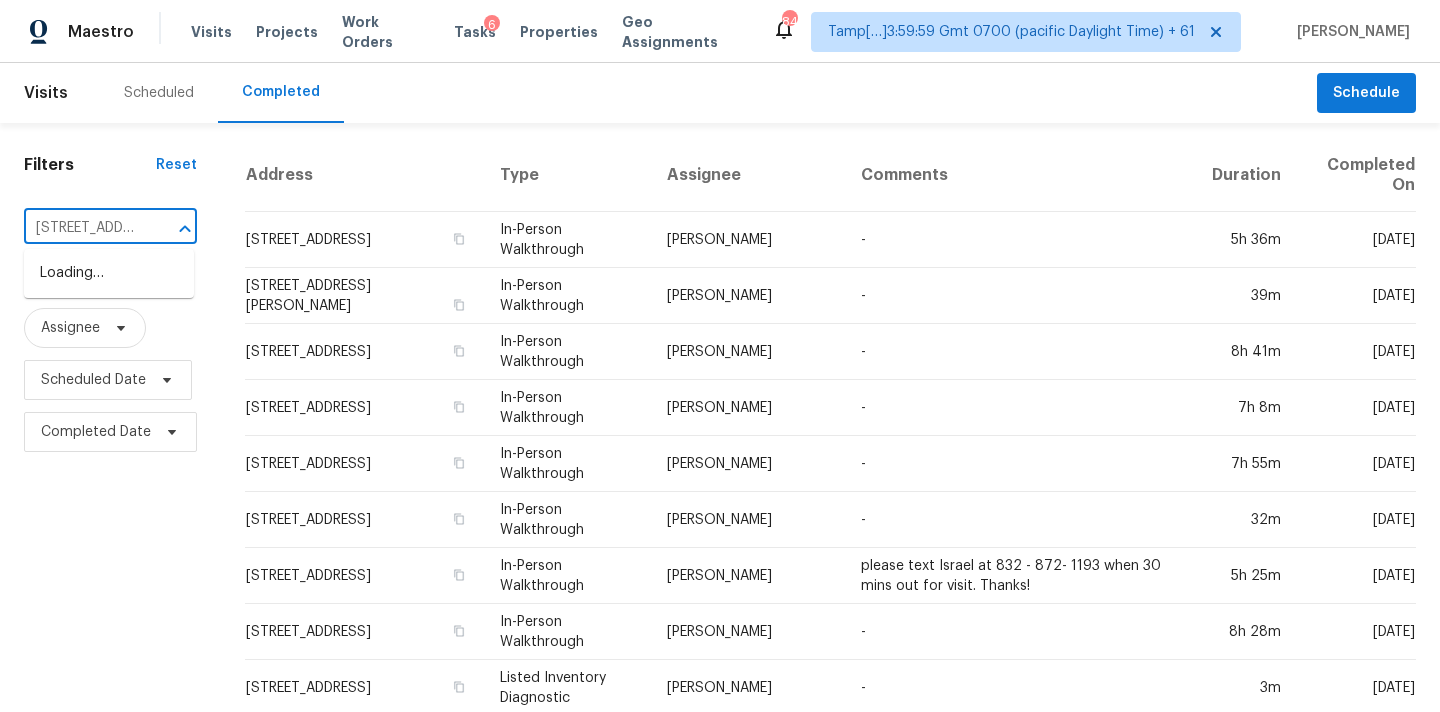 scroll, scrollTop: 0, scrollLeft: 108, axis: horizontal 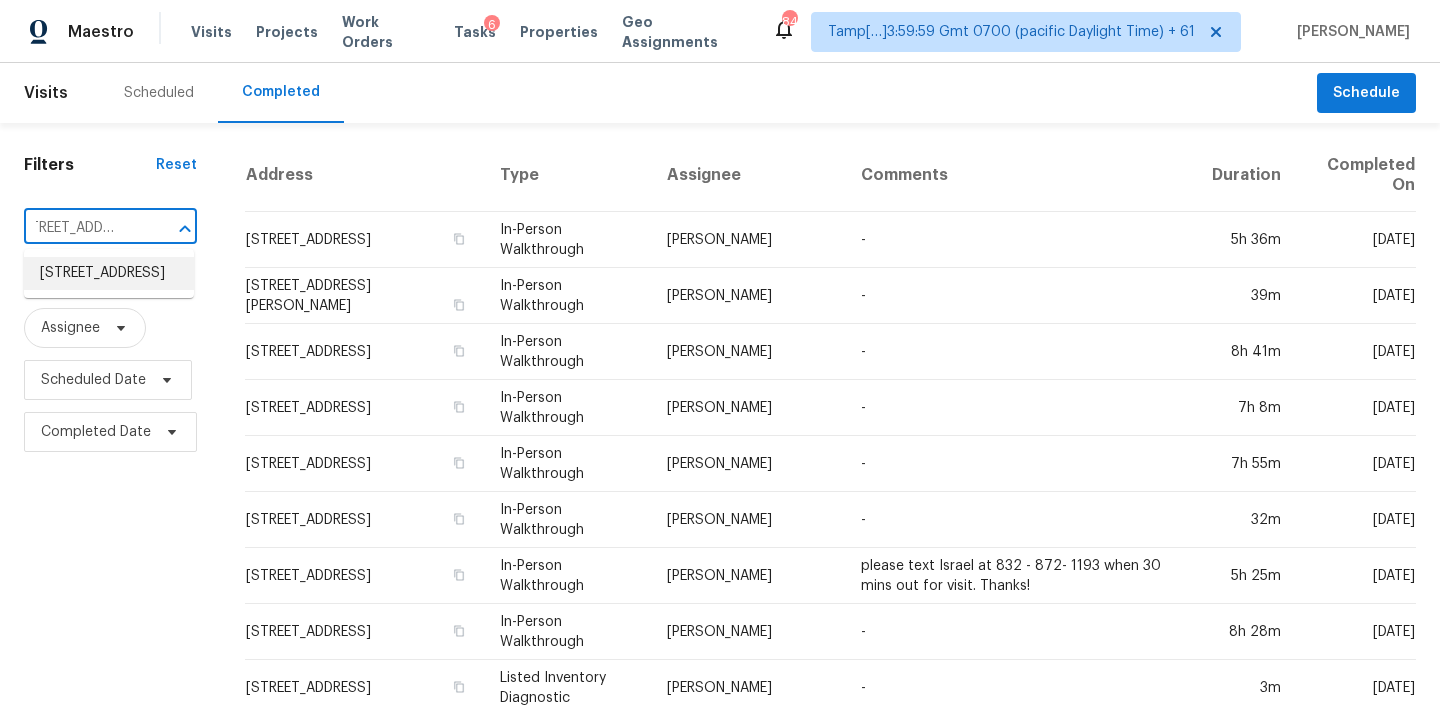 click on "7192 E Bank Dr, Tampa, FL 33617" at bounding box center [109, 273] 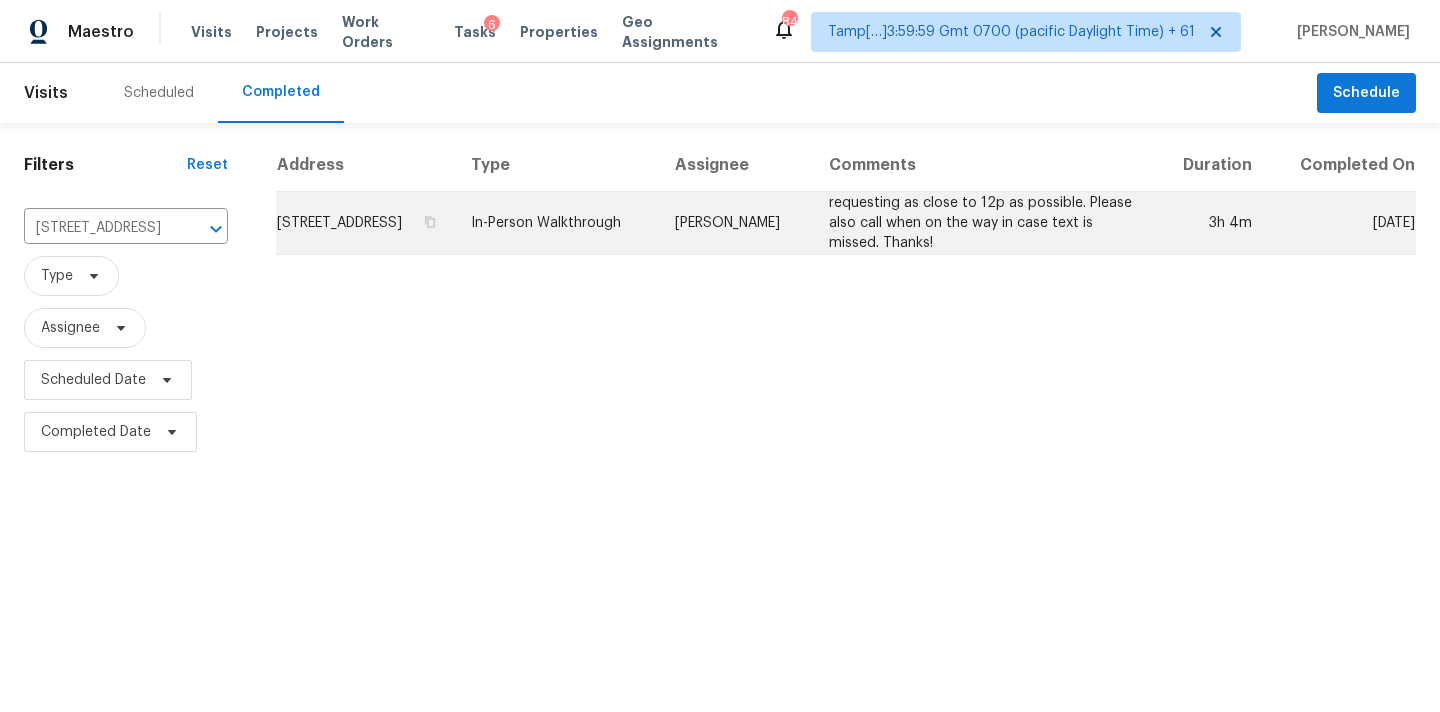 click on "requesting as close to 12p as possible. Please also call when on the way in case text is missed. Thanks!" at bounding box center (984, 223) 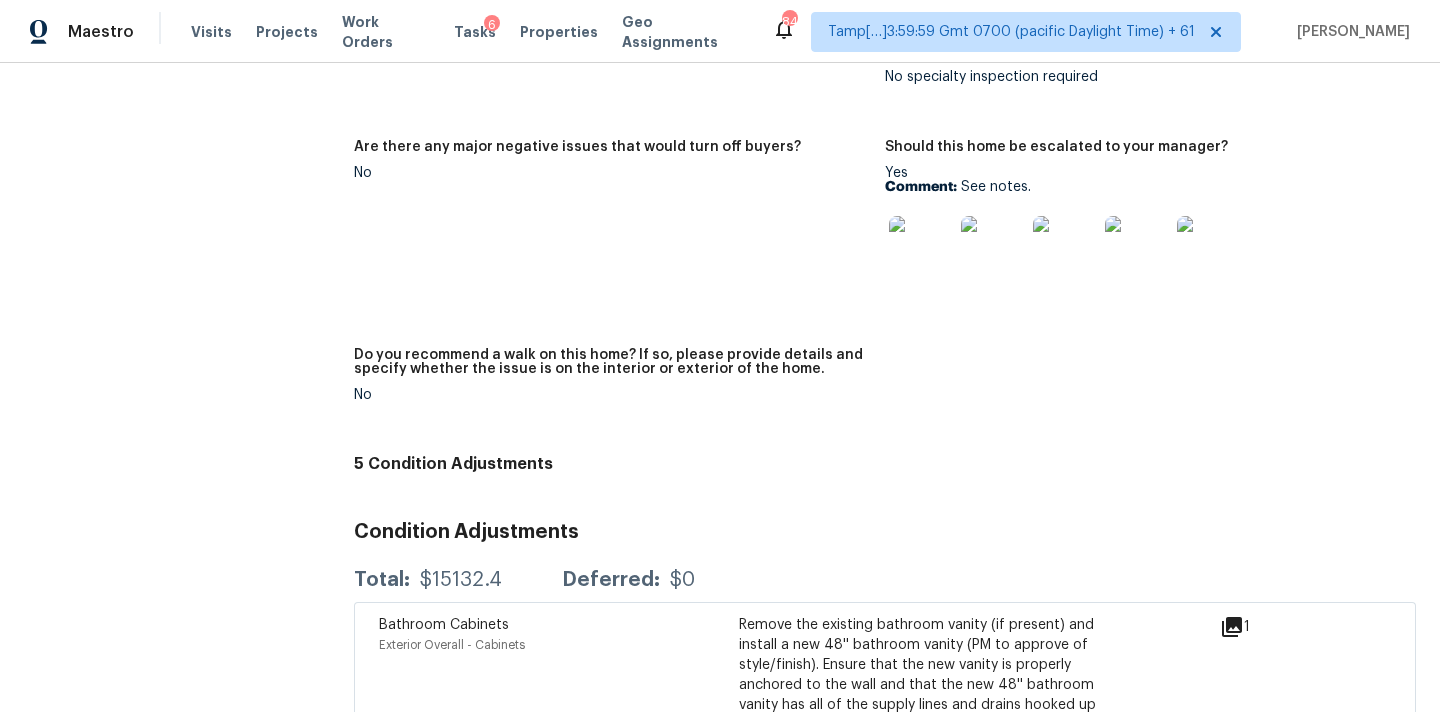 scroll, scrollTop: 209, scrollLeft: 0, axis: vertical 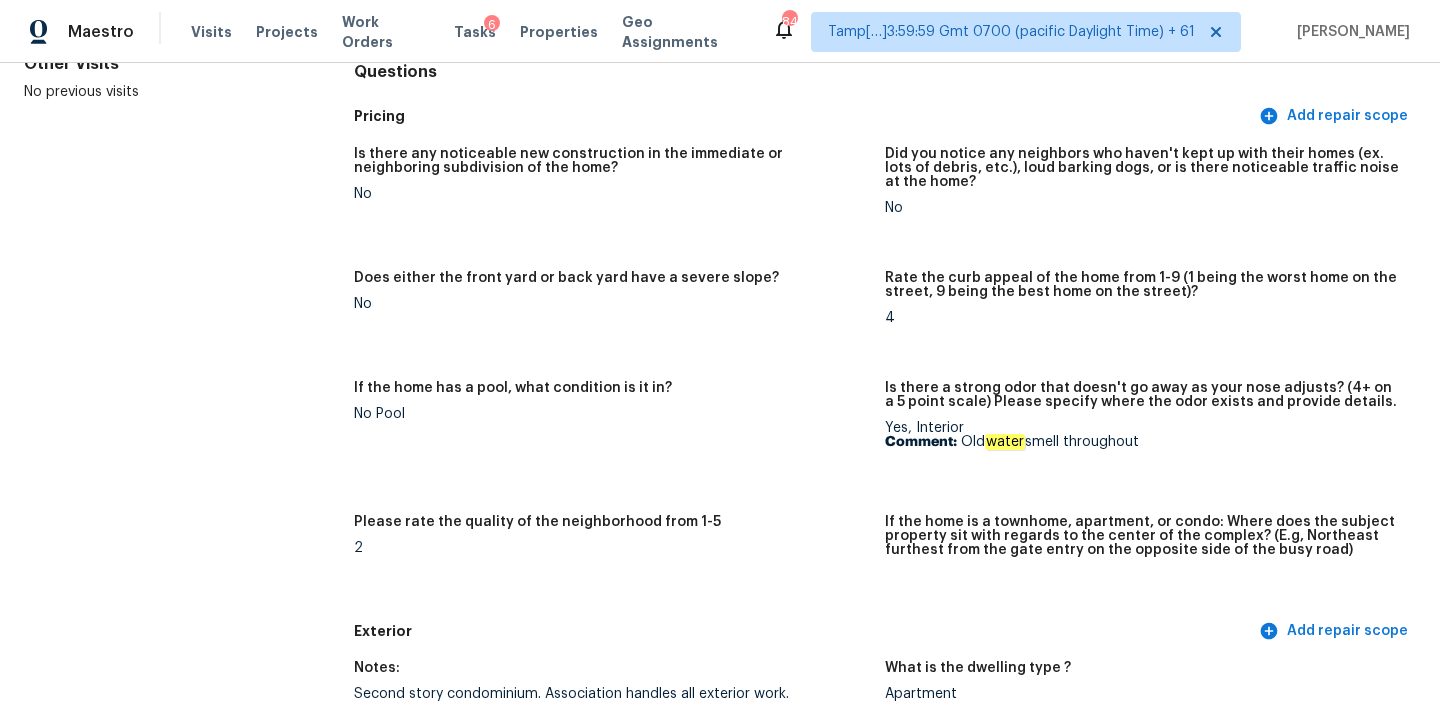 click on "Comment:   Old  water  smell throughout" at bounding box center [1142, 442] 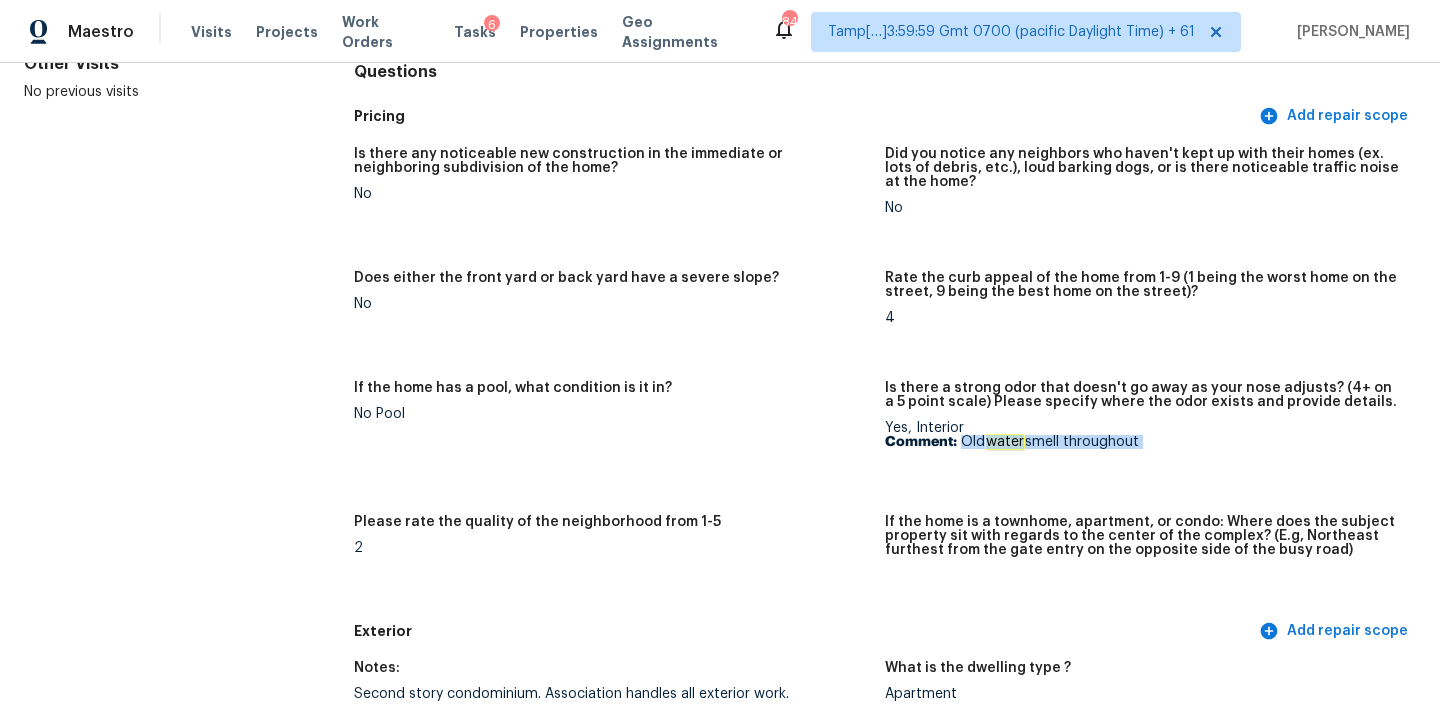 drag, startPoint x: 963, startPoint y: 442, endPoint x: 1169, endPoint y: 449, distance: 206.1189 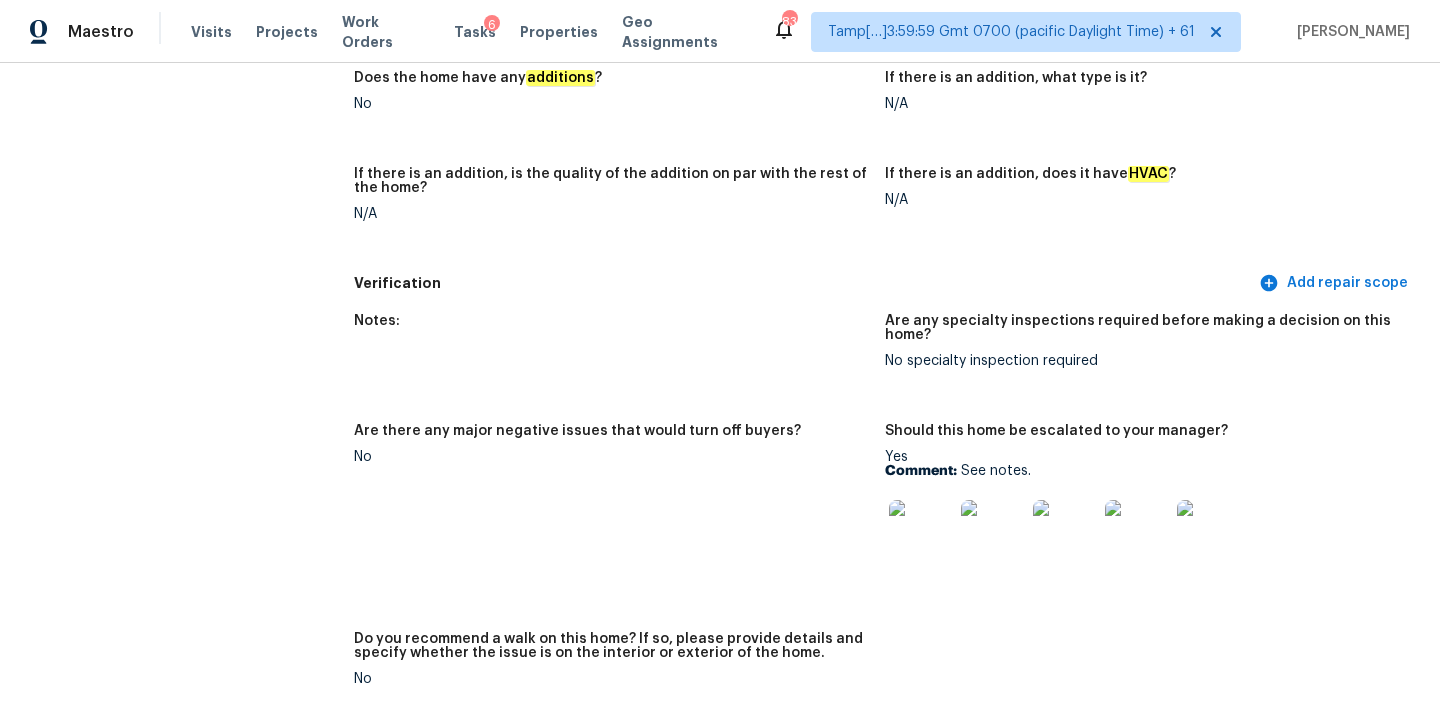 scroll, scrollTop: 99, scrollLeft: 0, axis: vertical 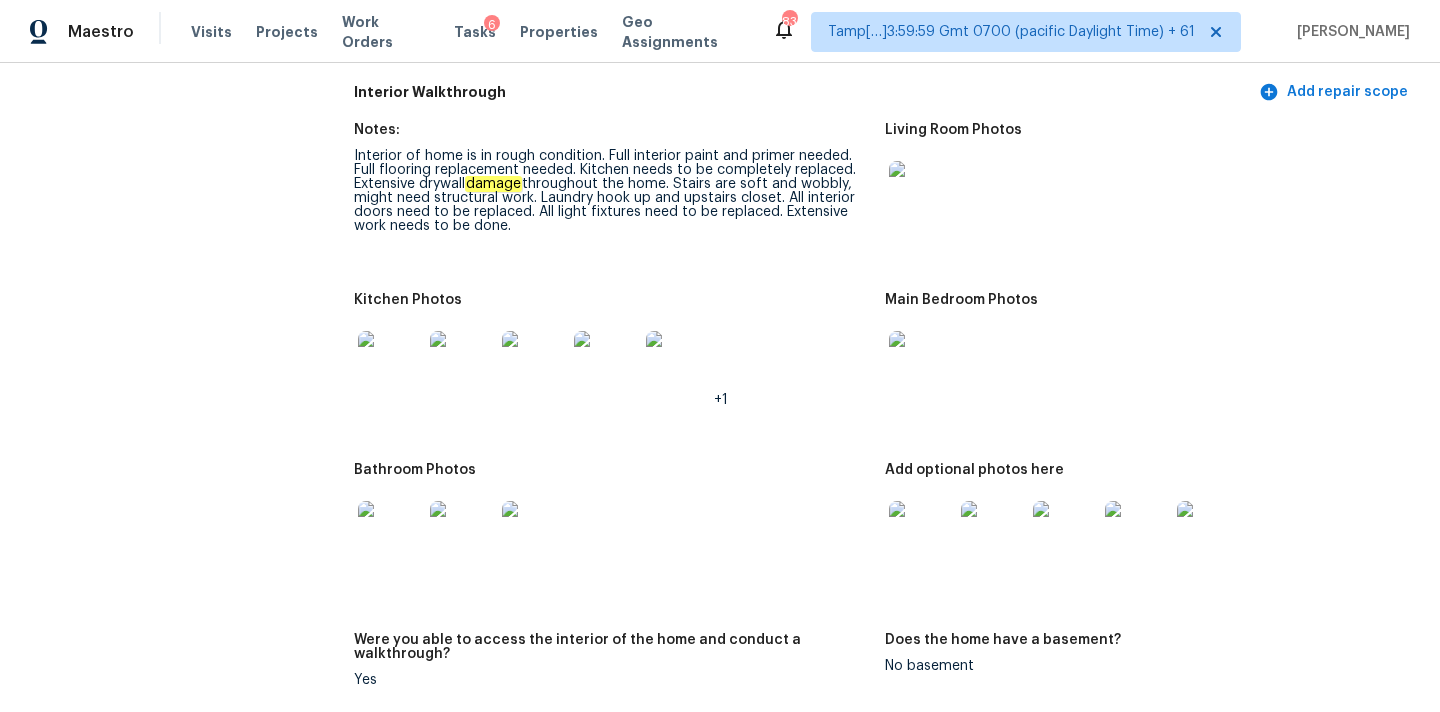 click at bounding box center [921, 193] 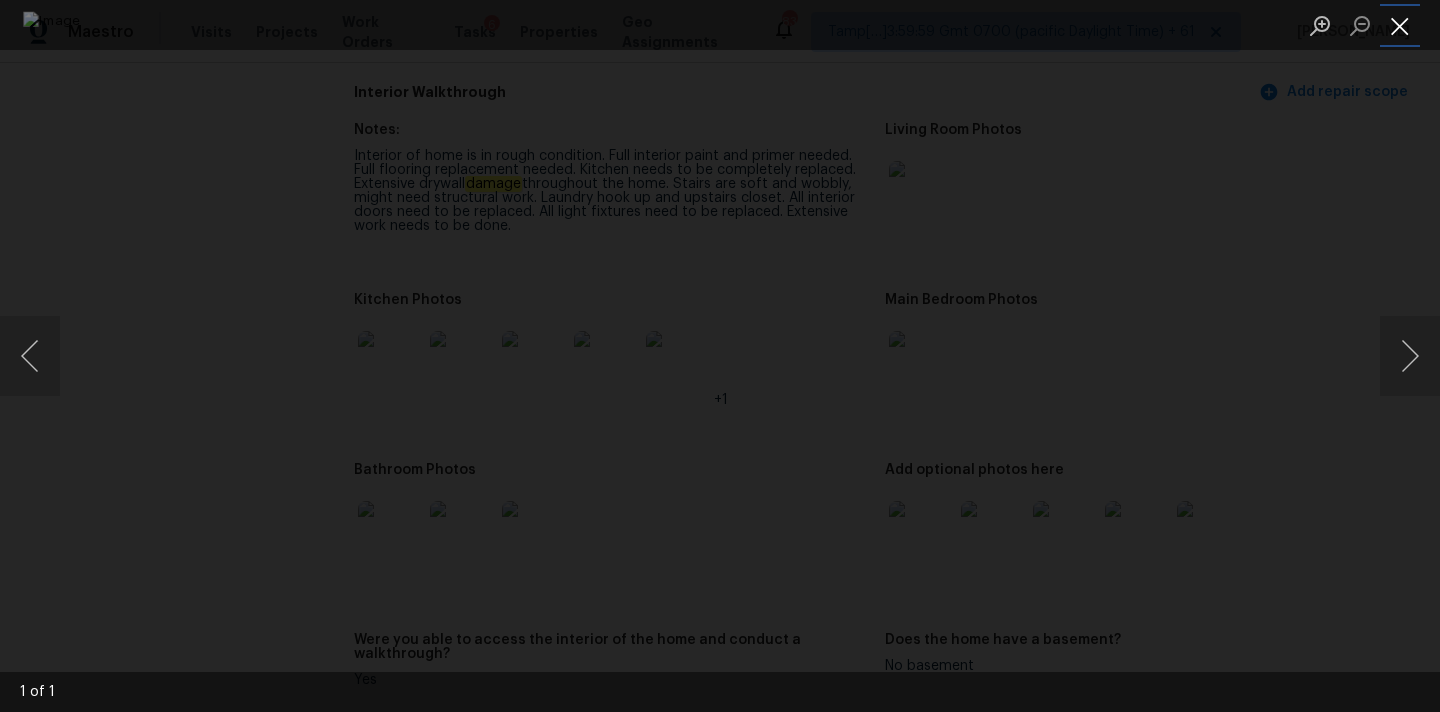 click at bounding box center [1400, 25] 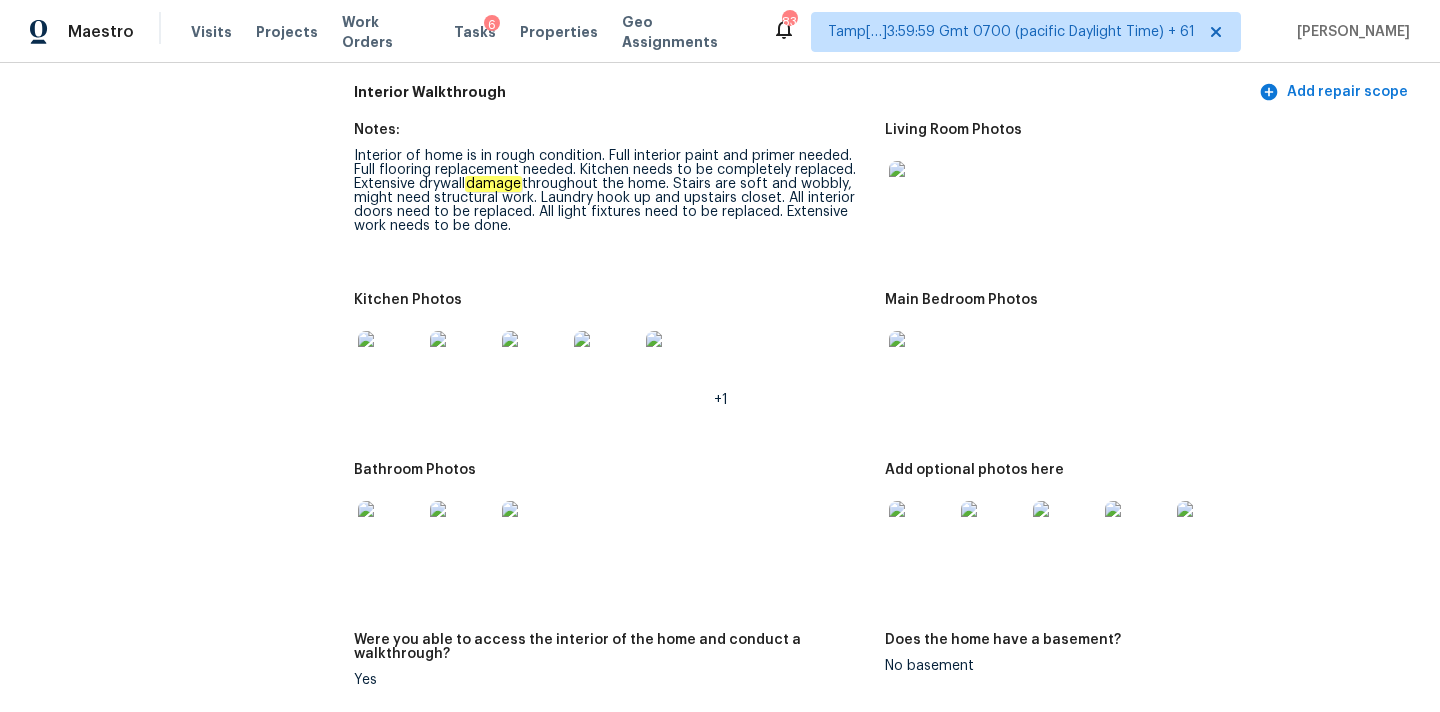 click at bounding box center (921, 363) 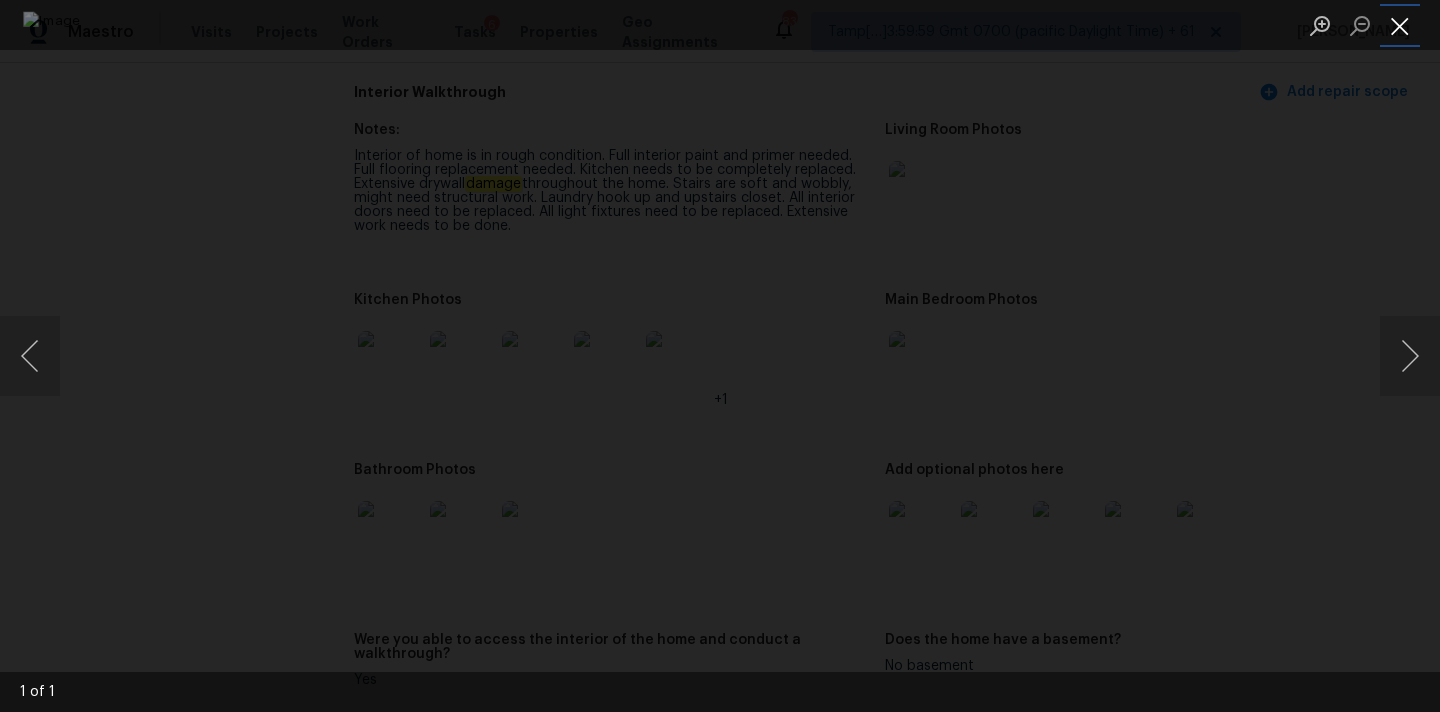 click at bounding box center (1400, 25) 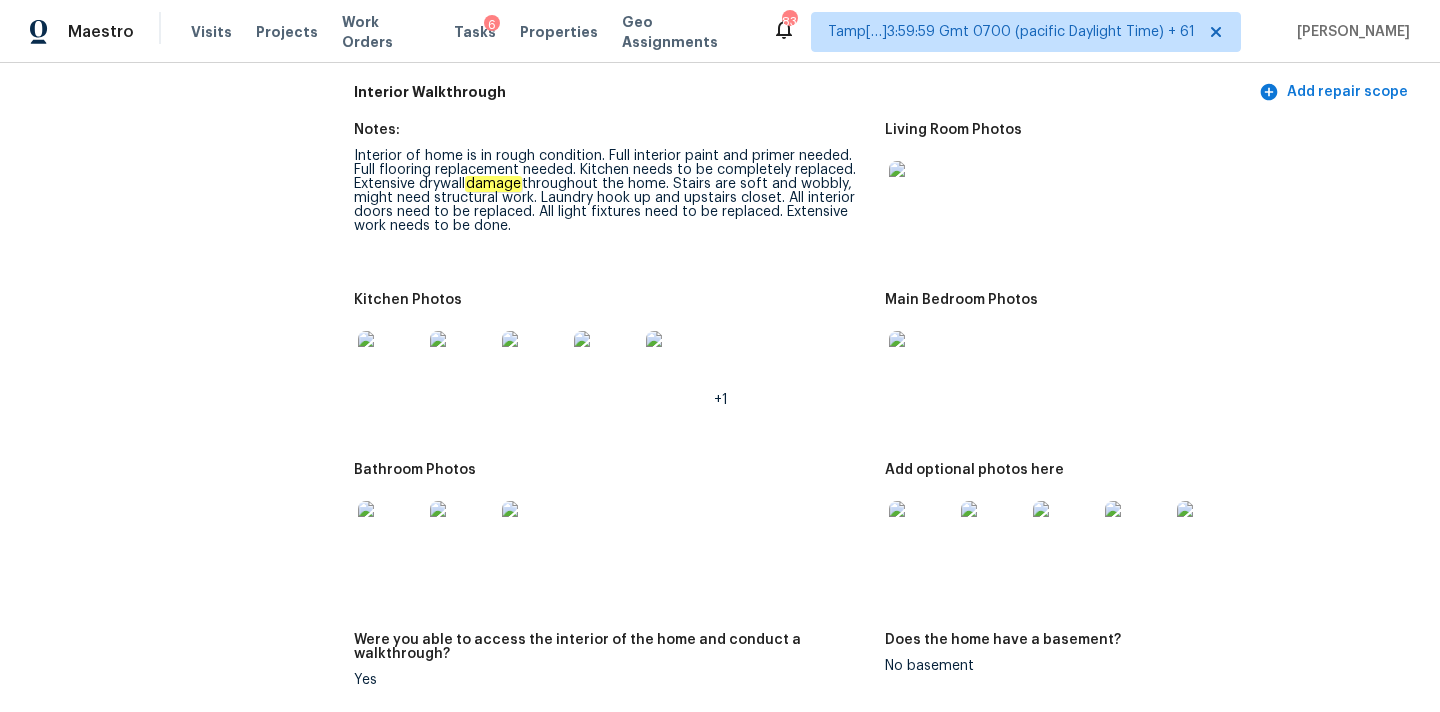 click at bounding box center (921, 533) 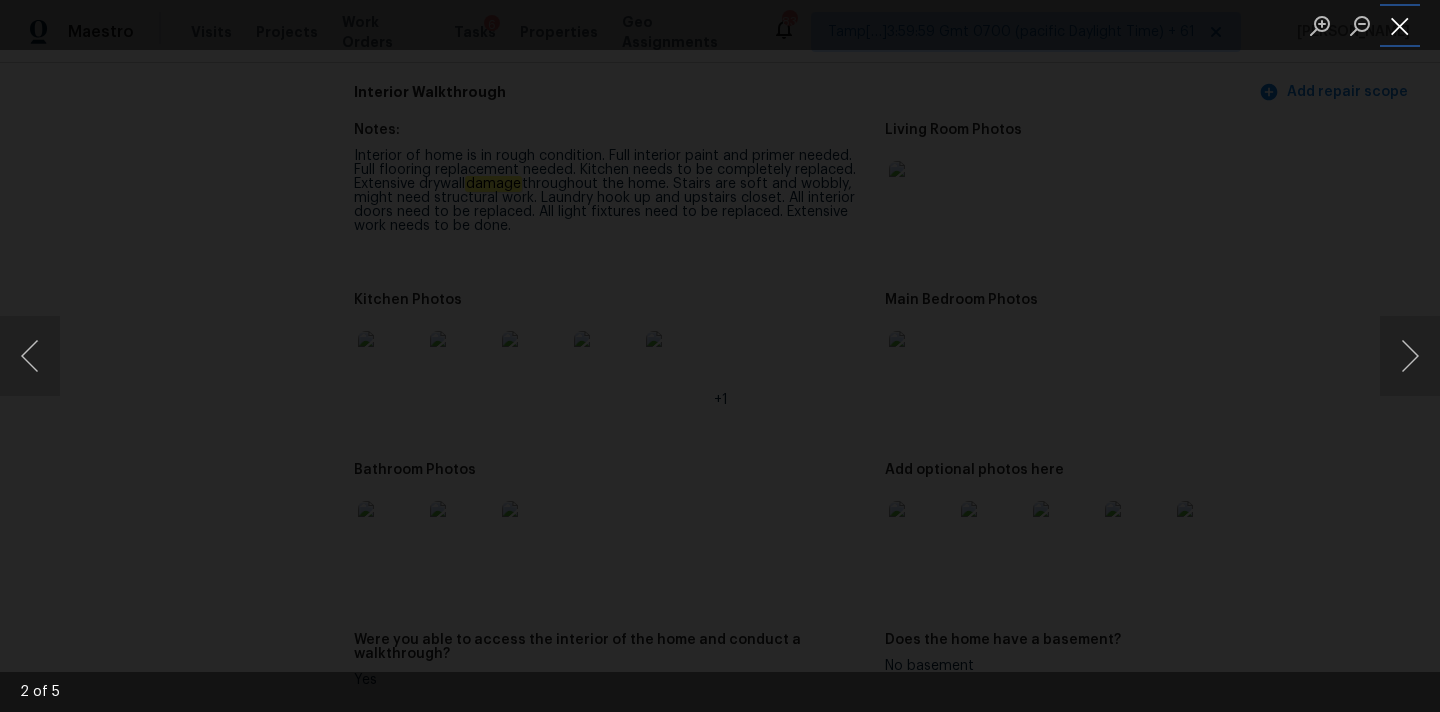 click at bounding box center (1400, 25) 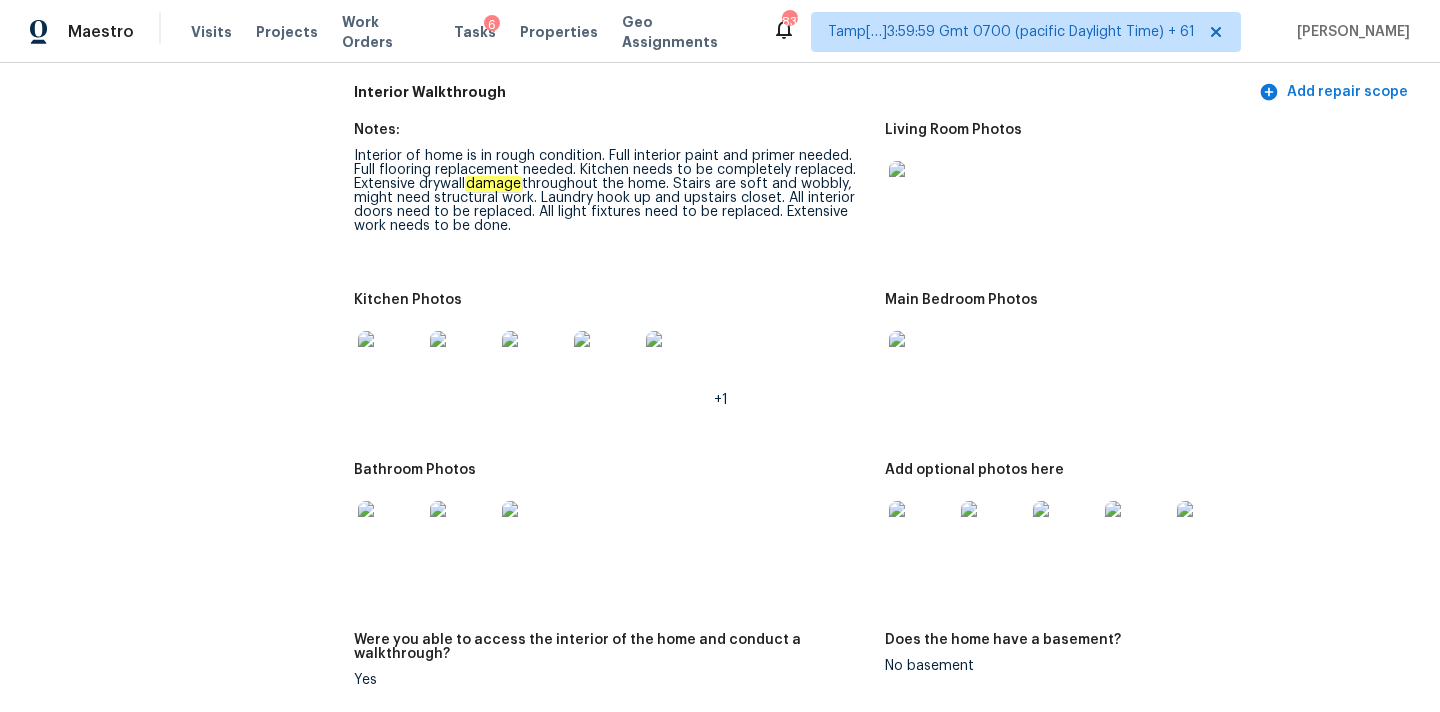 click at bounding box center [390, 363] 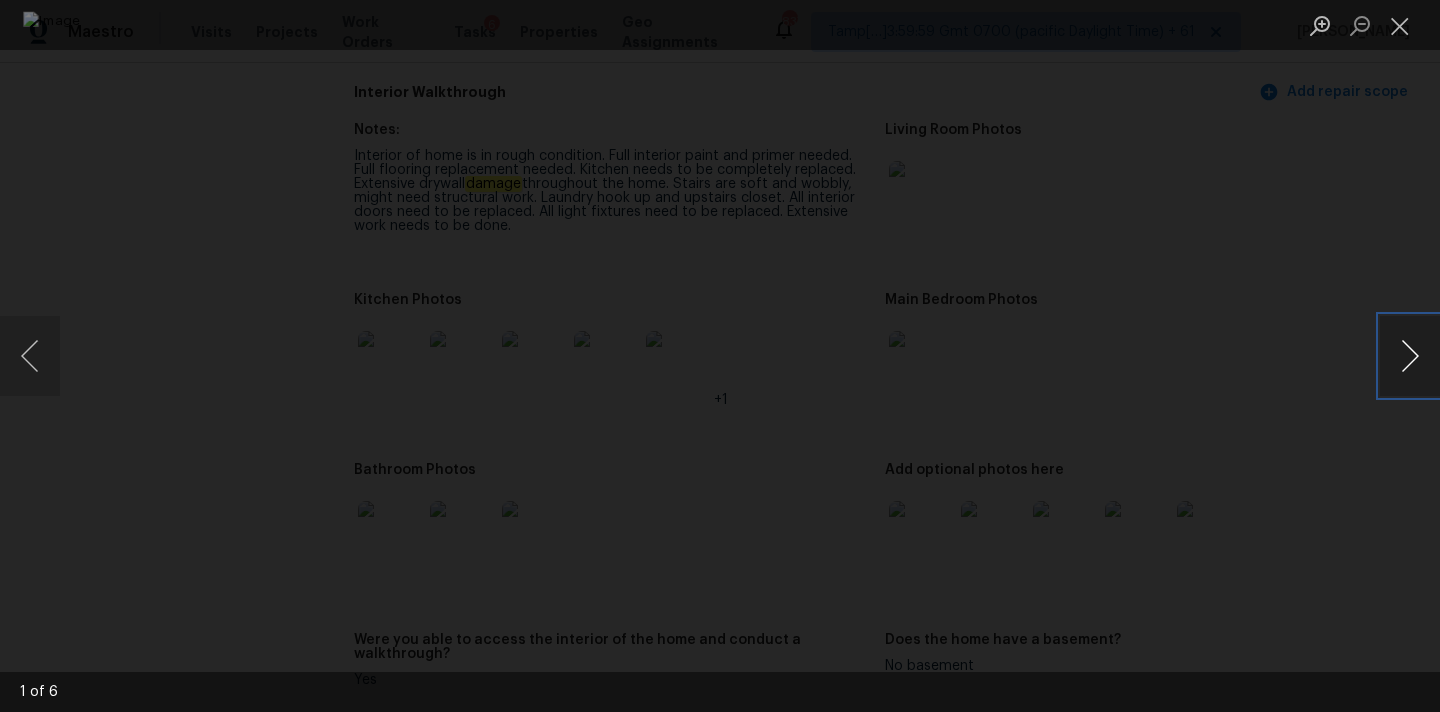 click at bounding box center [1410, 356] 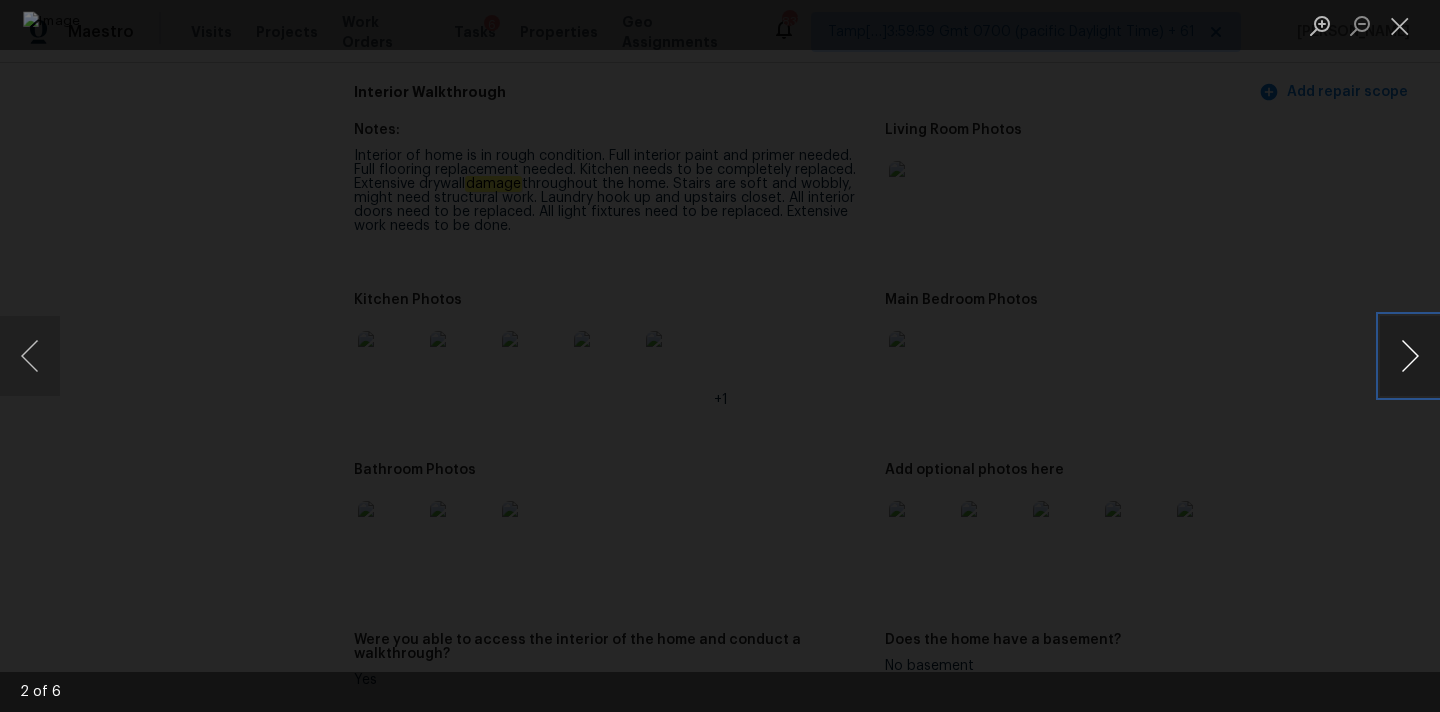 type 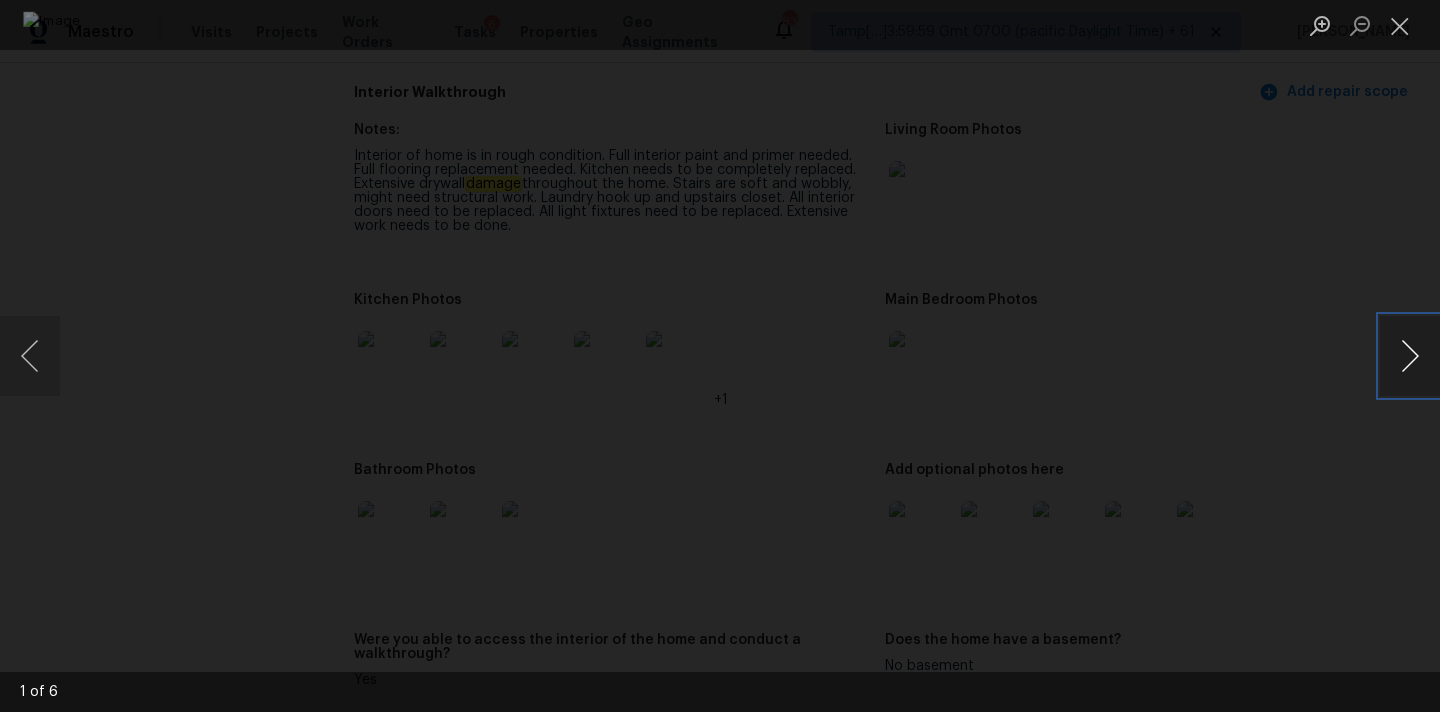 click at bounding box center [1410, 356] 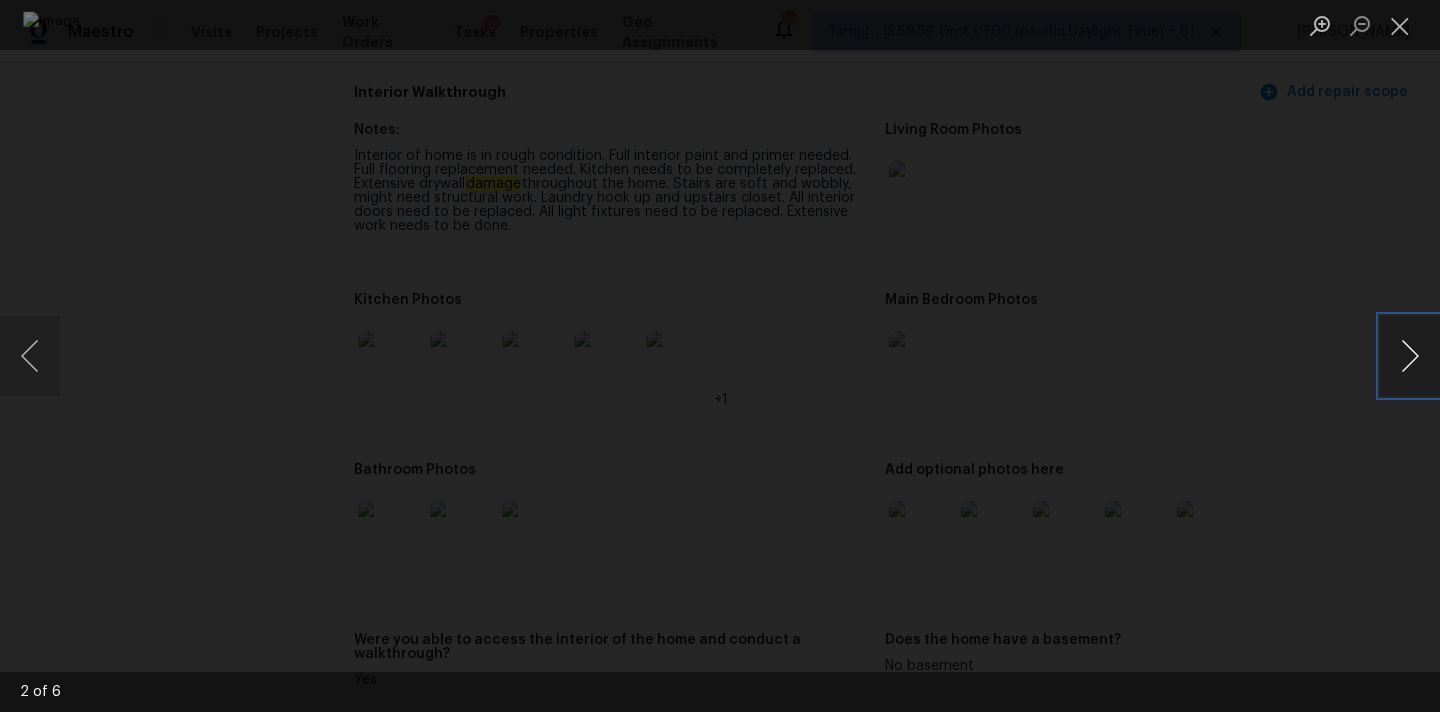 click at bounding box center (1410, 356) 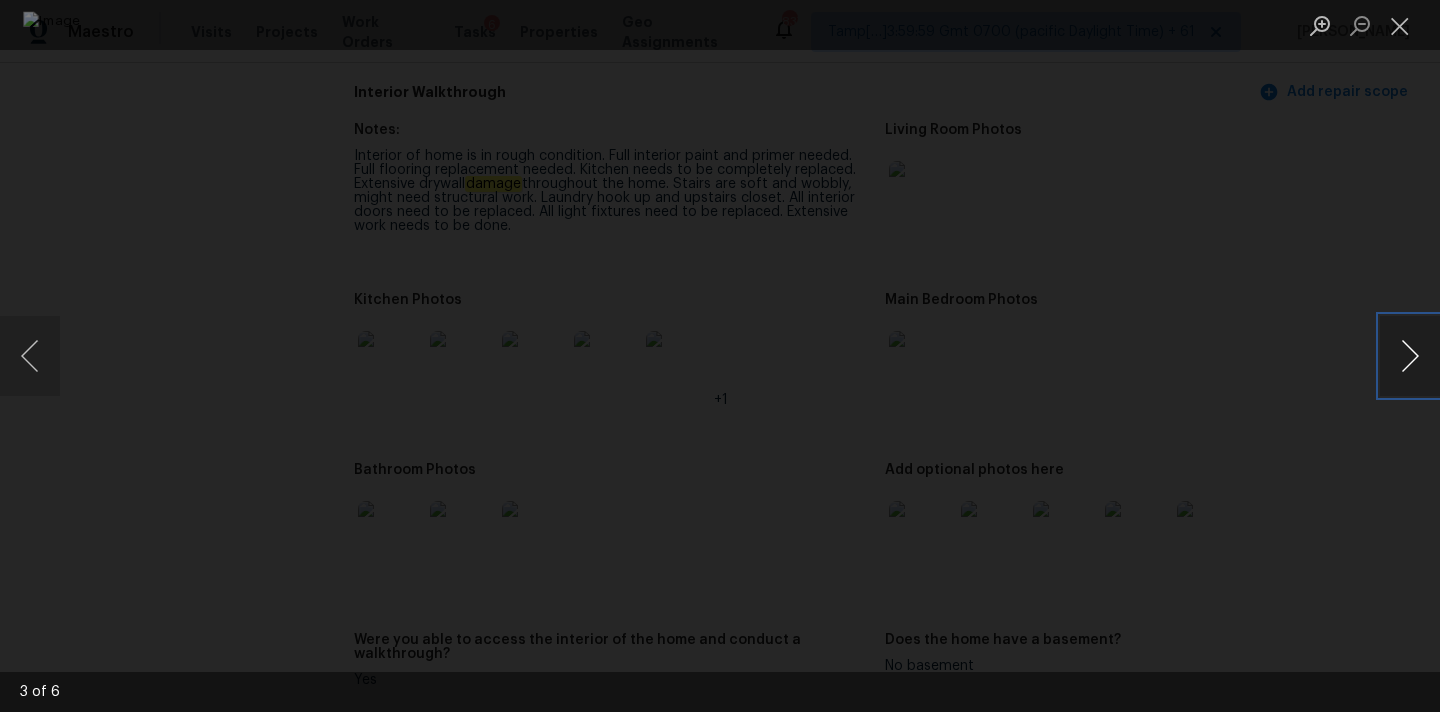 click at bounding box center [1410, 356] 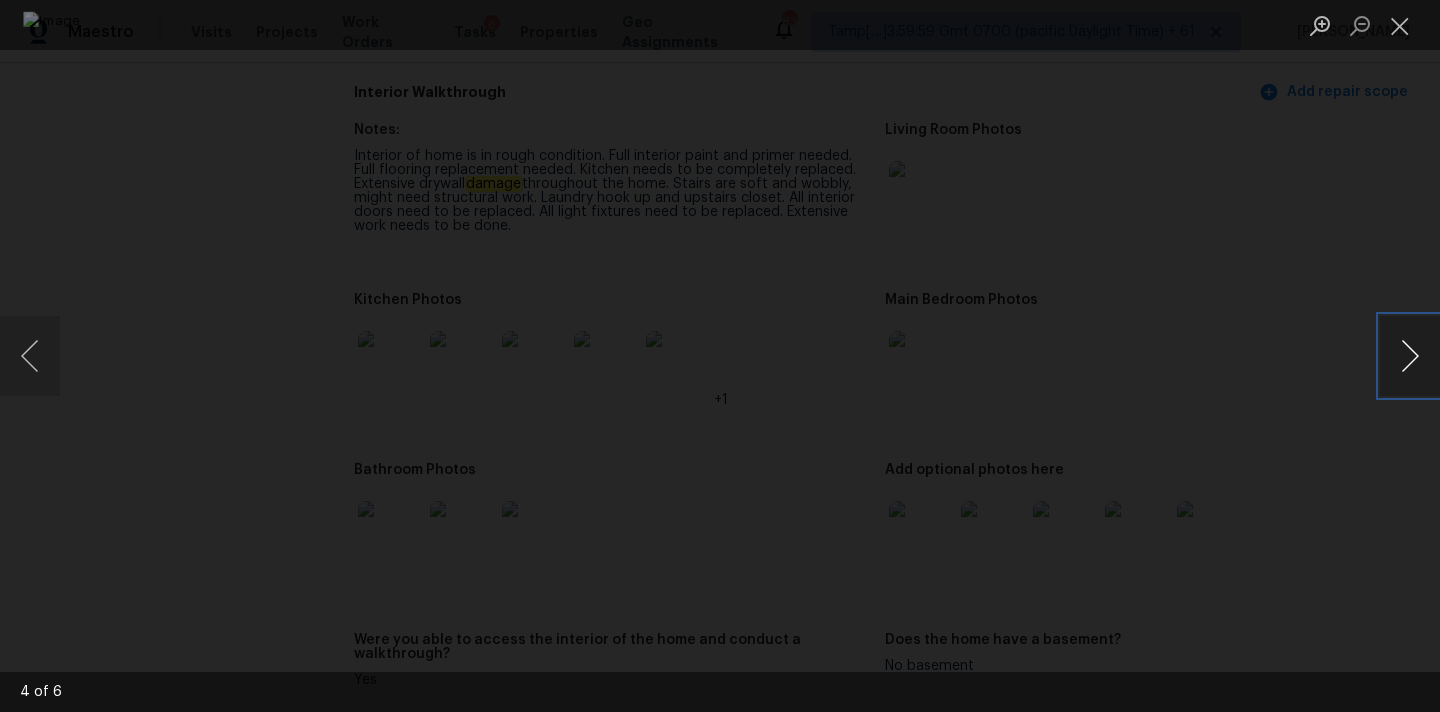 click at bounding box center [1410, 356] 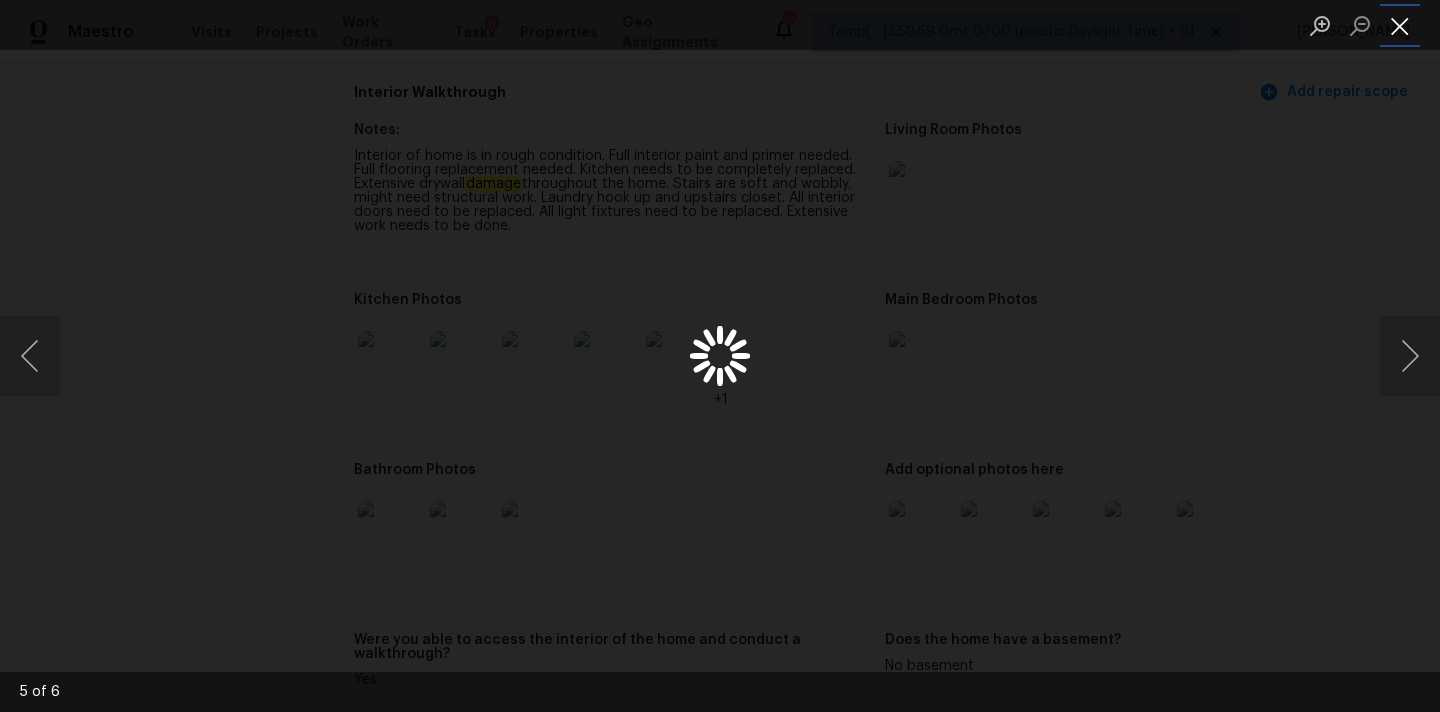 click at bounding box center [1400, 25] 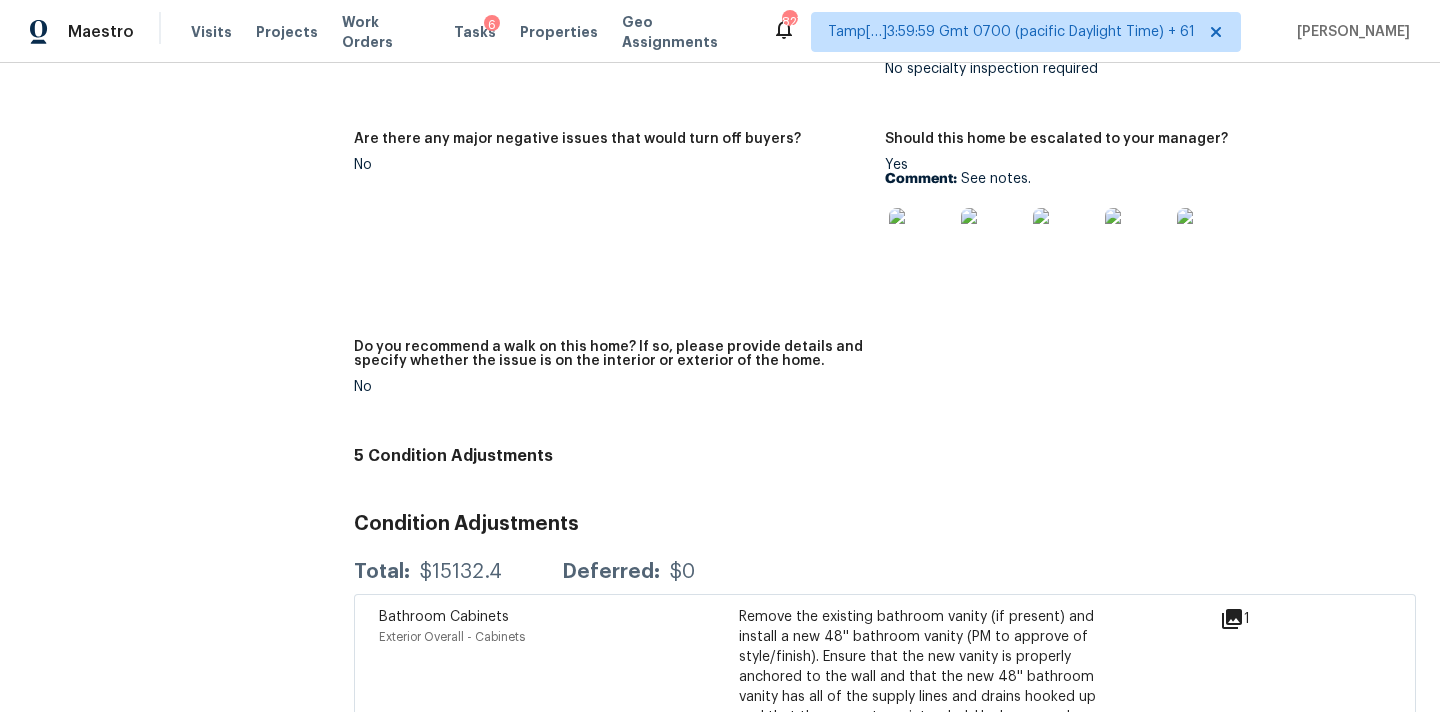 scroll, scrollTop: 4829, scrollLeft: 0, axis: vertical 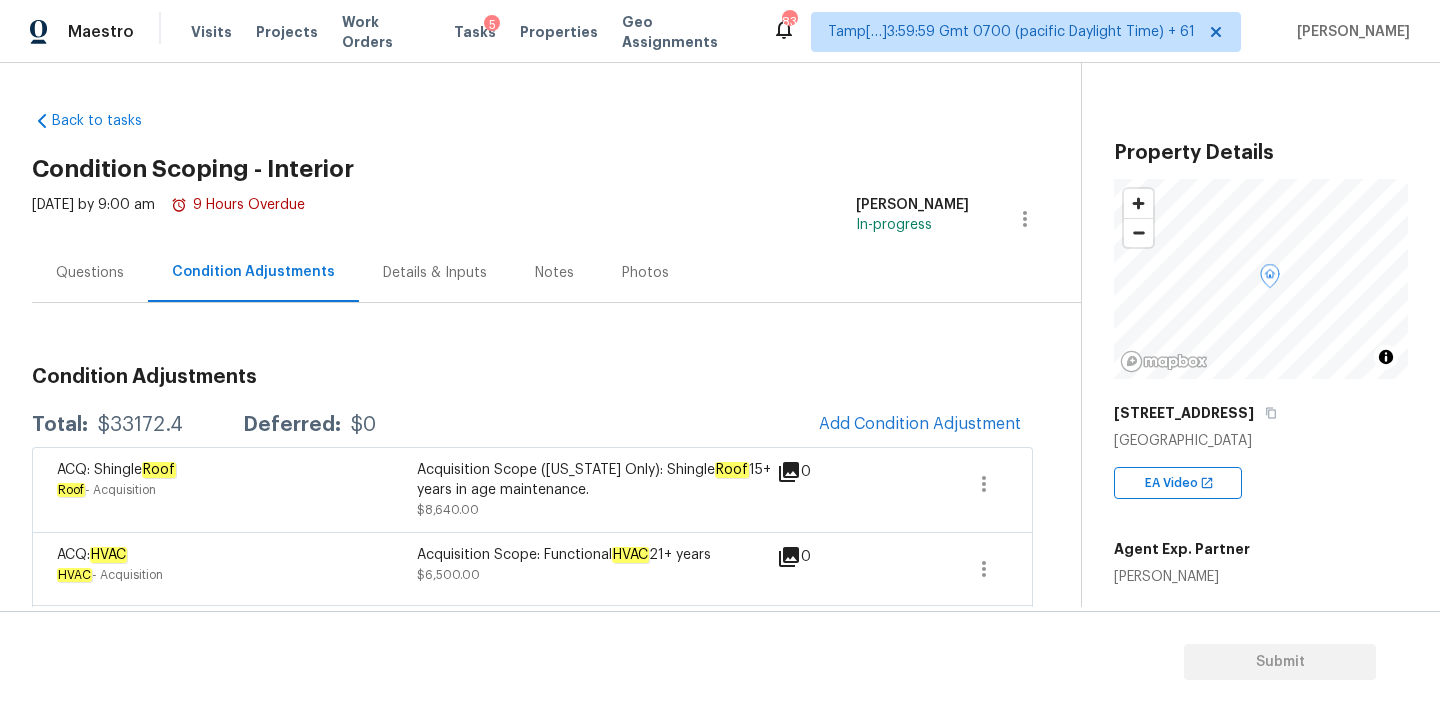 click on "Questions" at bounding box center (90, 272) 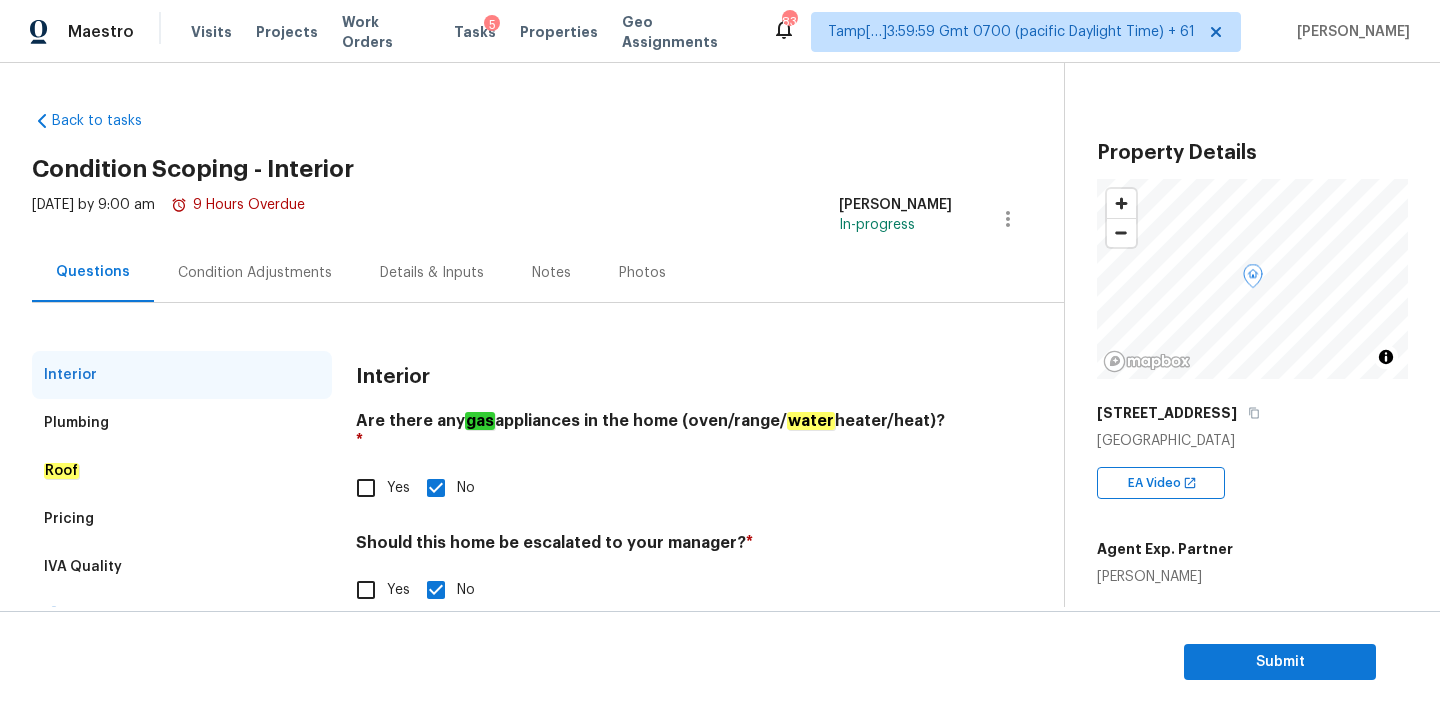 scroll, scrollTop: 38, scrollLeft: 0, axis: vertical 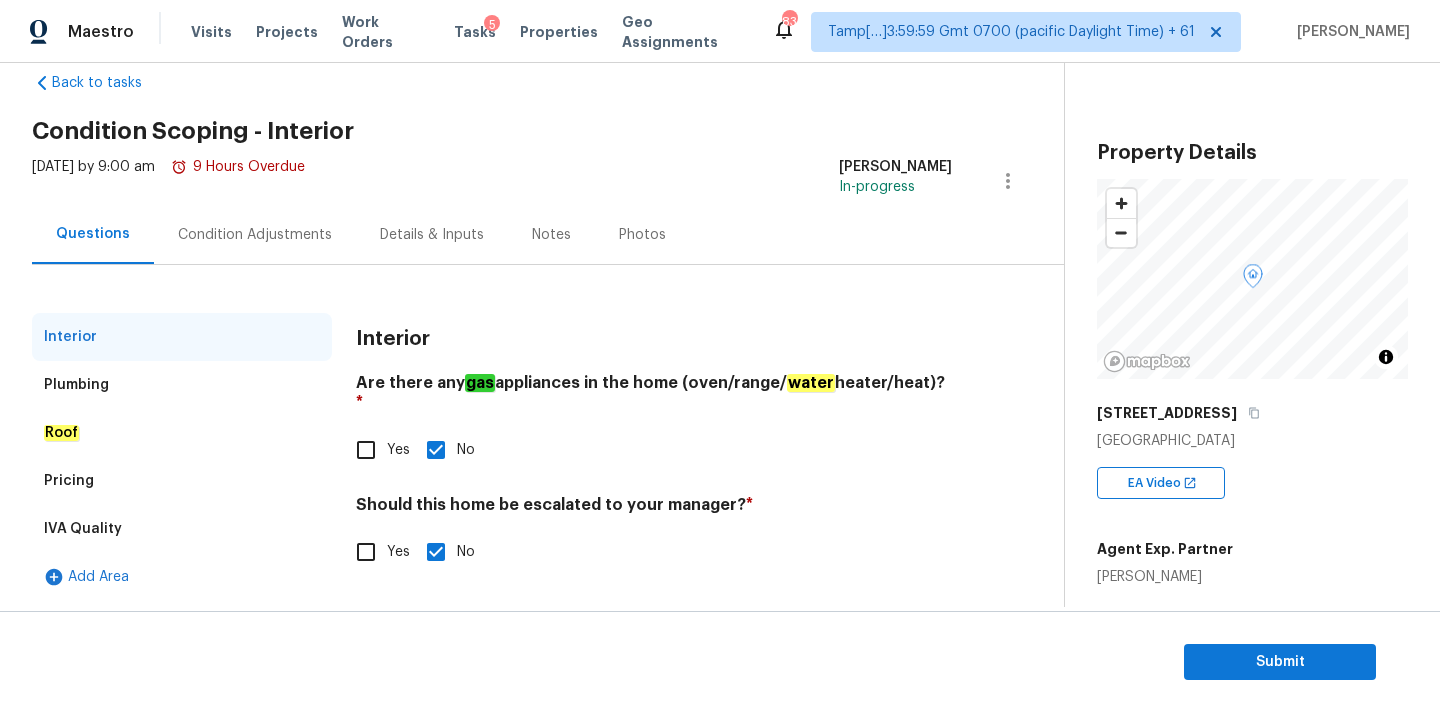 click on "Yes" at bounding box center (366, 552) 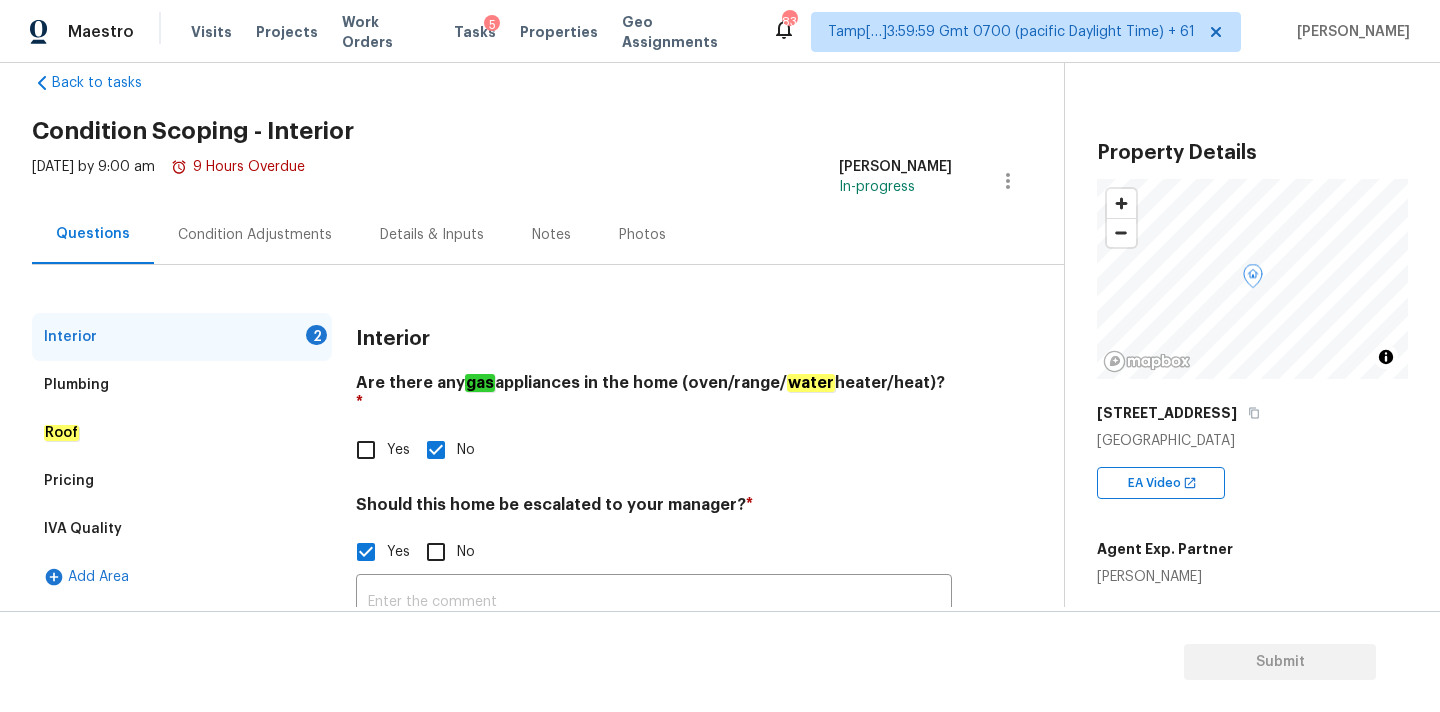 scroll, scrollTop: 203, scrollLeft: 0, axis: vertical 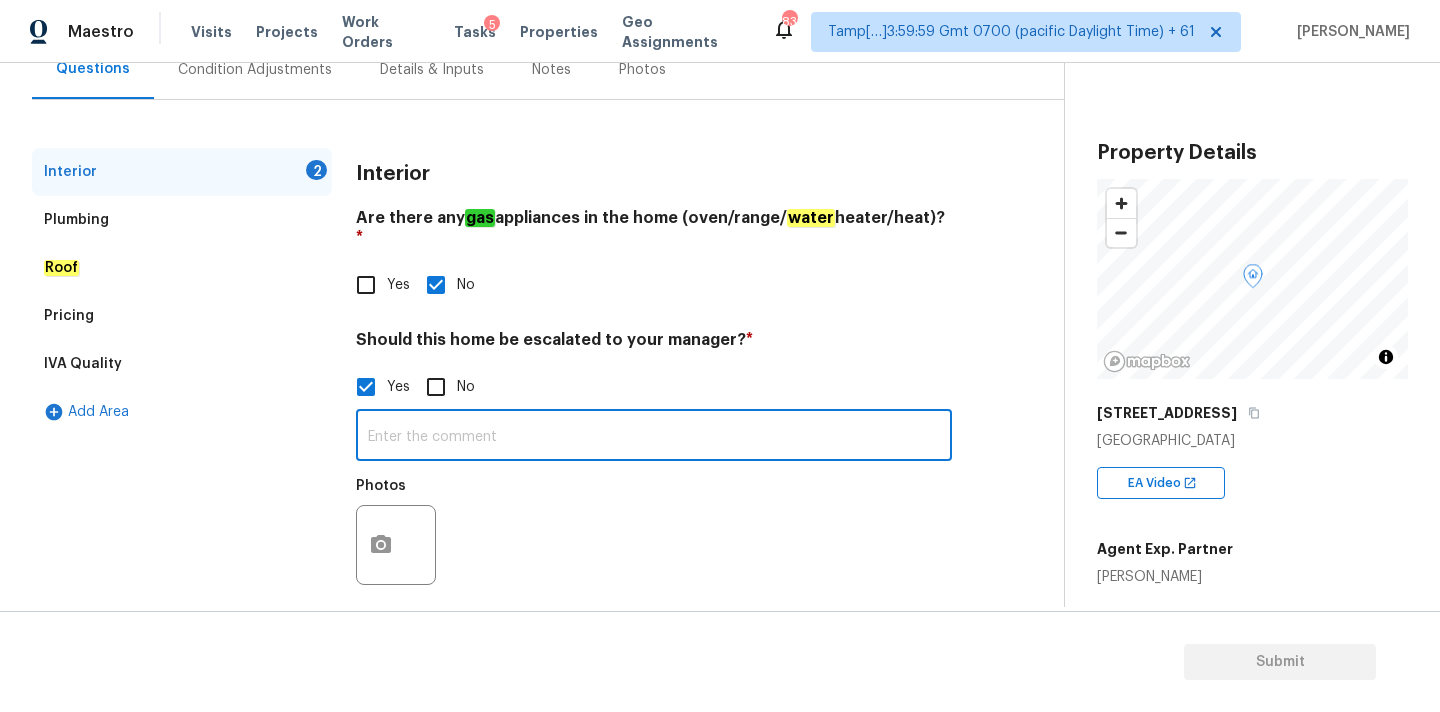 click at bounding box center (654, 437) 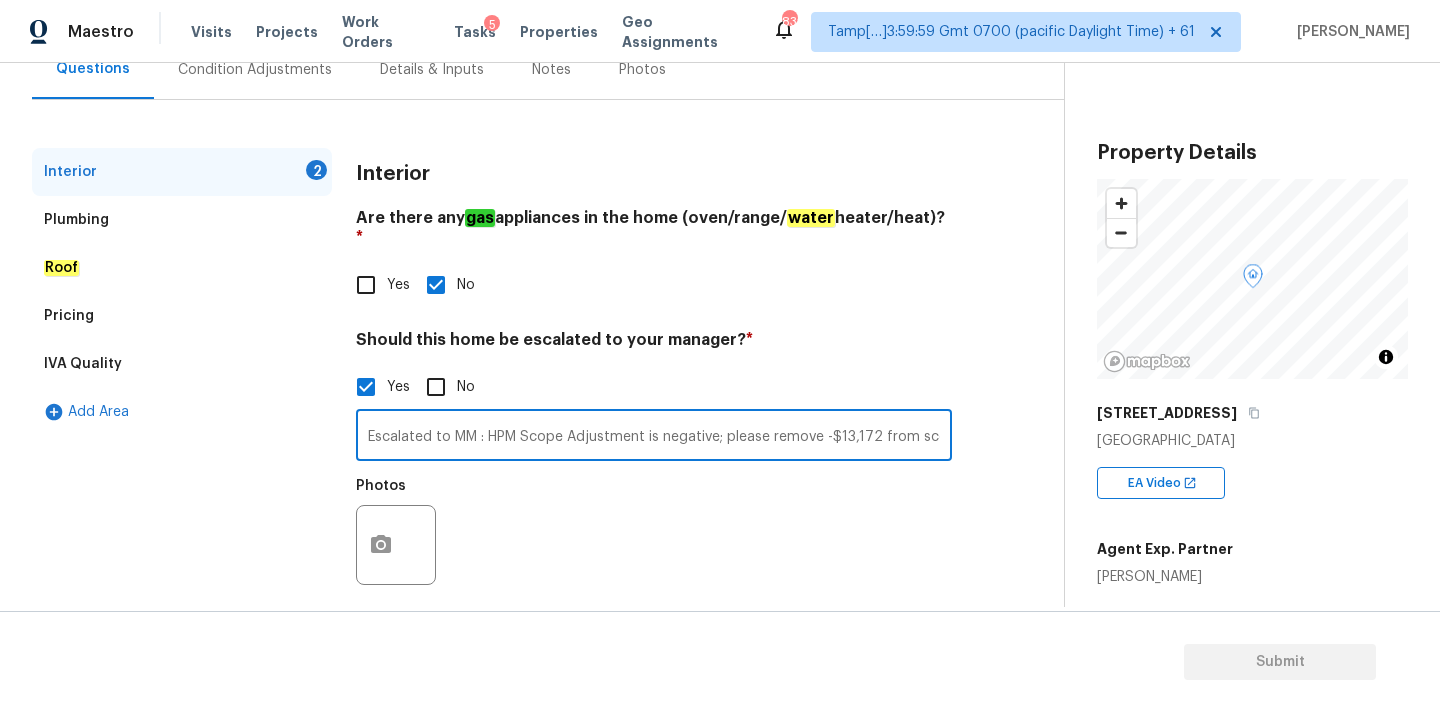 scroll, scrollTop: 0, scrollLeft: 13, axis: horizontal 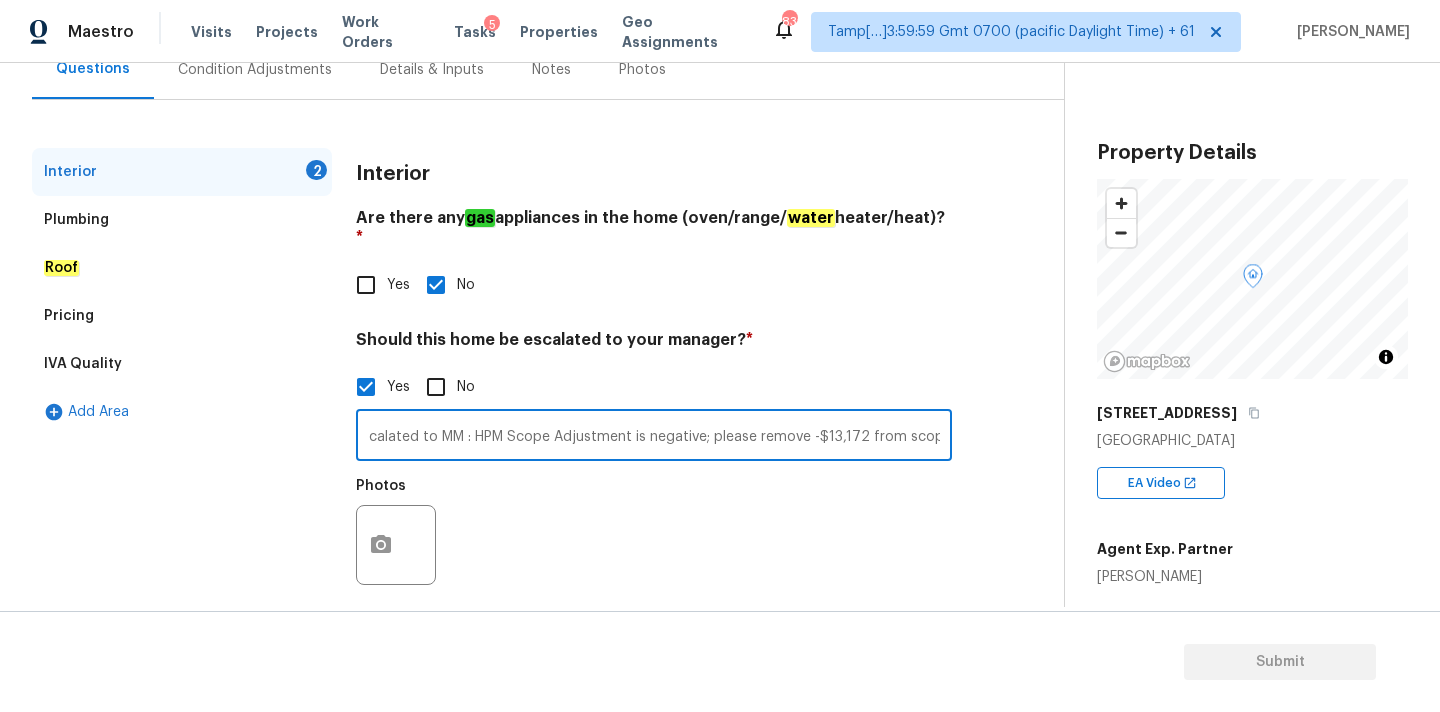 type on "Escalated to MM : HPM Scope Adjustment is negative; please remove -$13,172 from scope" 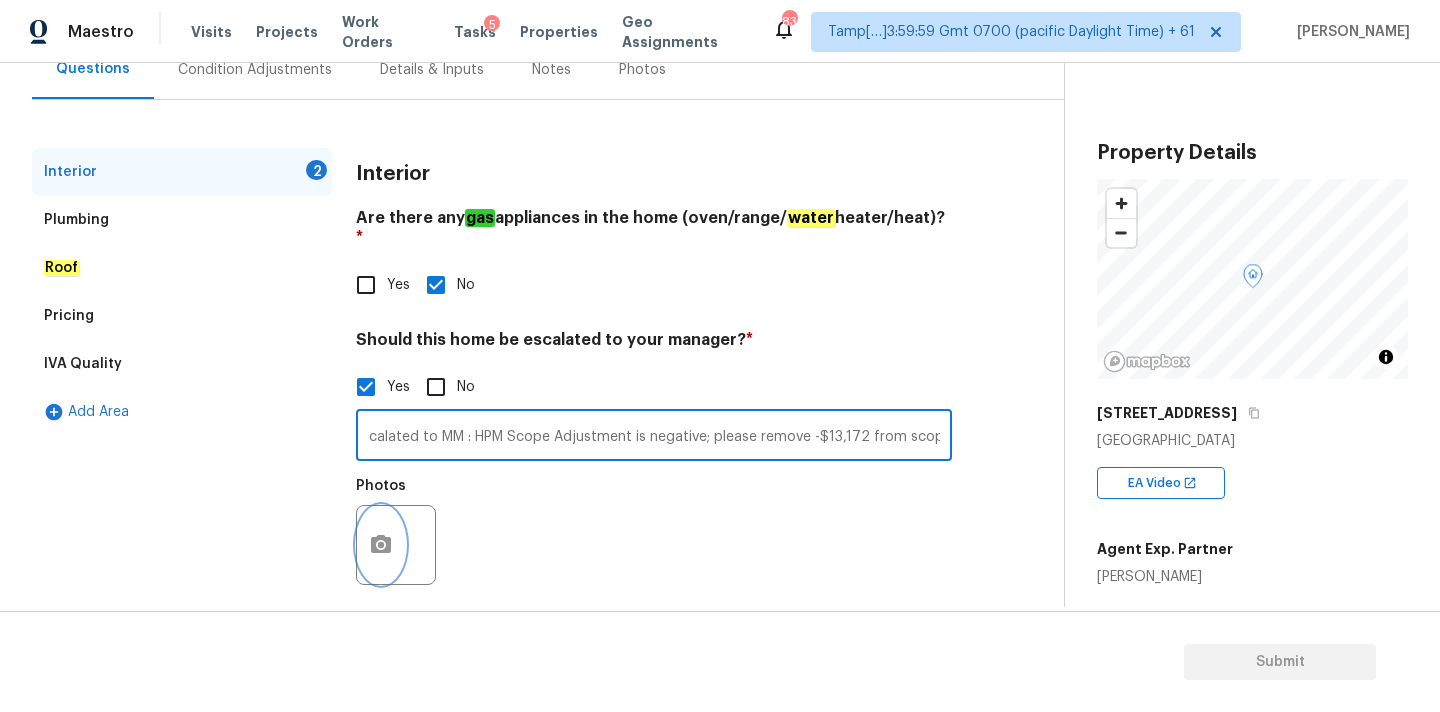 click 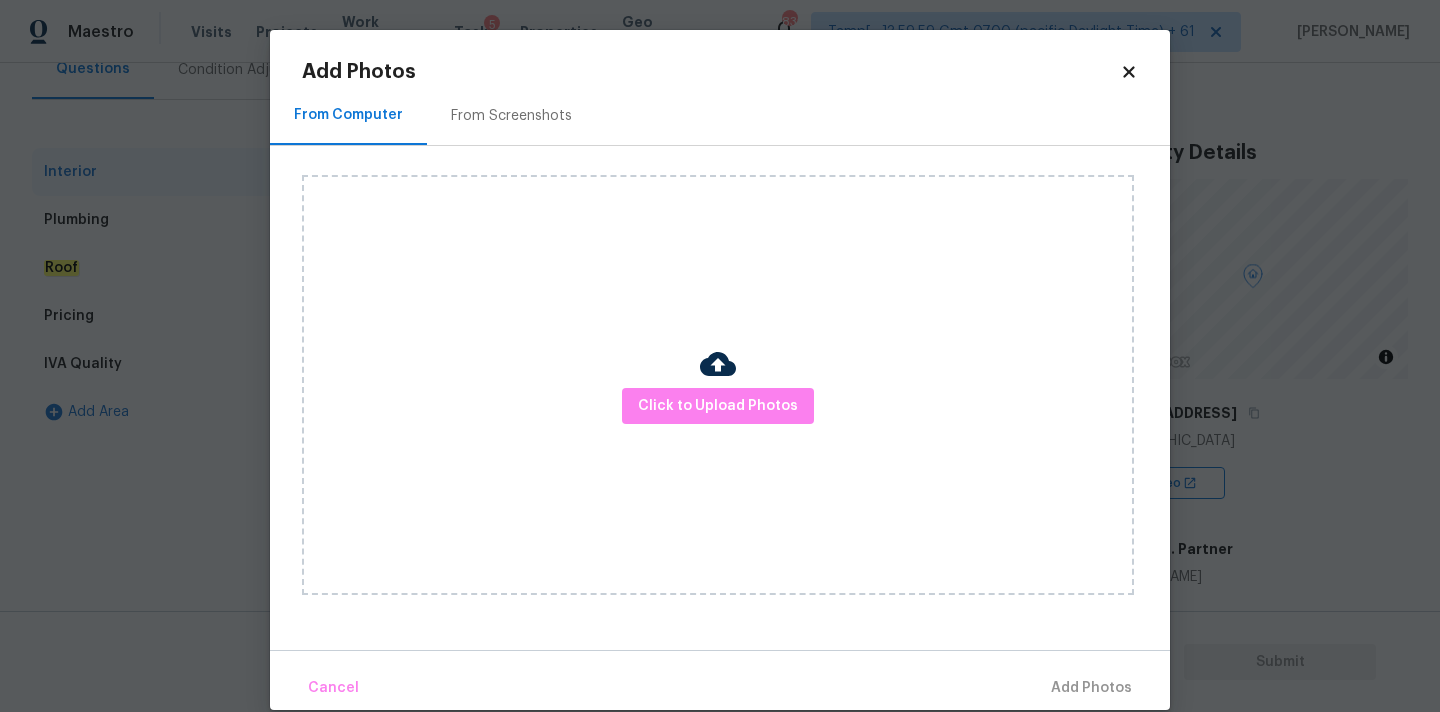 scroll, scrollTop: 0, scrollLeft: 0, axis: both 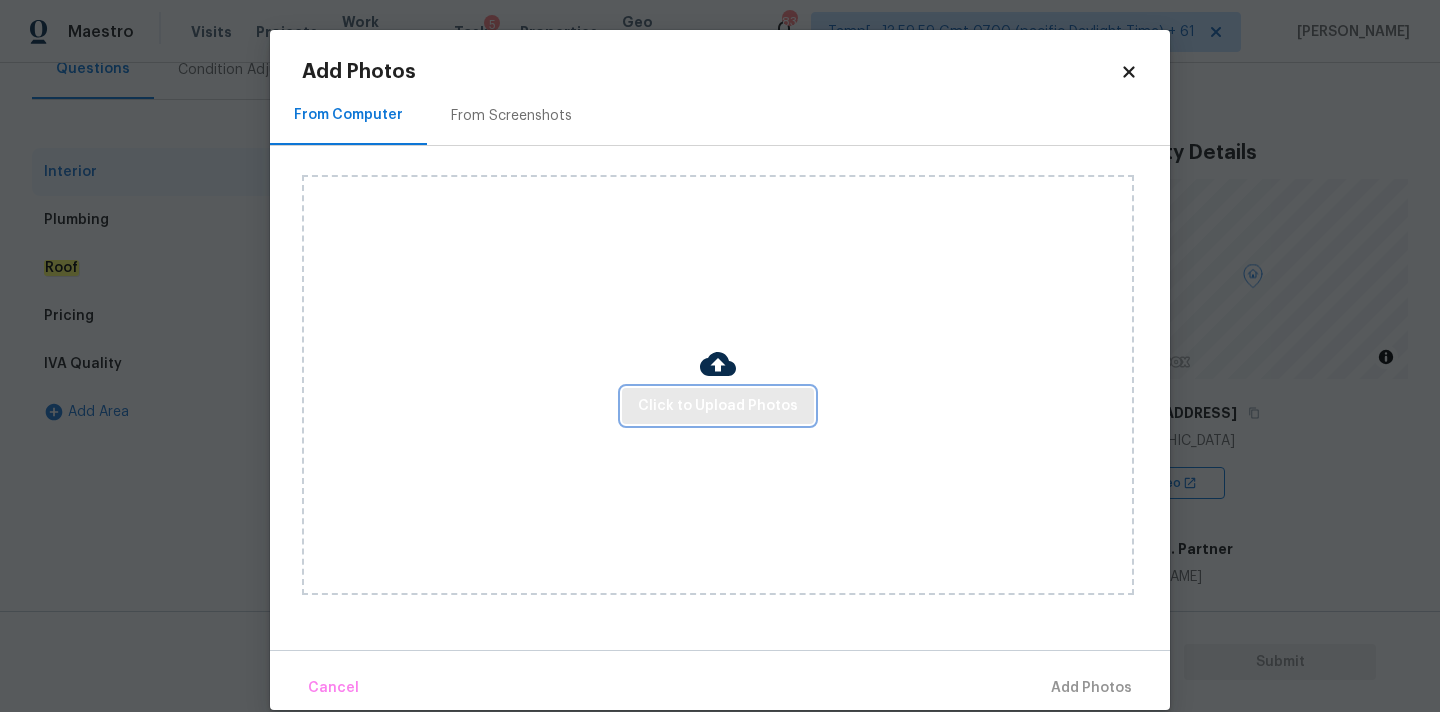 click on "Click to Upload Photos" at bounding box center (718, 406) 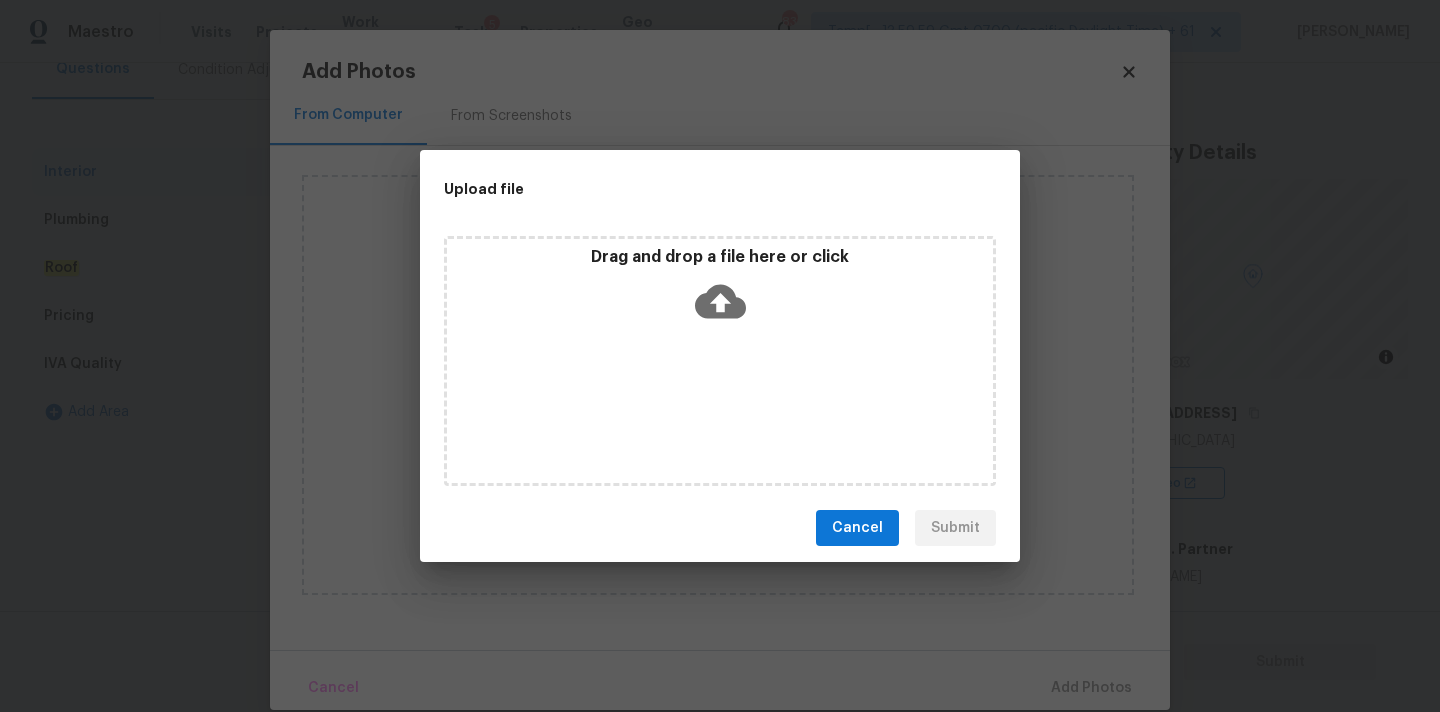 click 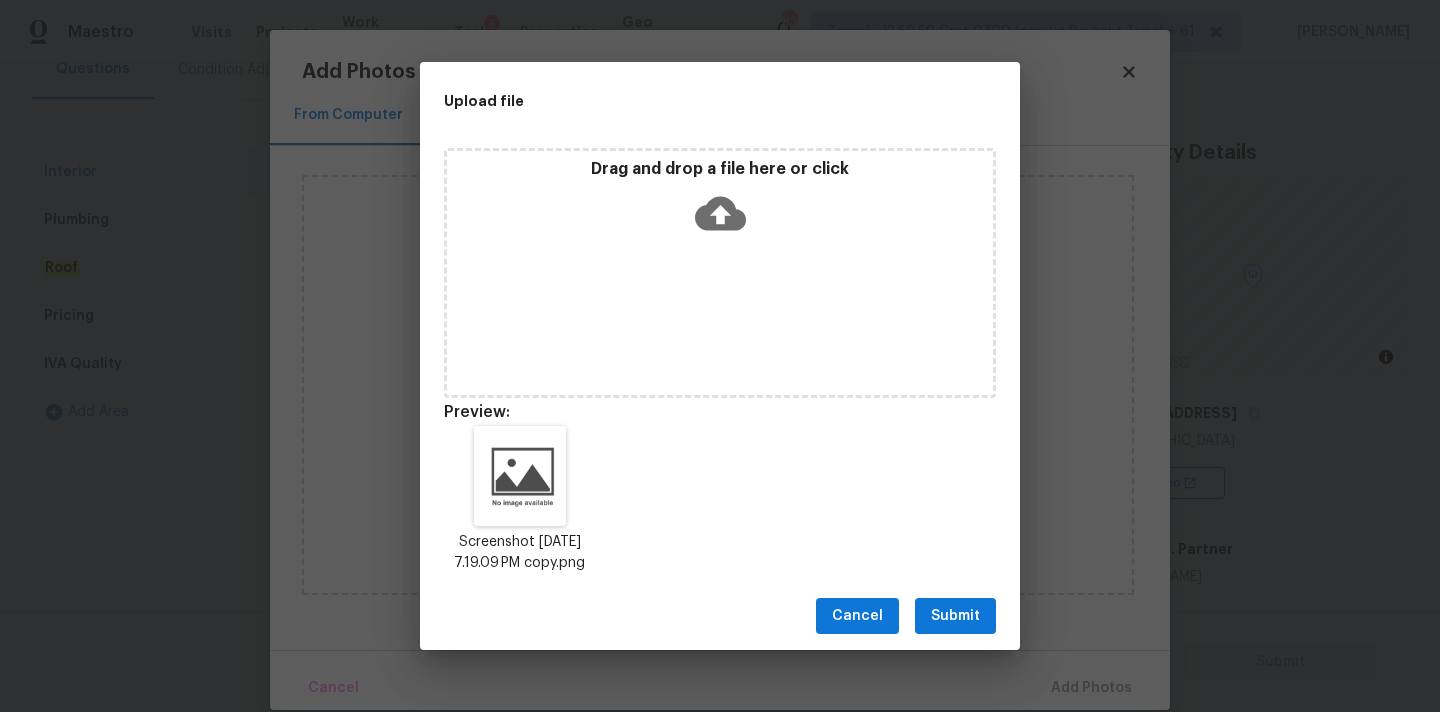 click on "Cancel Submit" at bounding box center [720, 616] 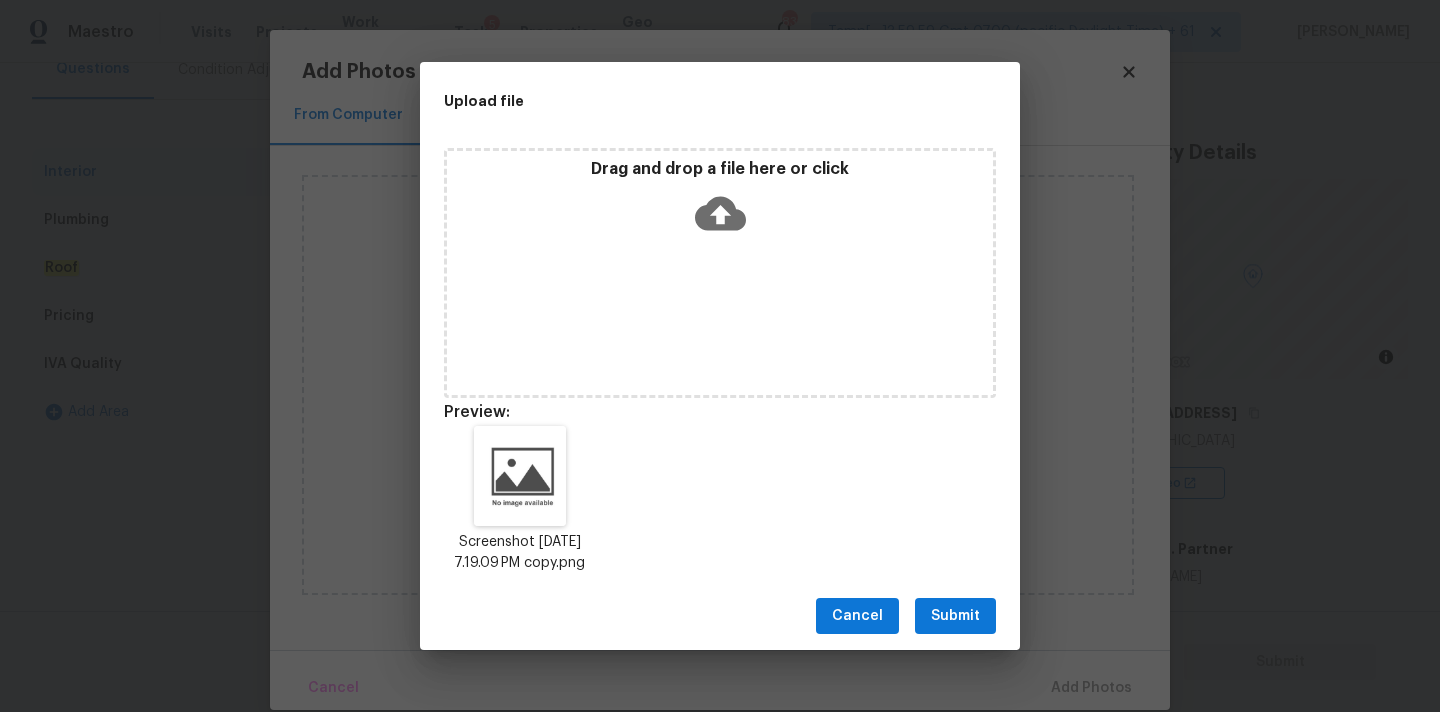 click on "Upload file Drag and drop a file here or click Preview: Screenshot 2024-10-26 at 7.19.09 PM copy.png Cancel Submit" at bounding box center (720, 356) 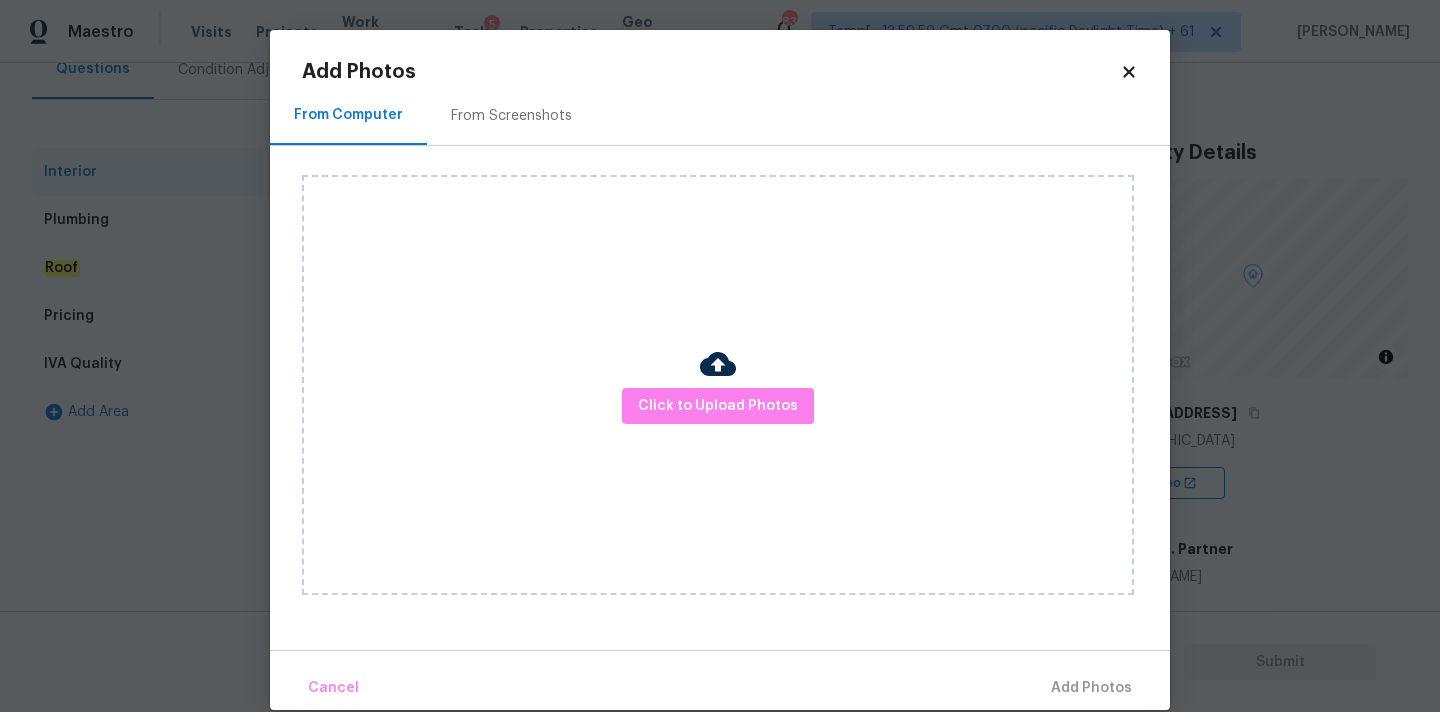 click 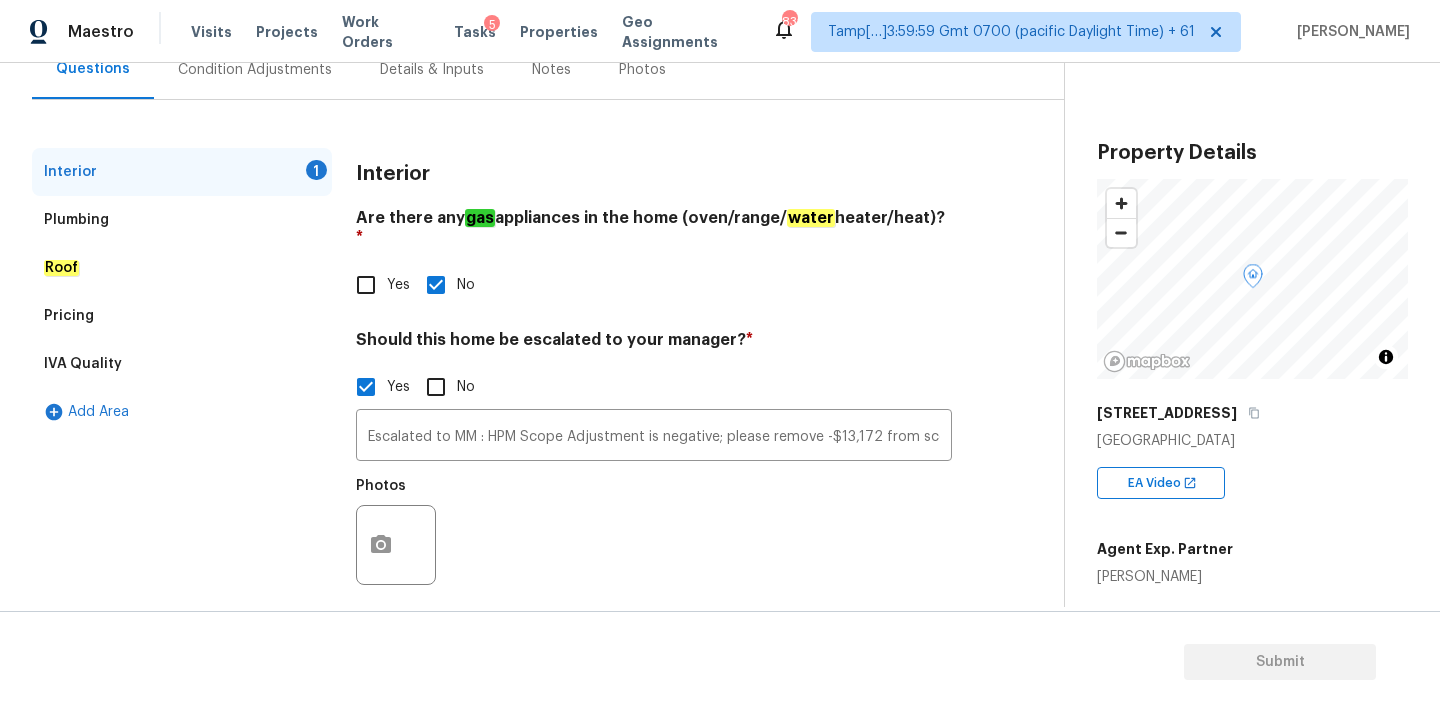 click at bounding box center (396, 545) 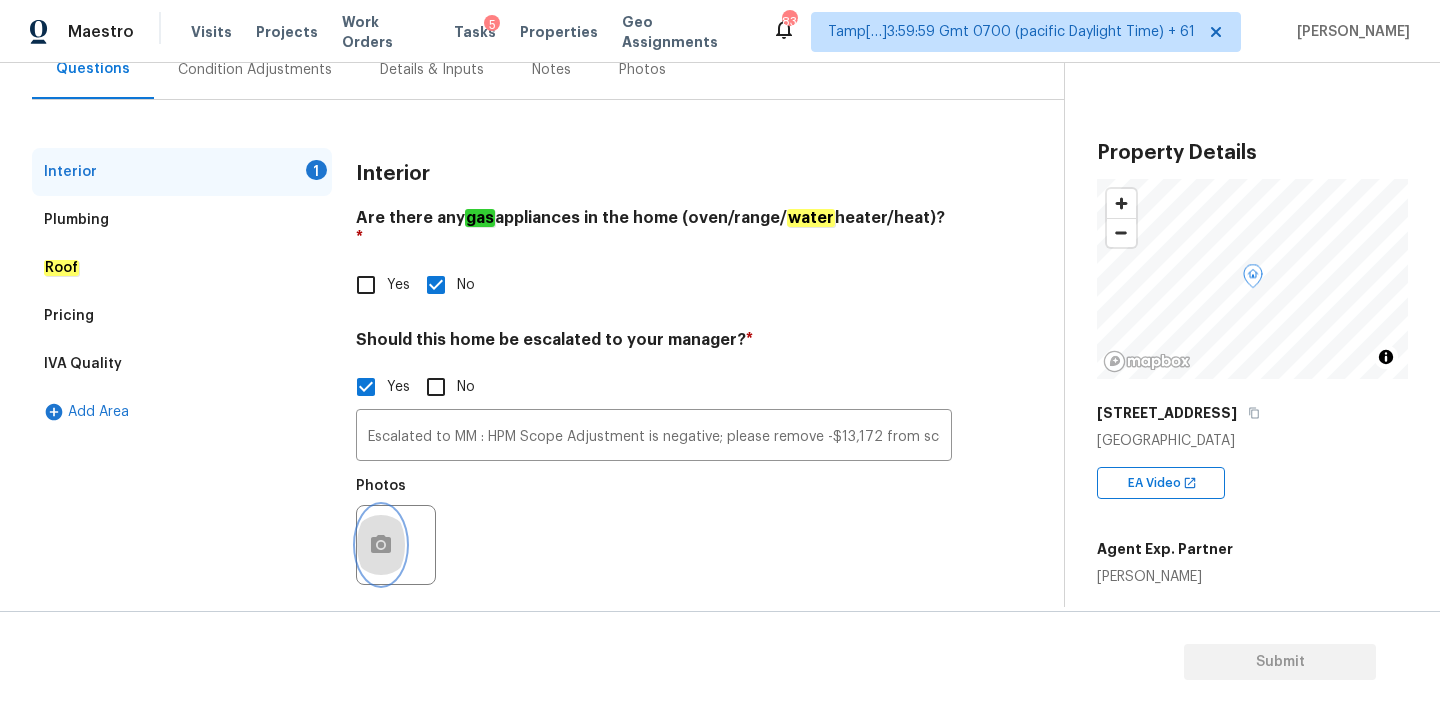 click at bounding box center (381, 545) 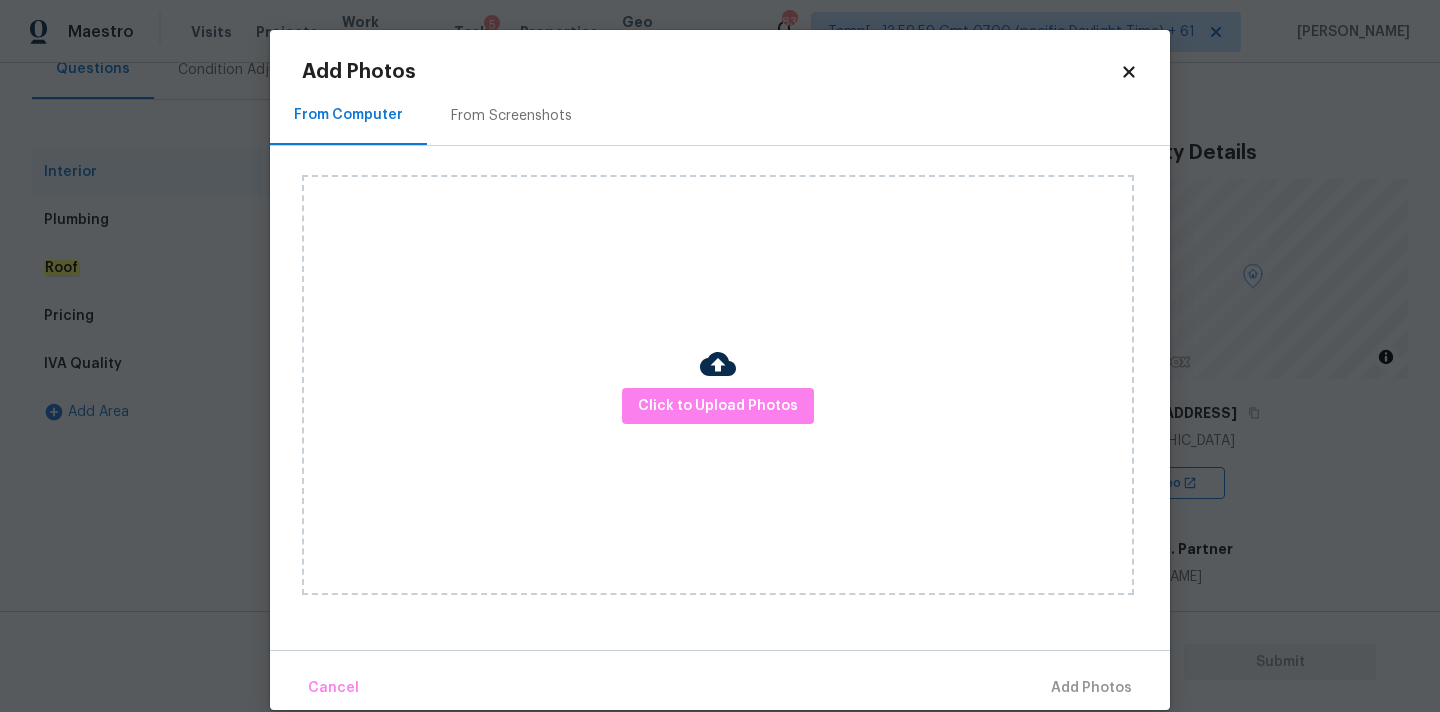 click on "Click to Upload Photos" at bounding box center [718, 385] 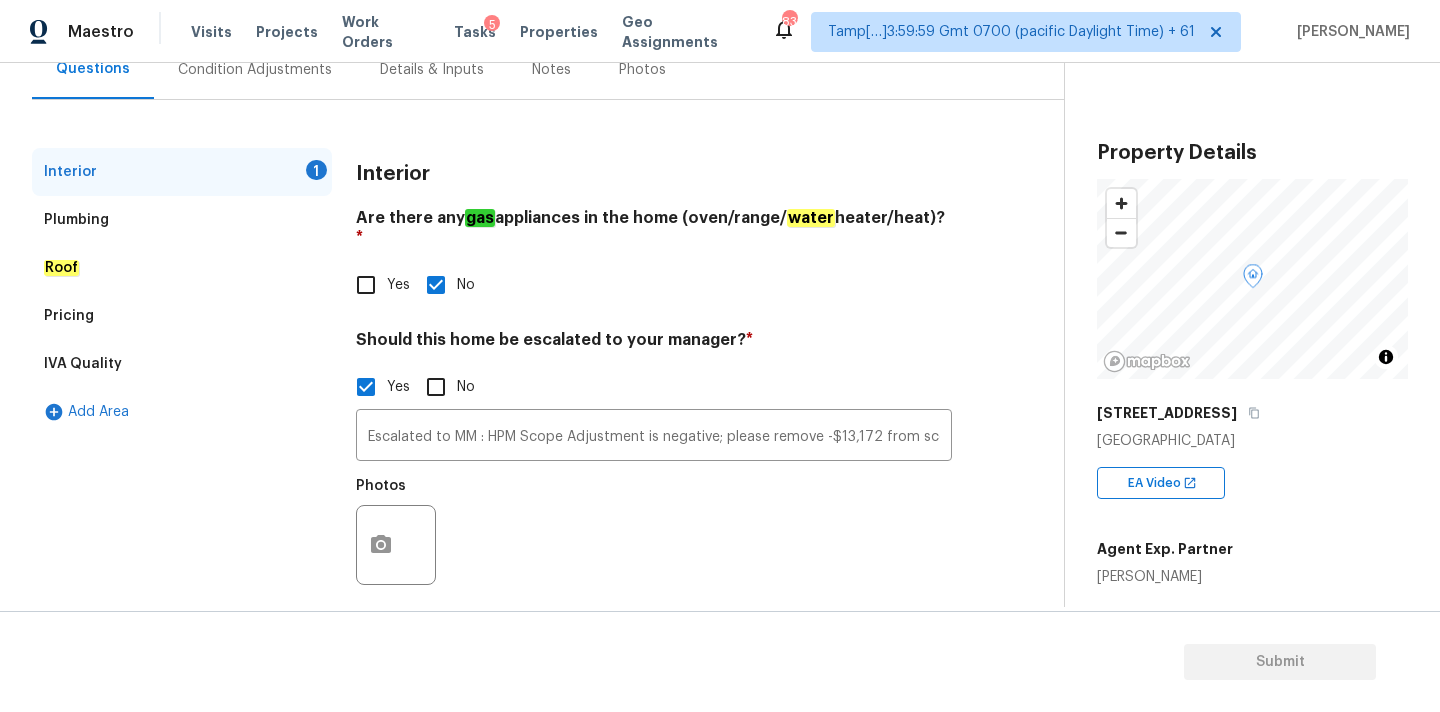 click at bounding box center (396, 545) 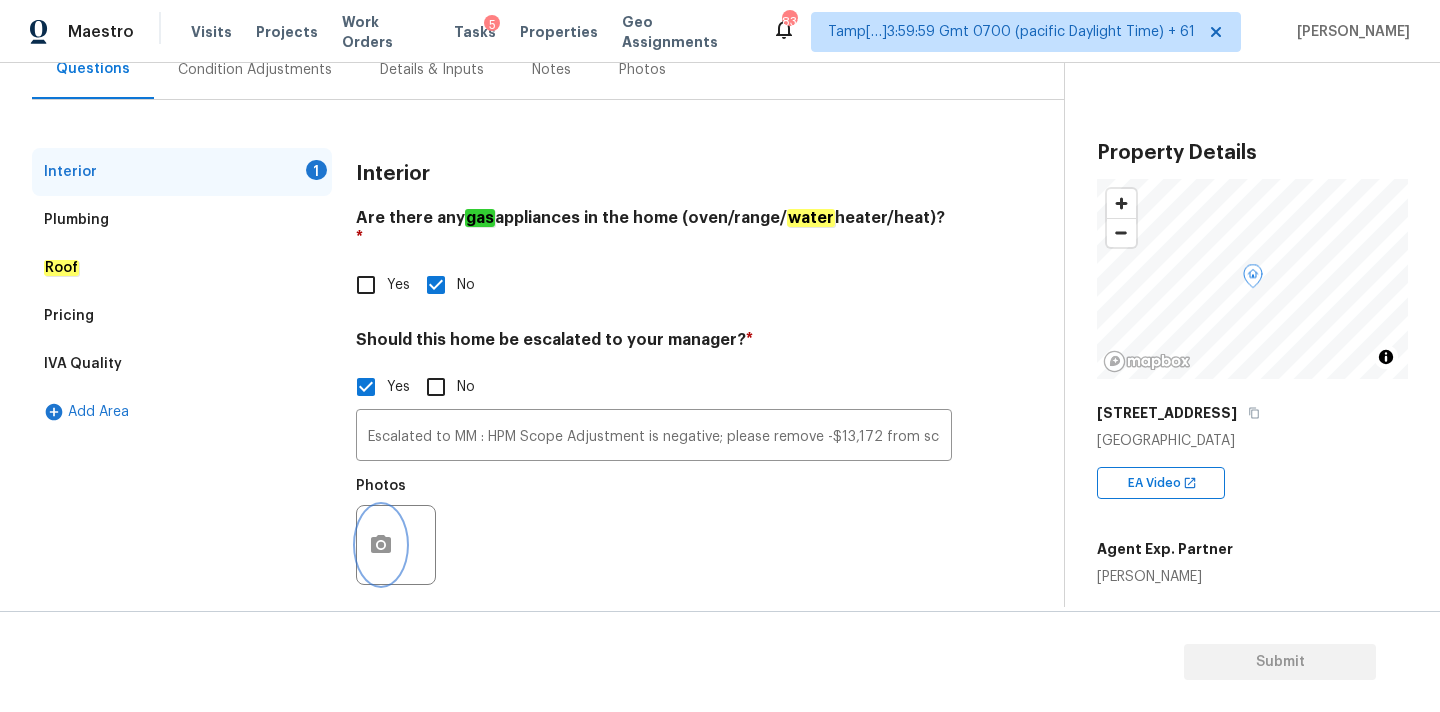 click at bounding box center (381, 545) 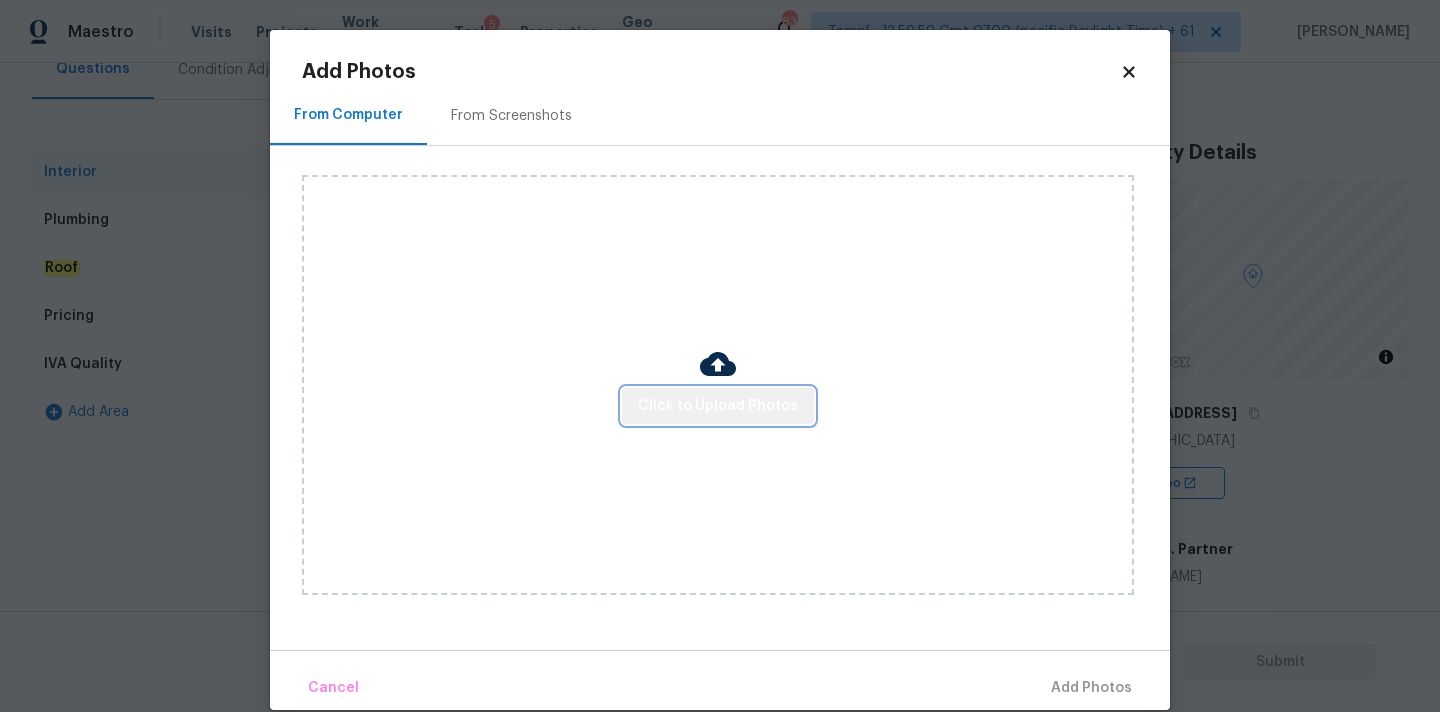 click on "Click to Upload Photos" at bounding box center (718, 406) 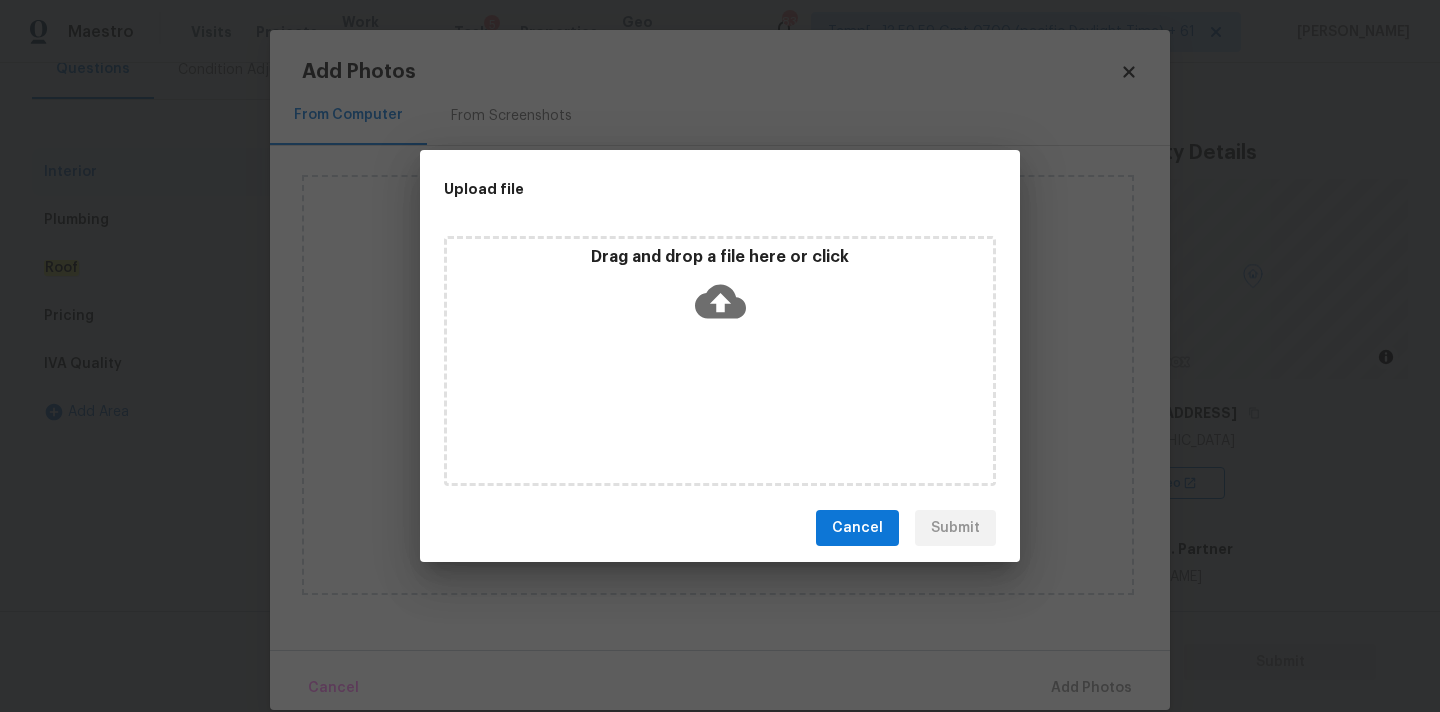 click 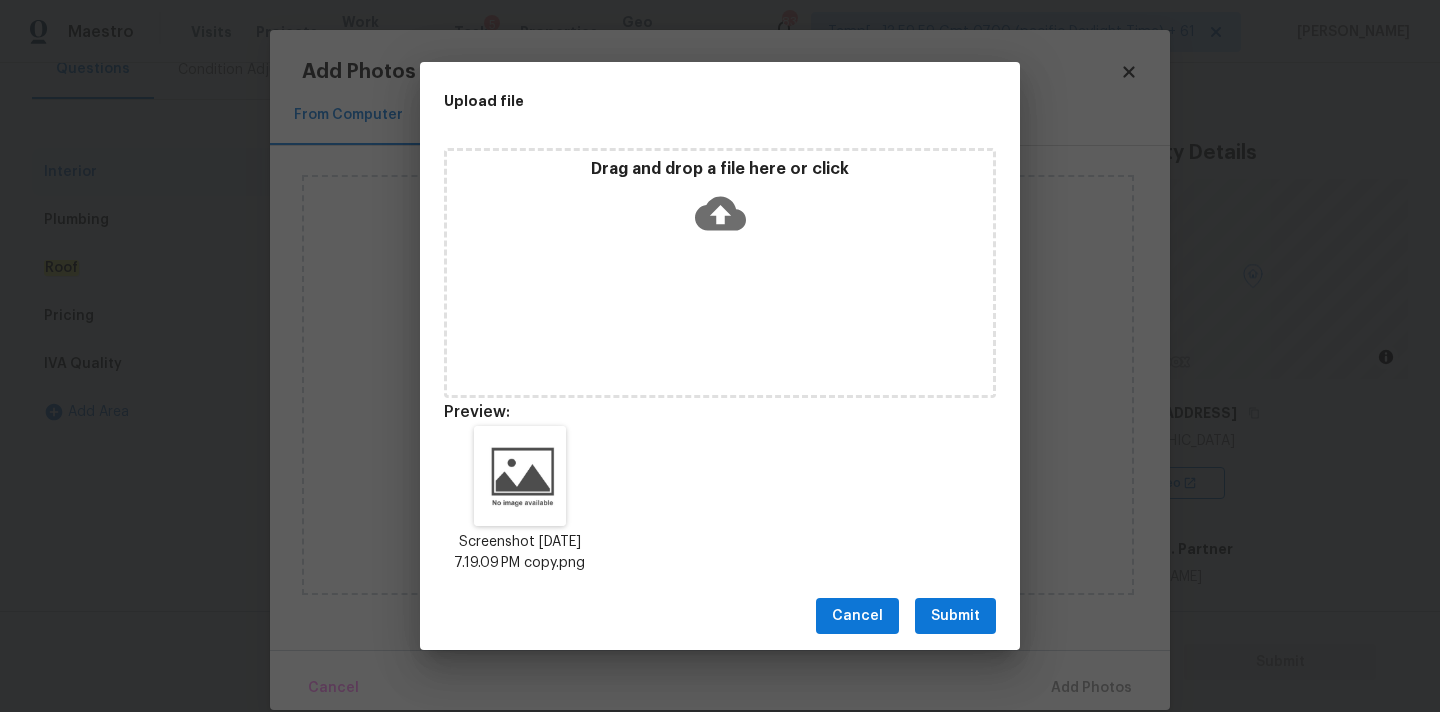 click on "Submit" at bounding box center [955, 616] 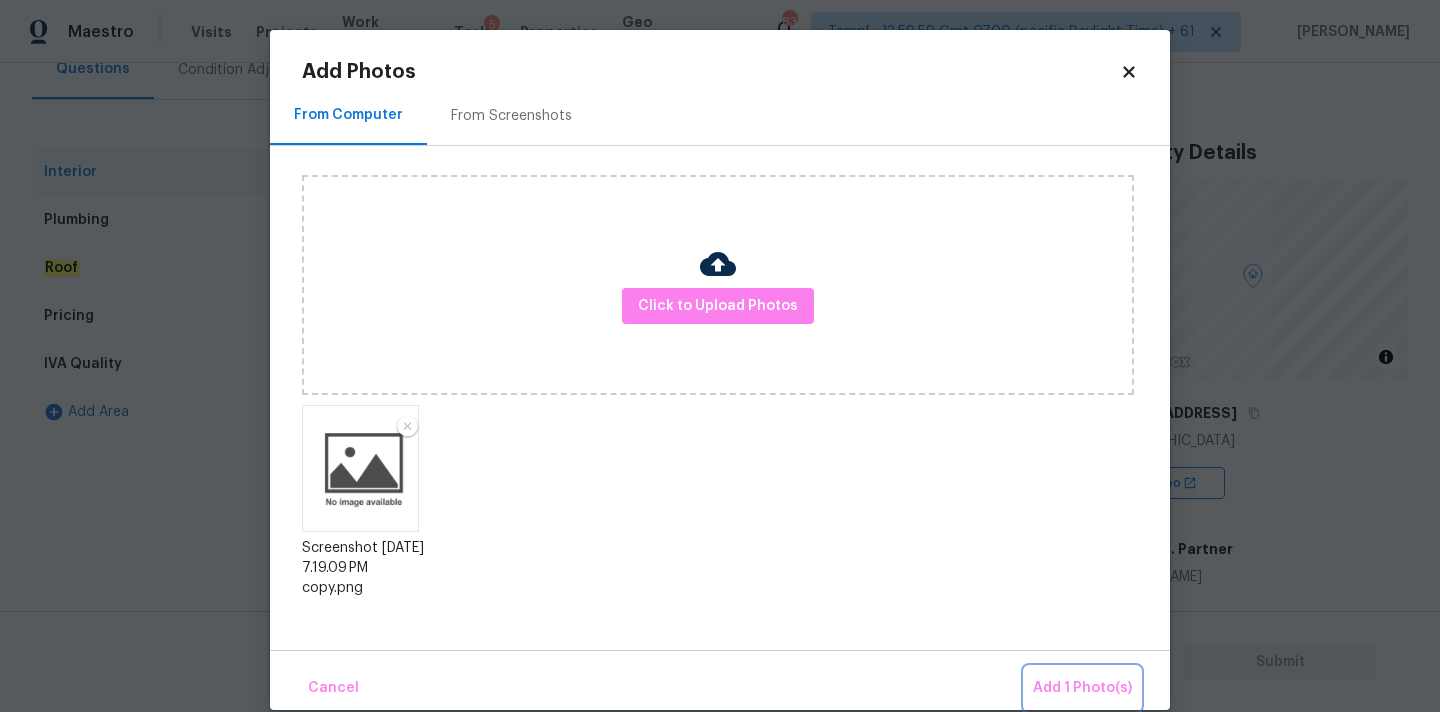 click on "Add 1 Photo(s)" at bounding box center [1082, 688] 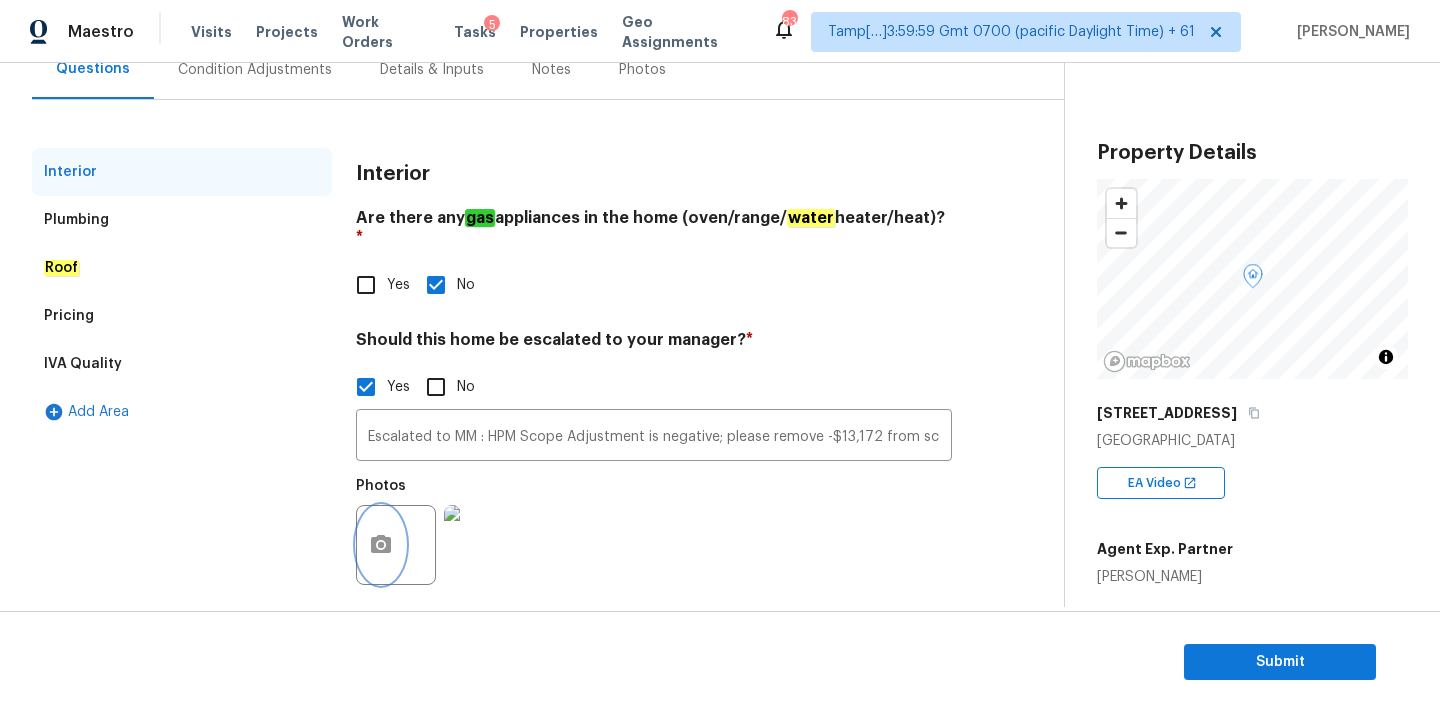scroll, scrollTop: 0, scrollLeft: 0, axis: both 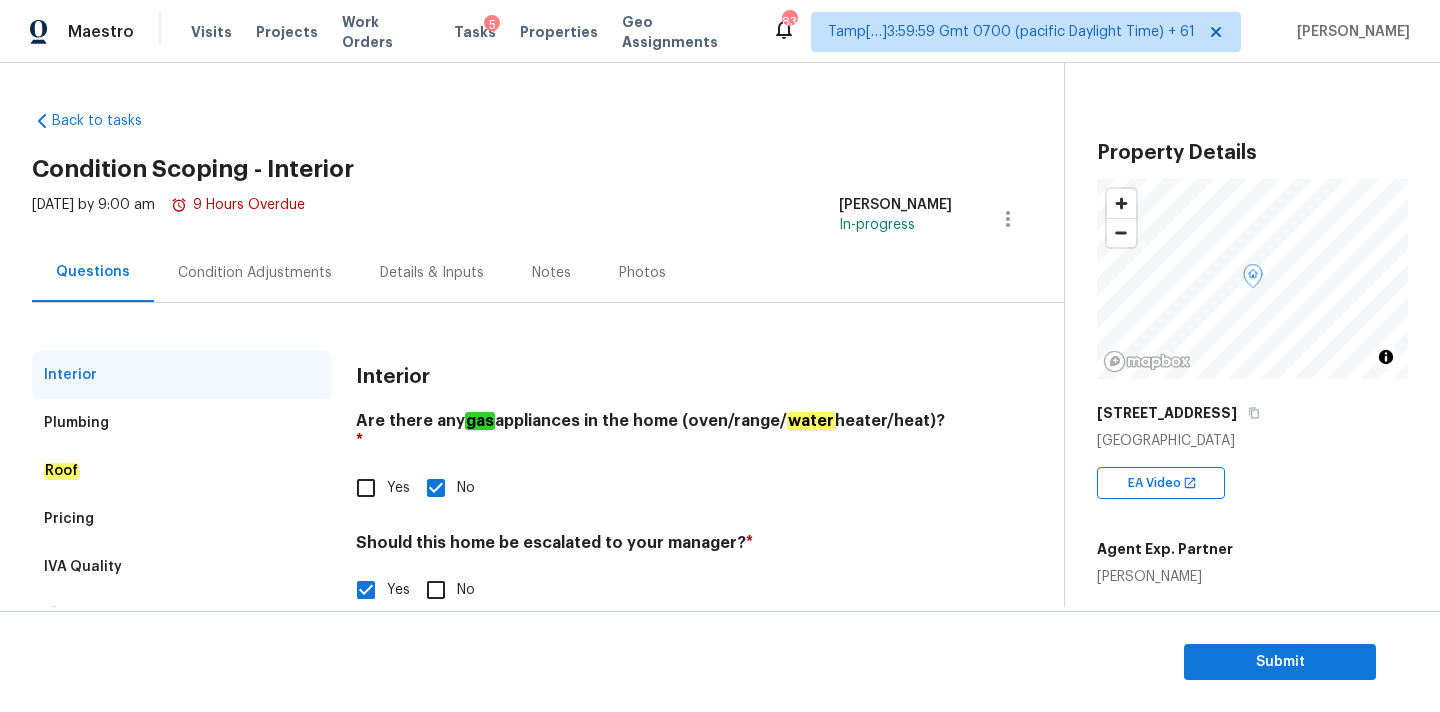 click on "Condition Adjustments" at bounding box center [255, 272] 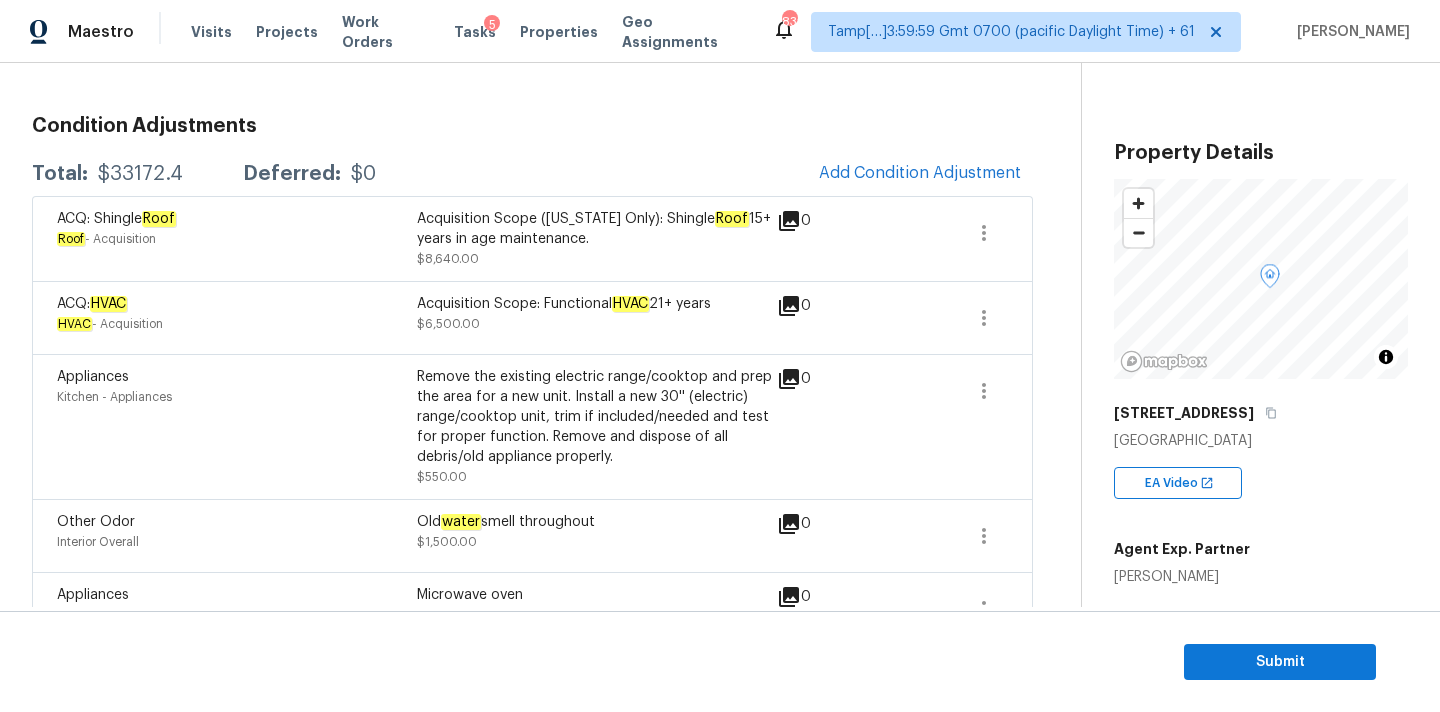 scroll, scrollTop: 196, scrollLeft: 0, axis: vertical 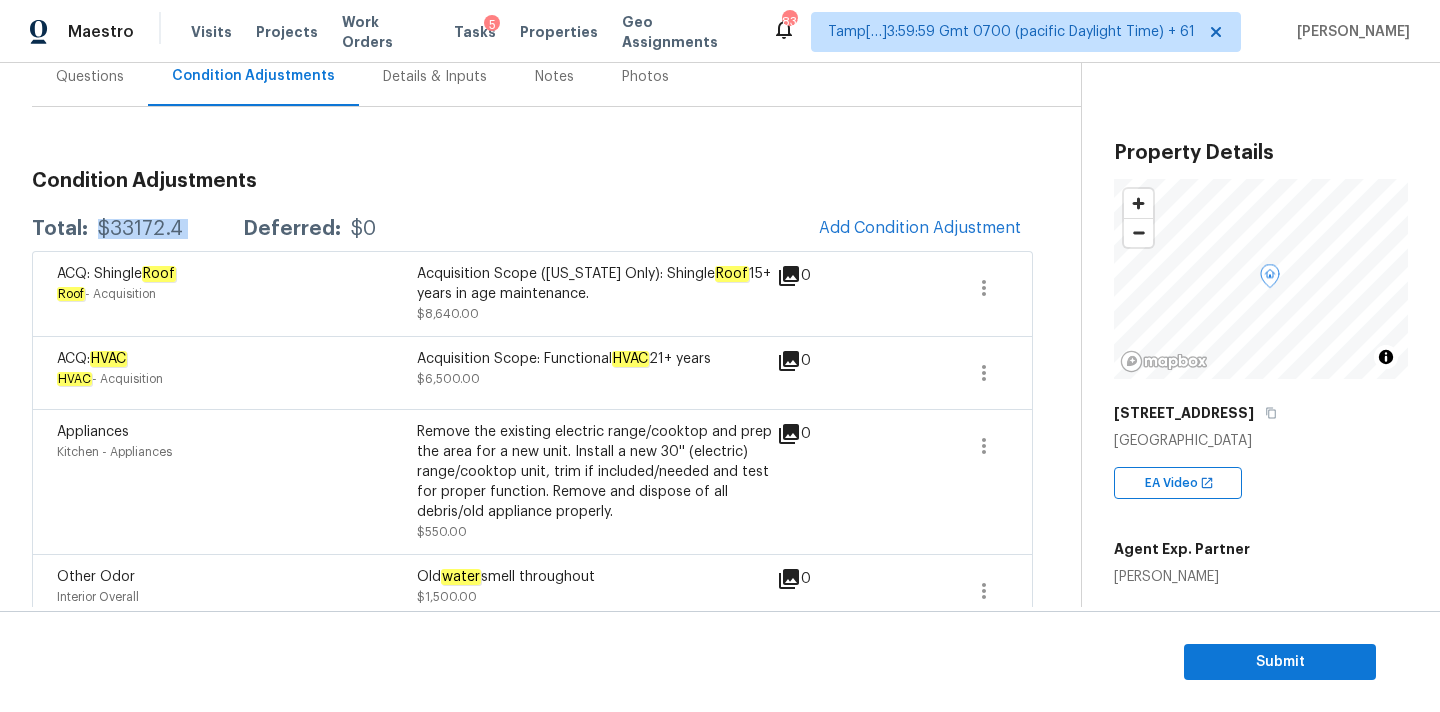 drag, startPoint x: 97, startPoint y: 222, endPoint x: 227, endPoint y: 222, distance: 130 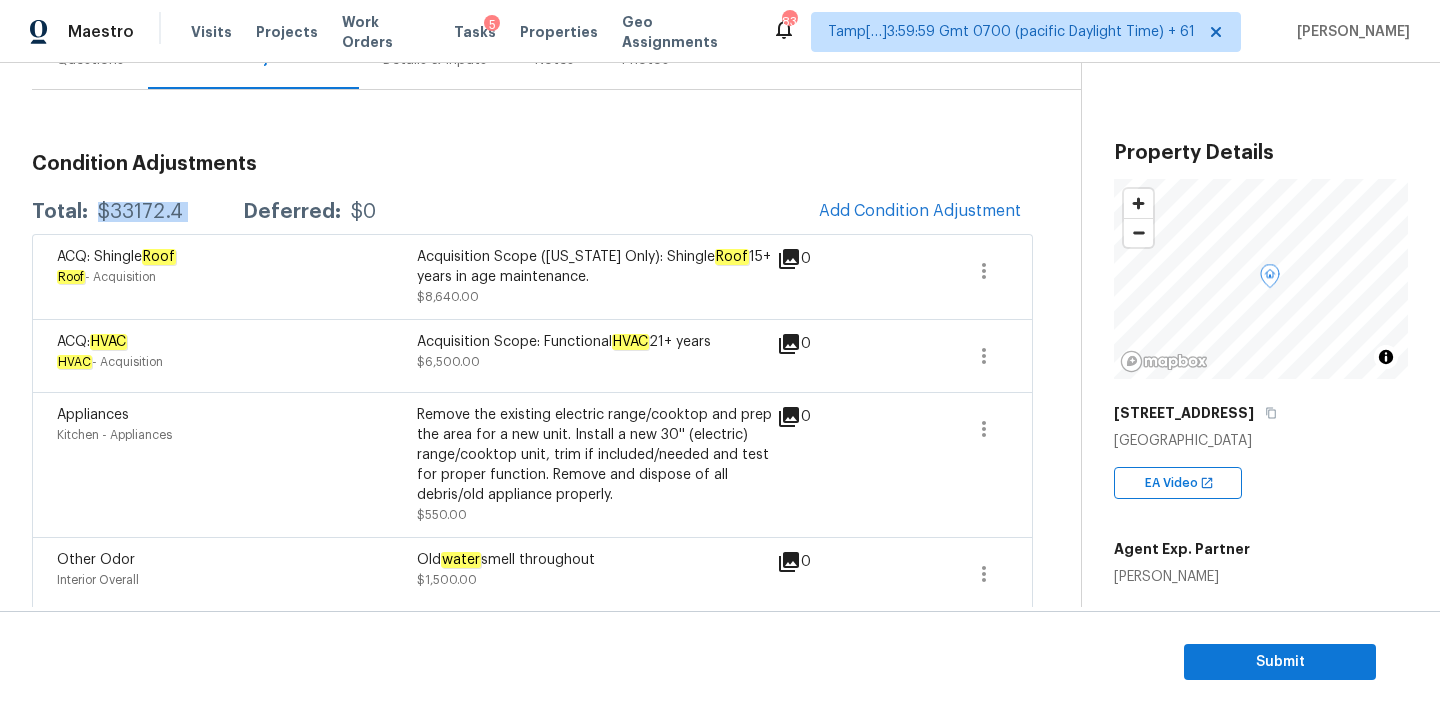 scroll, scrollTop: 361, scrollLeft: 0, axis: vertical 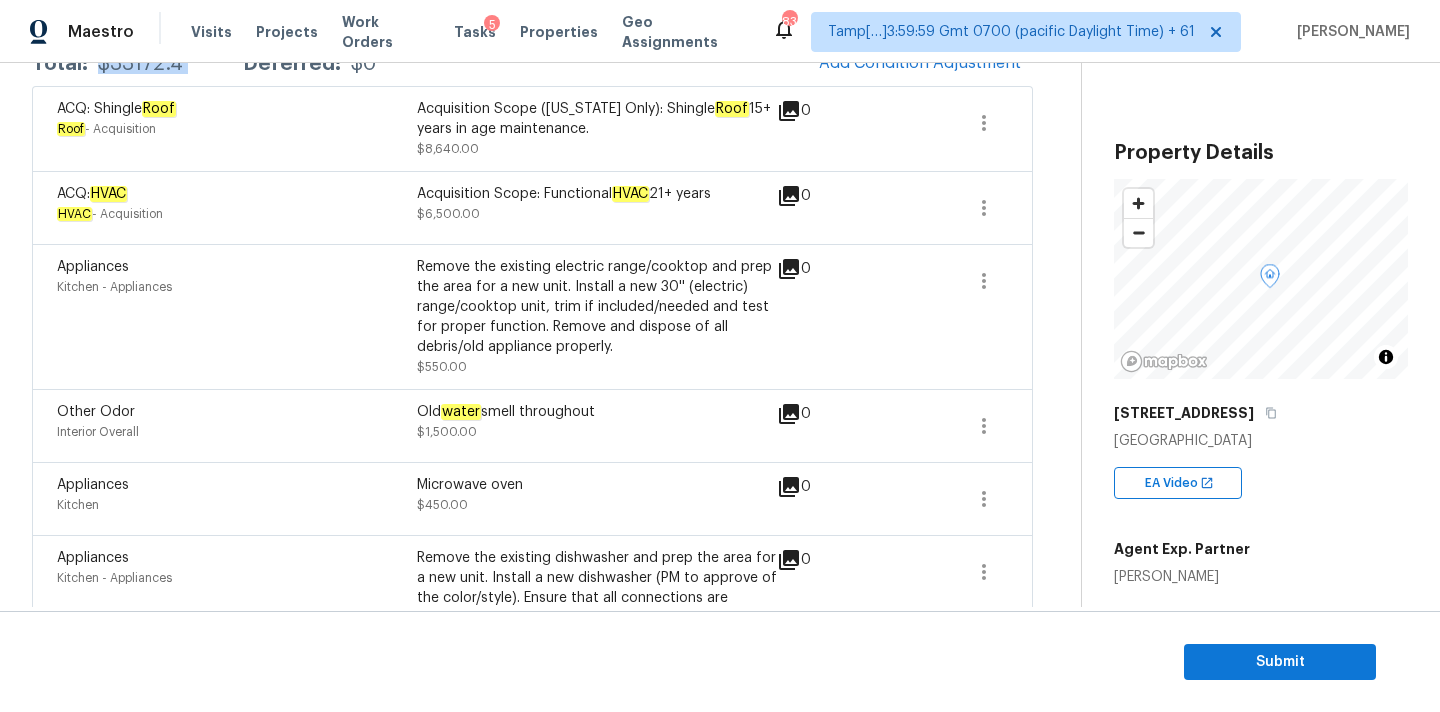 drag, startPoint x: 420, startPoint y: 414, endPoint x: 626, endPoint y: 414, distance: 206 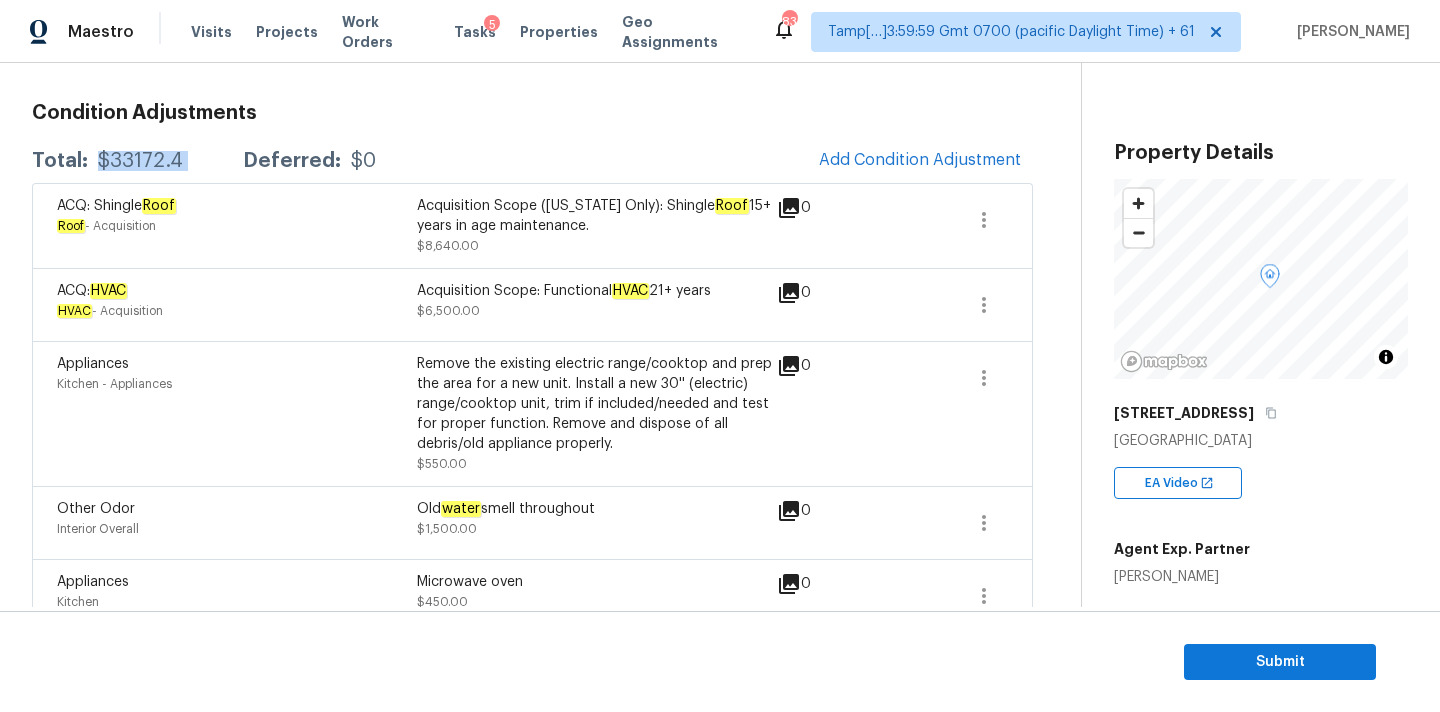 scroll, scrollTop: 0, scrollLeft: 0, axis: both 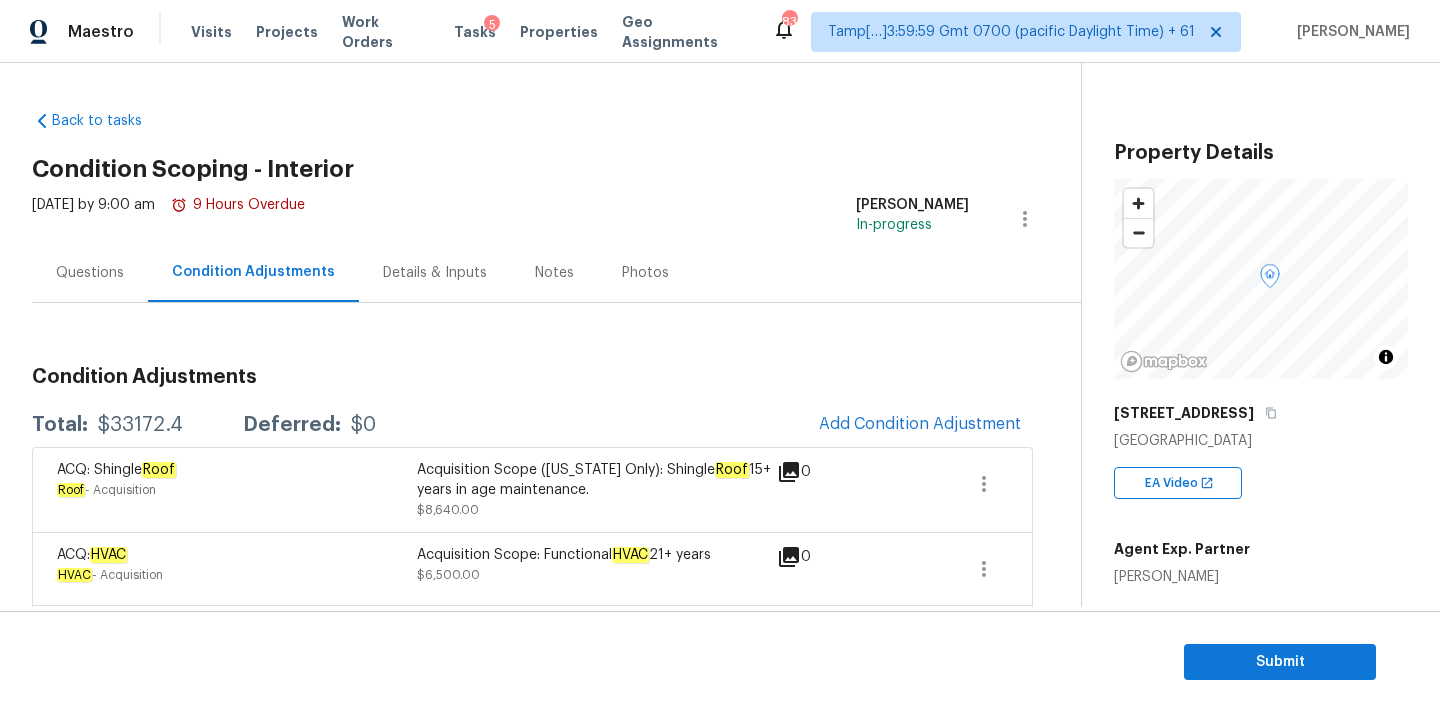 click on "Questions" at bounding box center [90, 272] 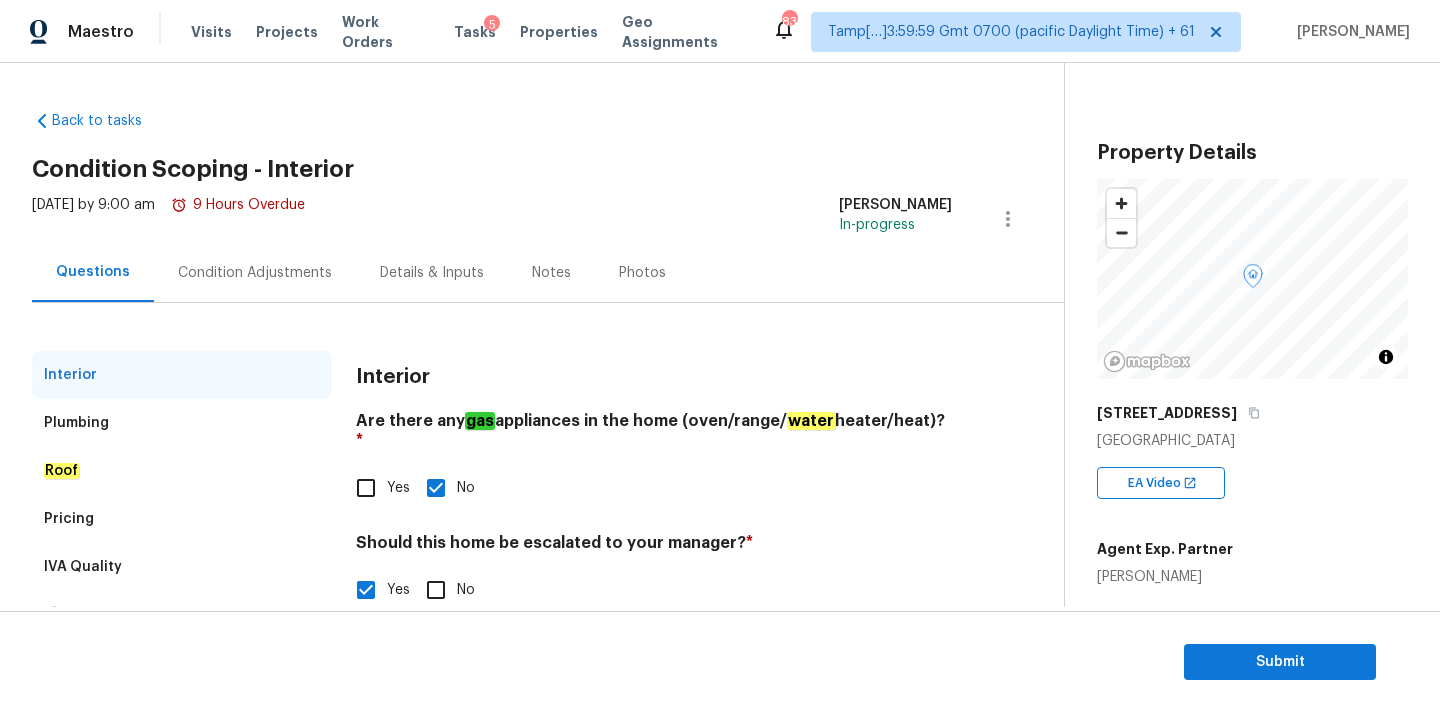 scroll, scrollTop: 203, scrollLeft: 0, axis: vertical 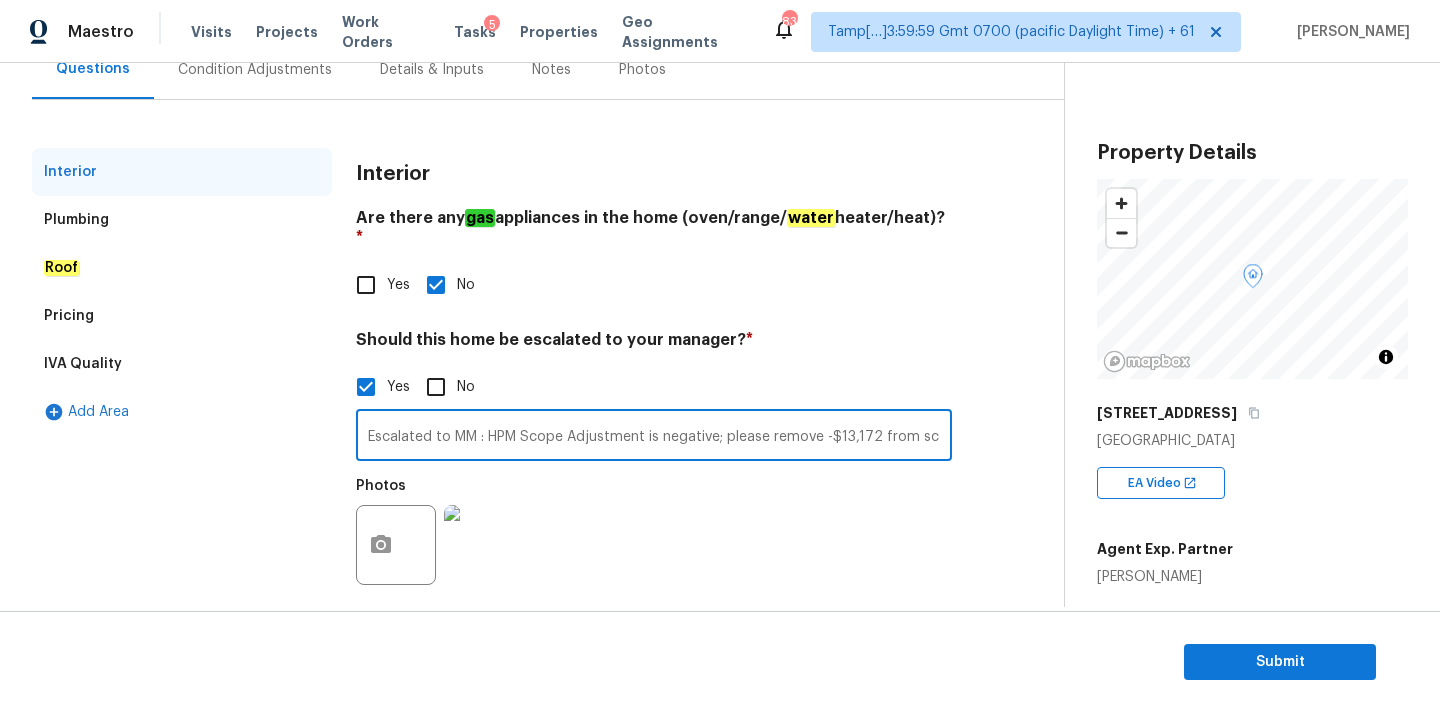 click on "Escalated to MM : HPM Scope Adjustment is negative; please remove -$13,172 from scope" at bounding box center (654, 437) 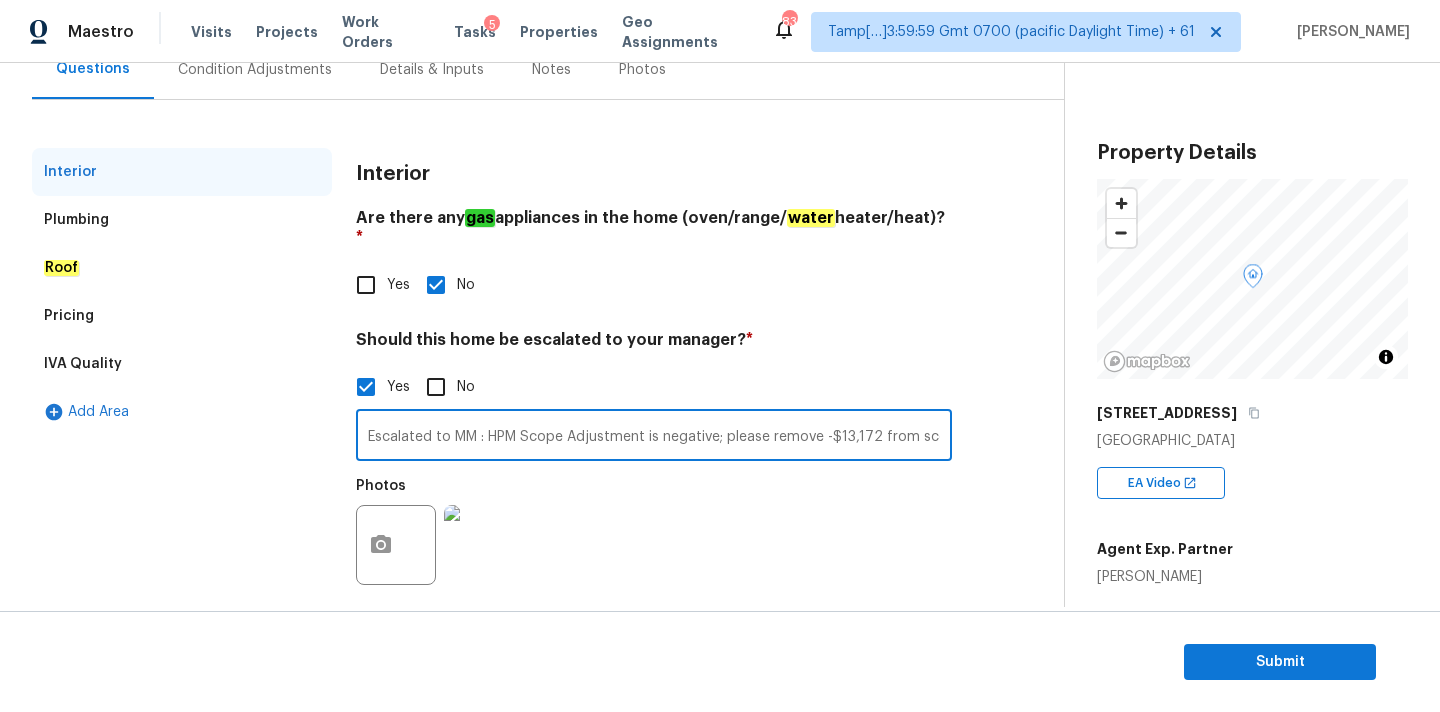 scroll, scrollTop: 46, scrollLeft: 0, axis: vertical 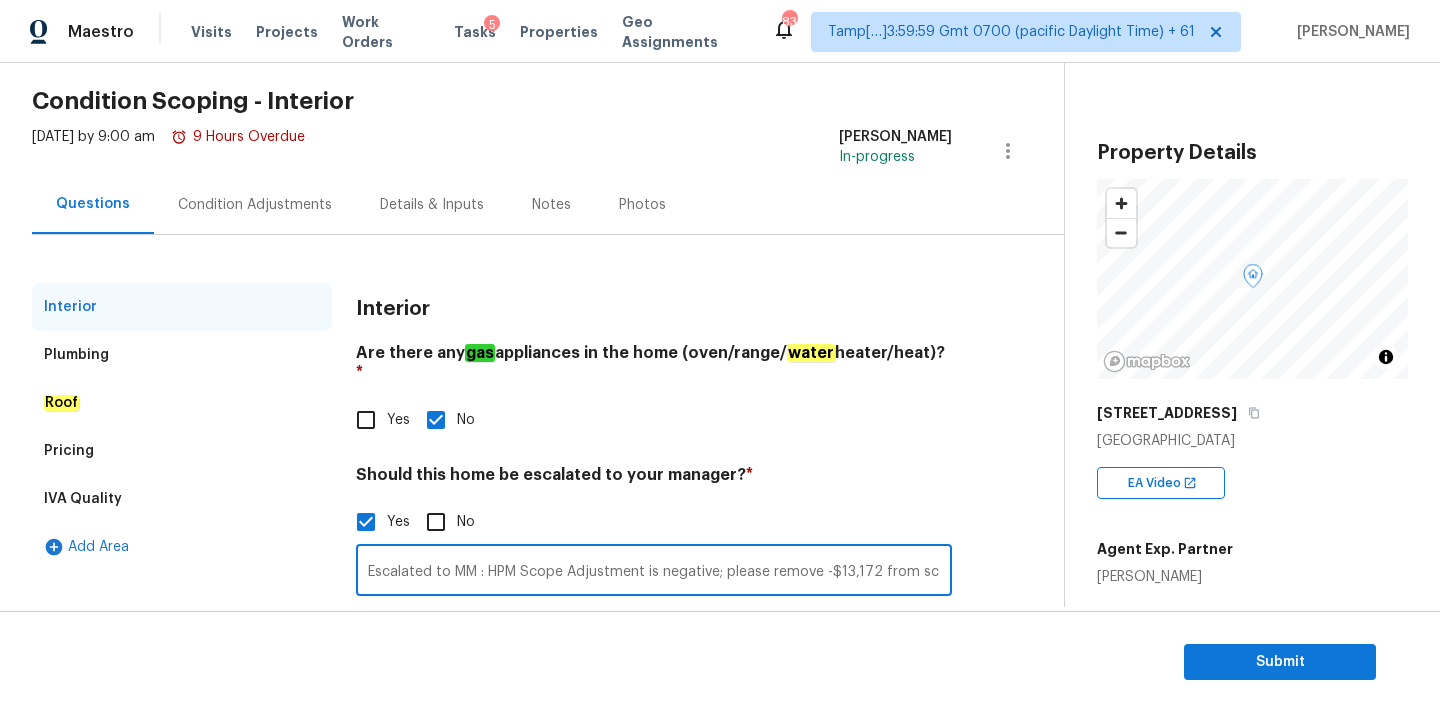 click on "Condition Adjustments" at bounding box center [255, 205] 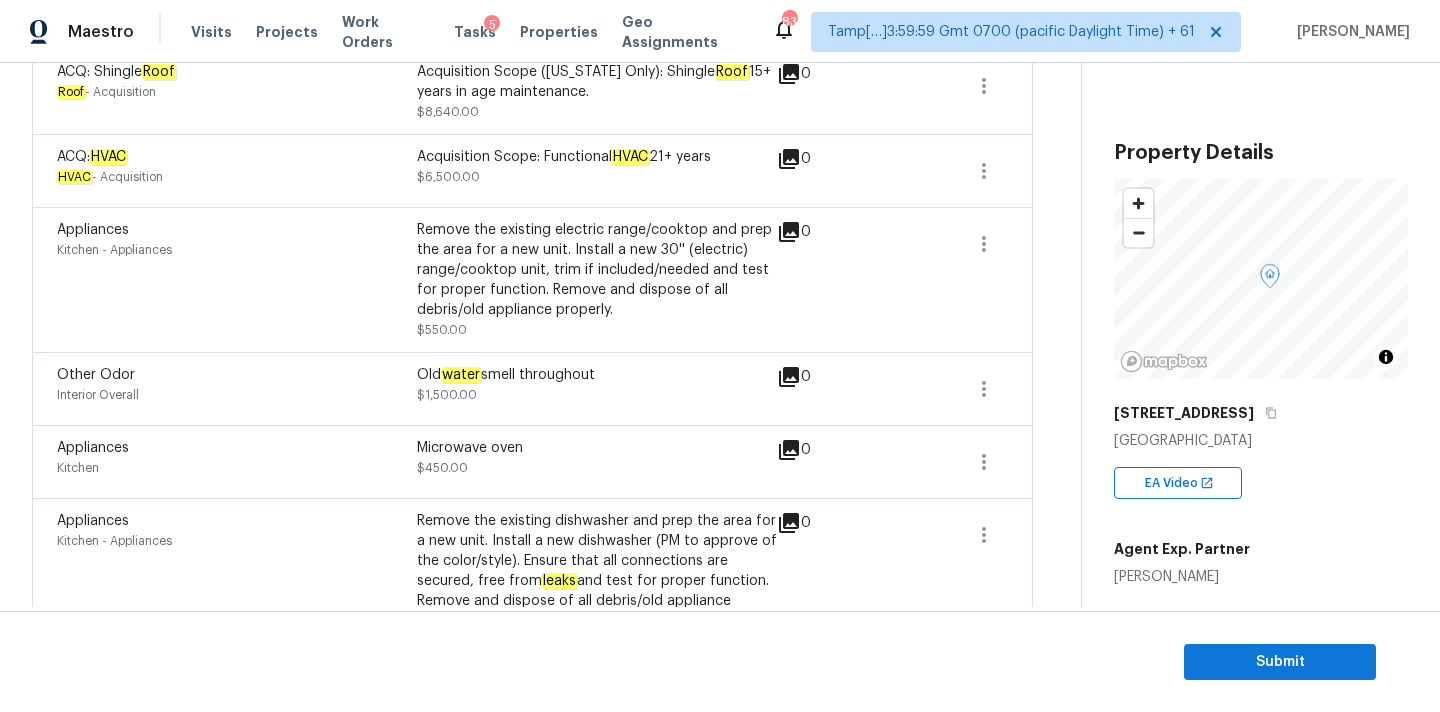 scroll, scrollTop: 393, scrollLeft: 0, axis: vertical 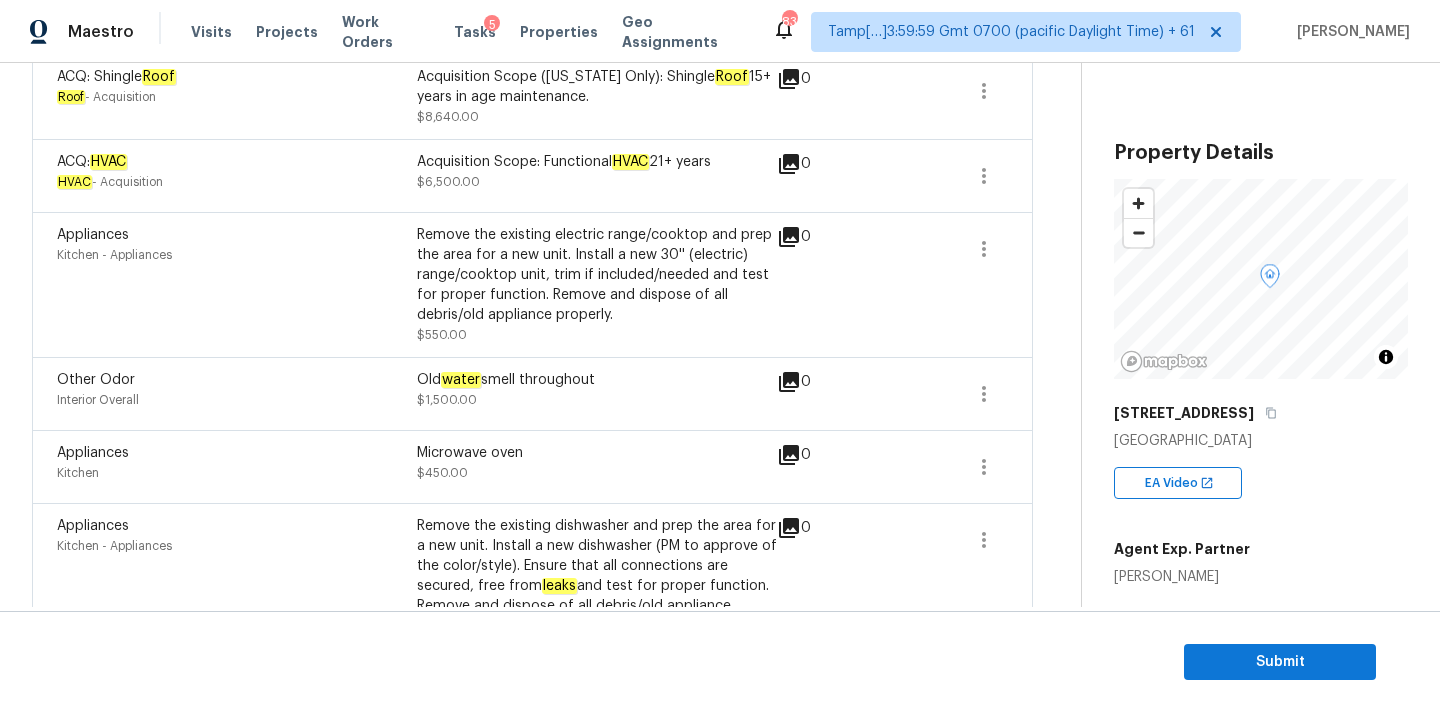 drag, startPoint x: 416, startPoint y: 379, endPoint x: 686, endPoint y: 377, distance: 270.00742 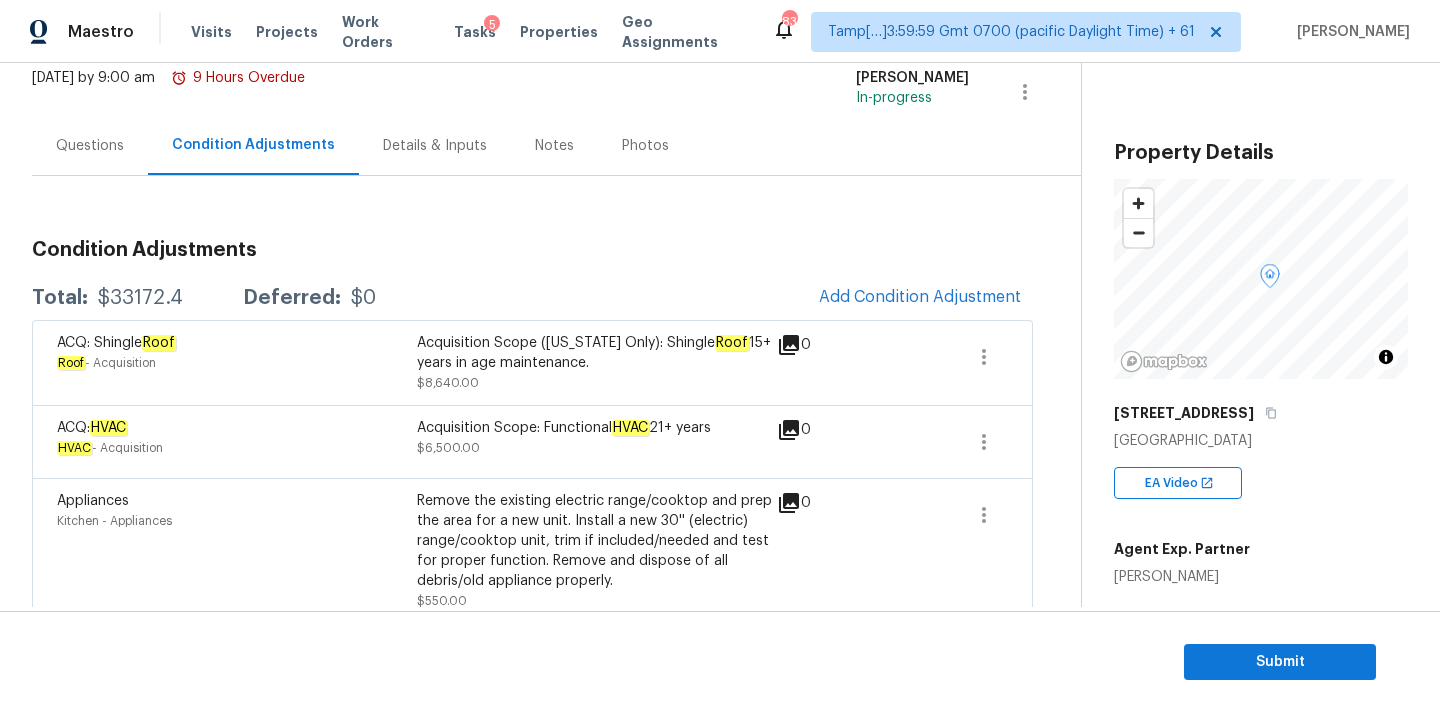 scroll, scrollTop: 0, scrollLeft: 0, axis: both 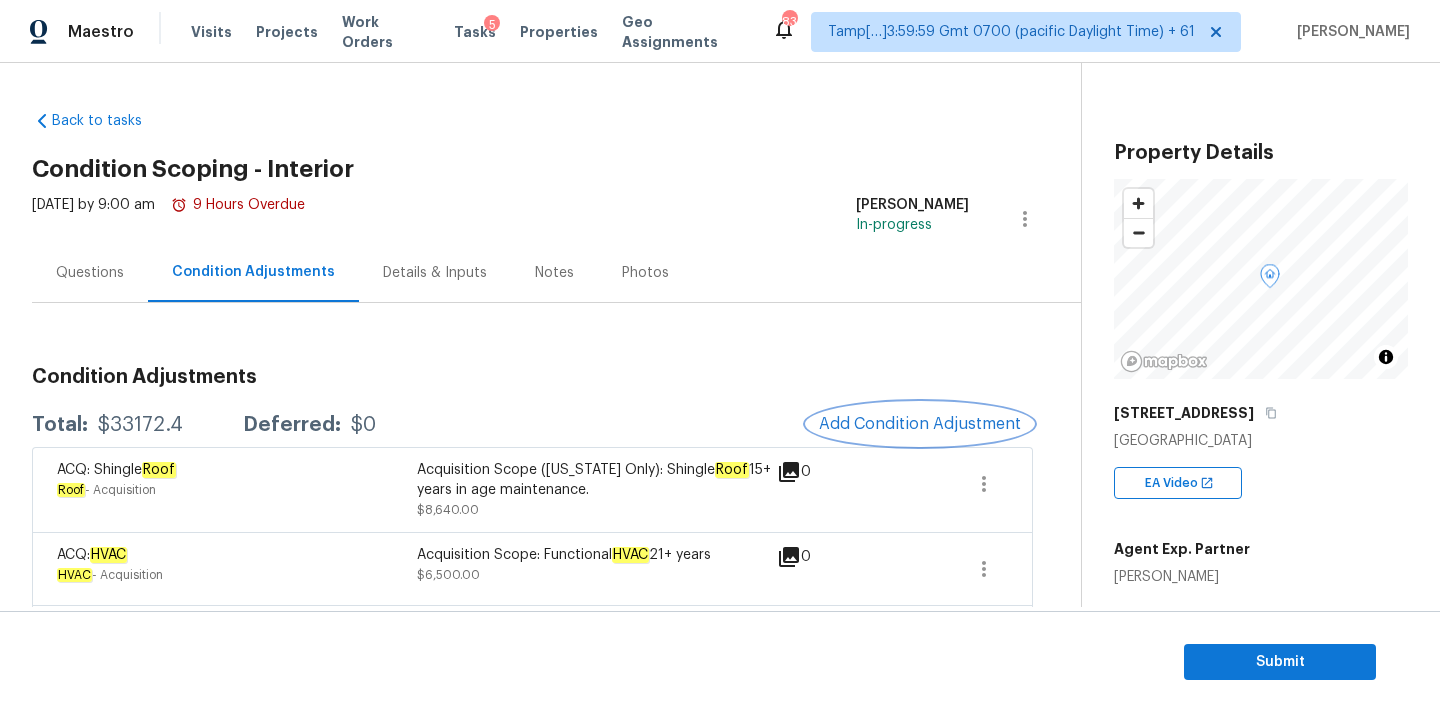 click on "Add Condition Adjustment" at bounding box center (920, 424) 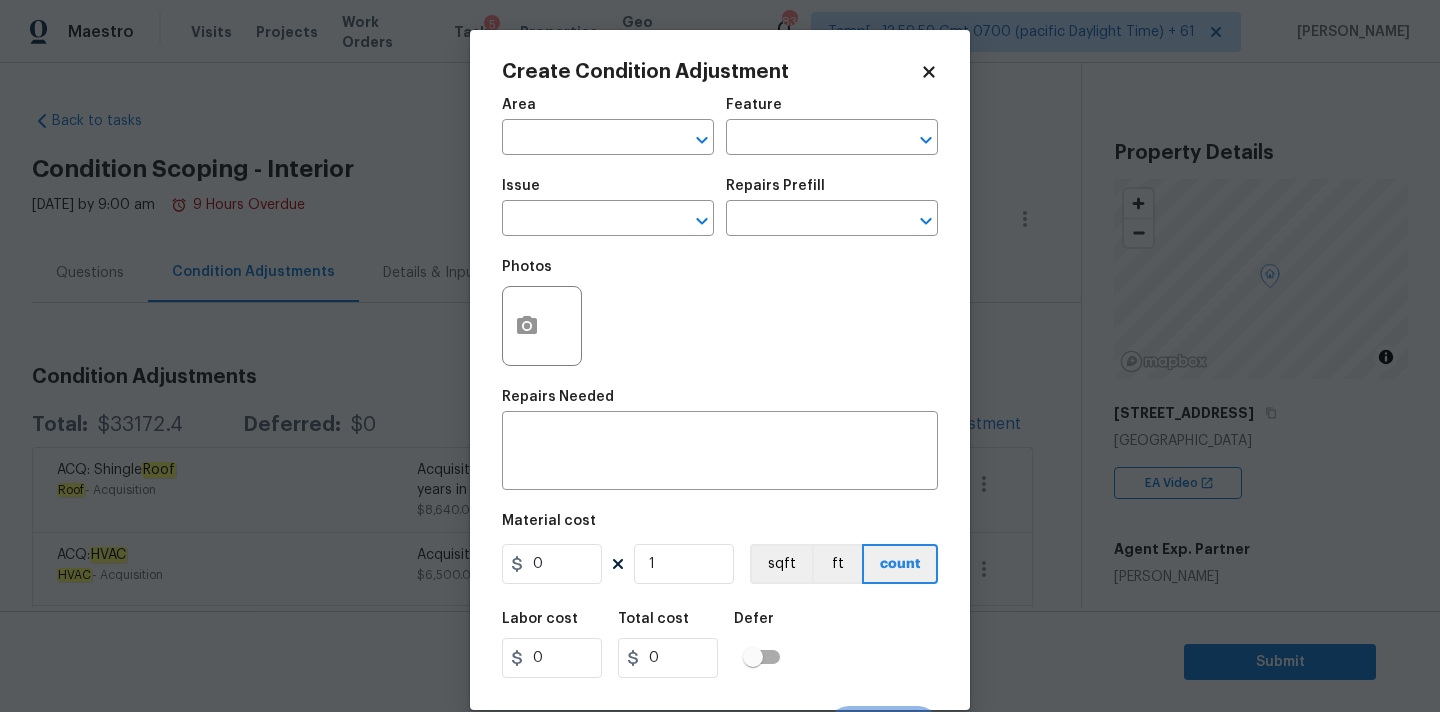 click on "Area ​" at bounding box center [608, 126] 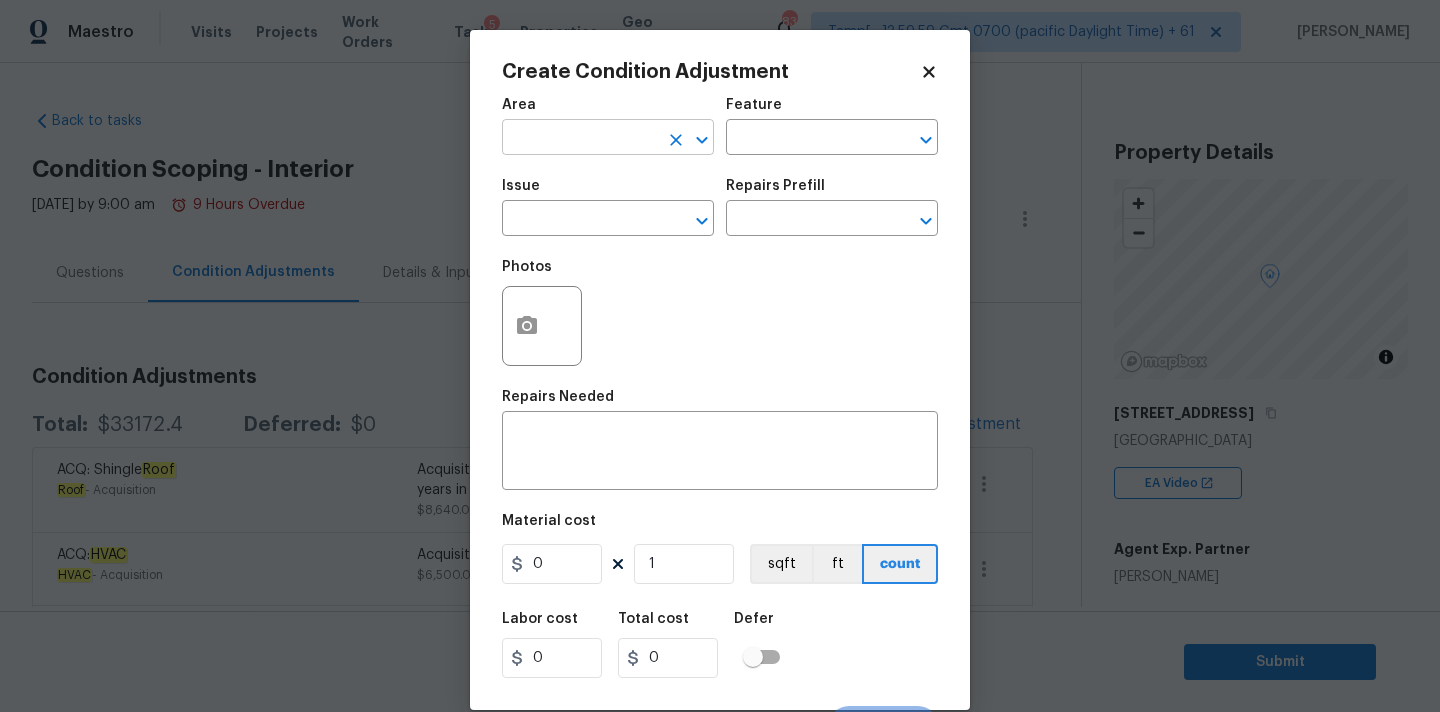 click at bounding box center (580, 139) 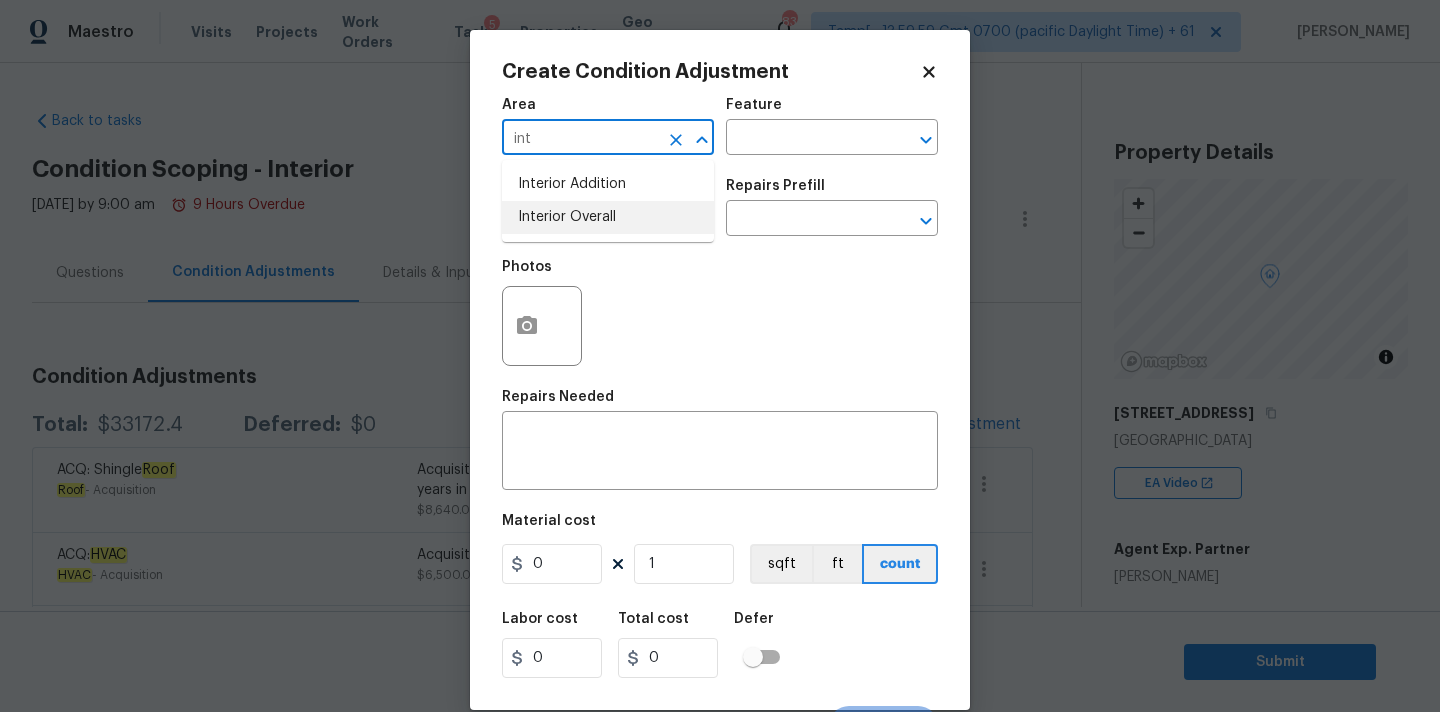 click on "Interior Overall" at bounding box center (608, 217) 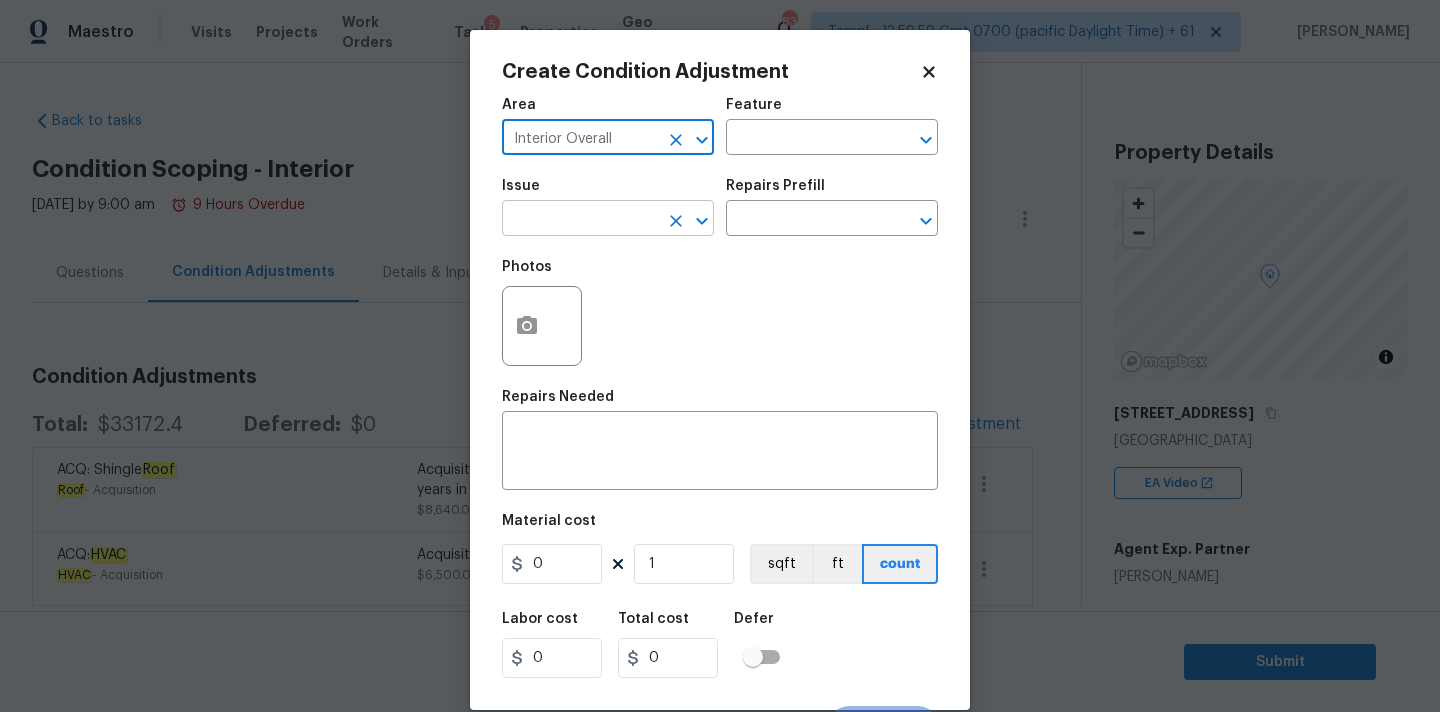 type on "Interior Overall" 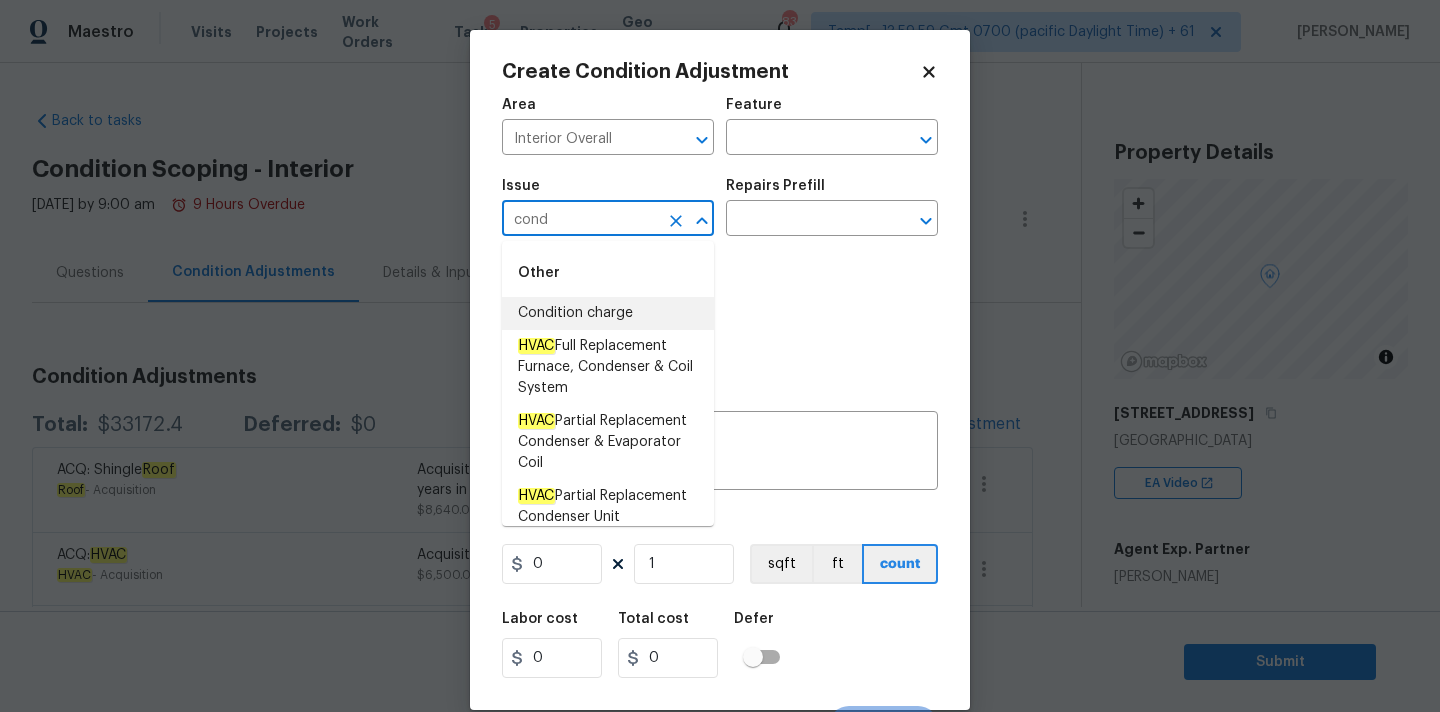 click on "Condition charge" at bounding box center [608, 313] 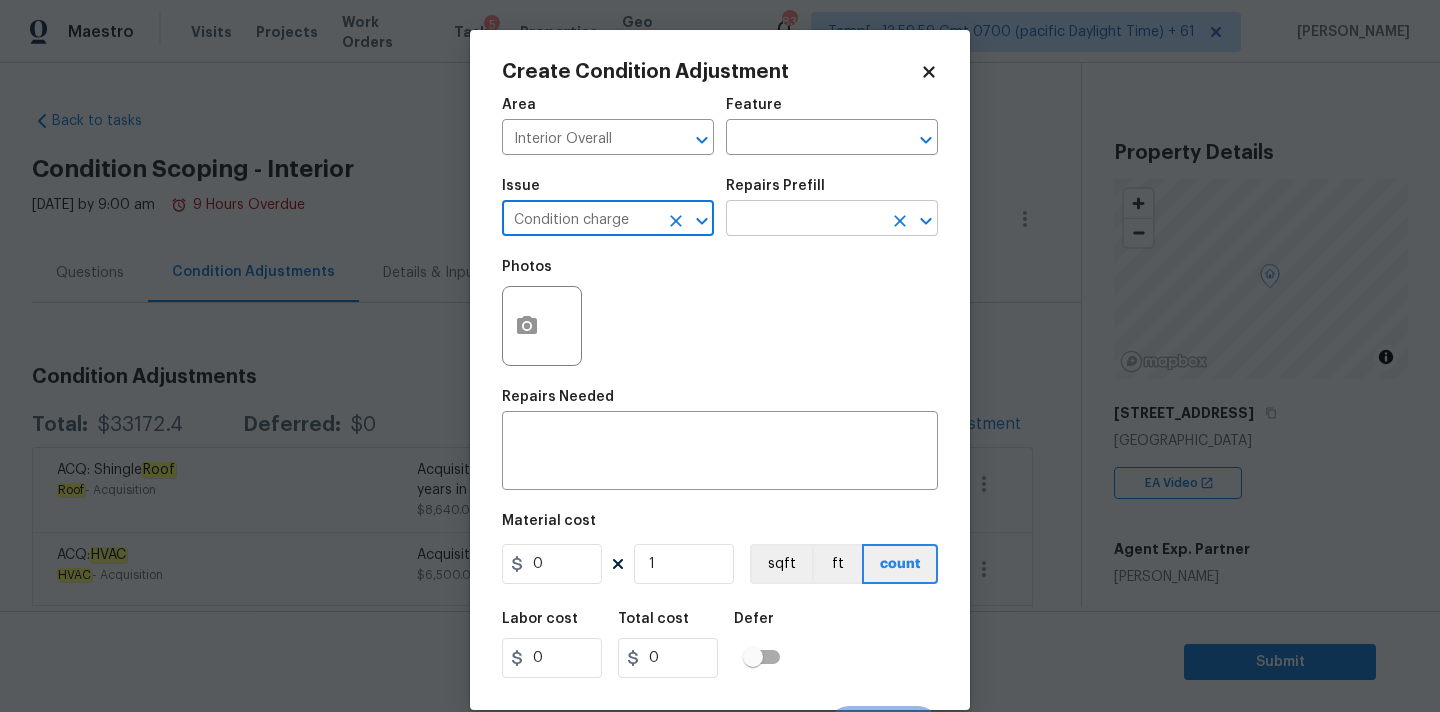 type on "Condition charge" 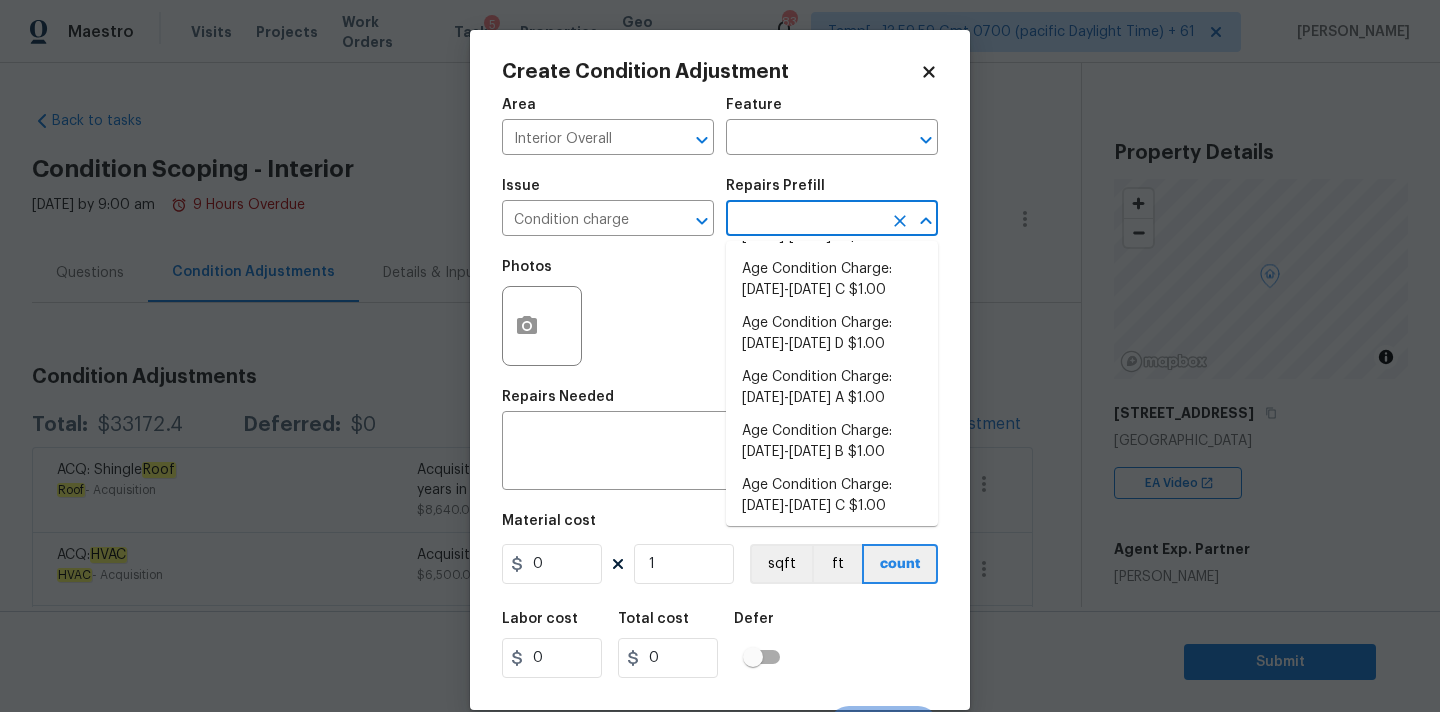scroll, scrollTop: 682, scrollLeft: 0, axis: vertical 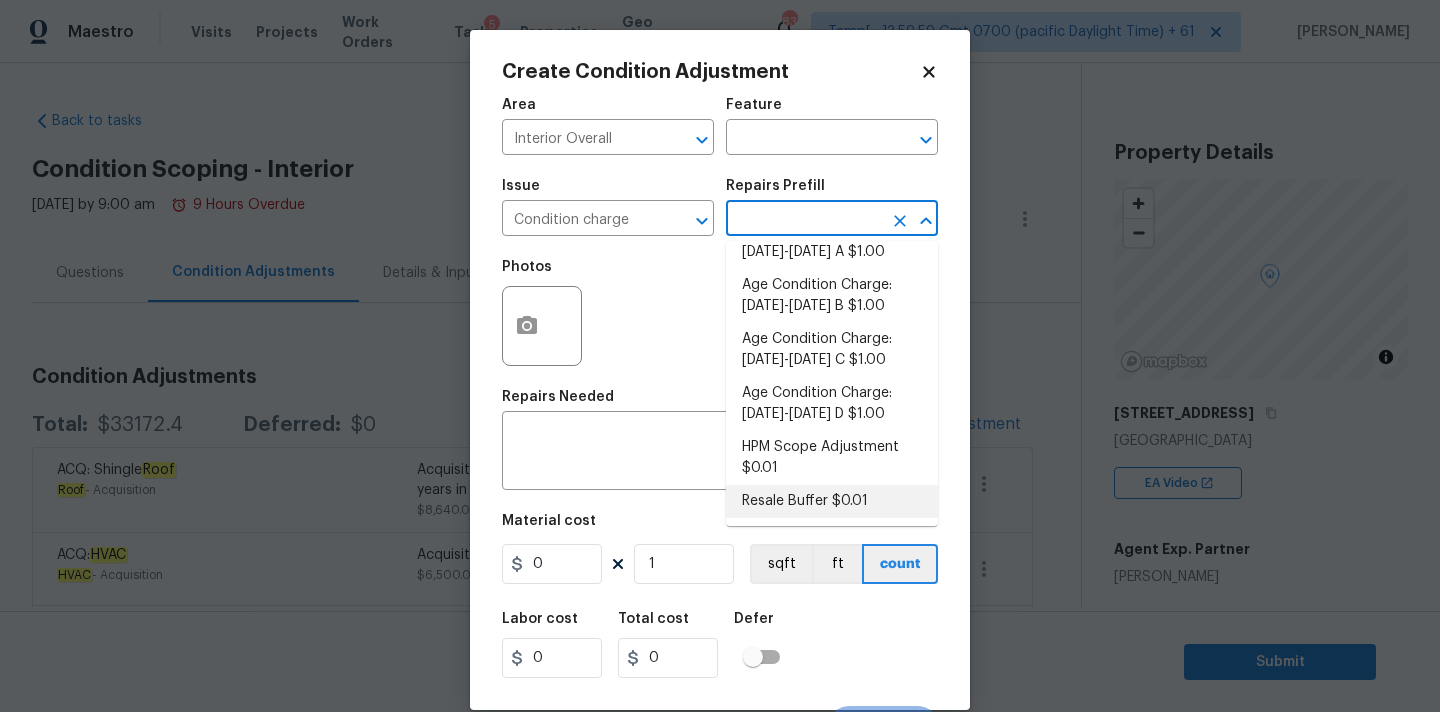click on "Resale Buffer $0.01" at bounding box center [832, 501] 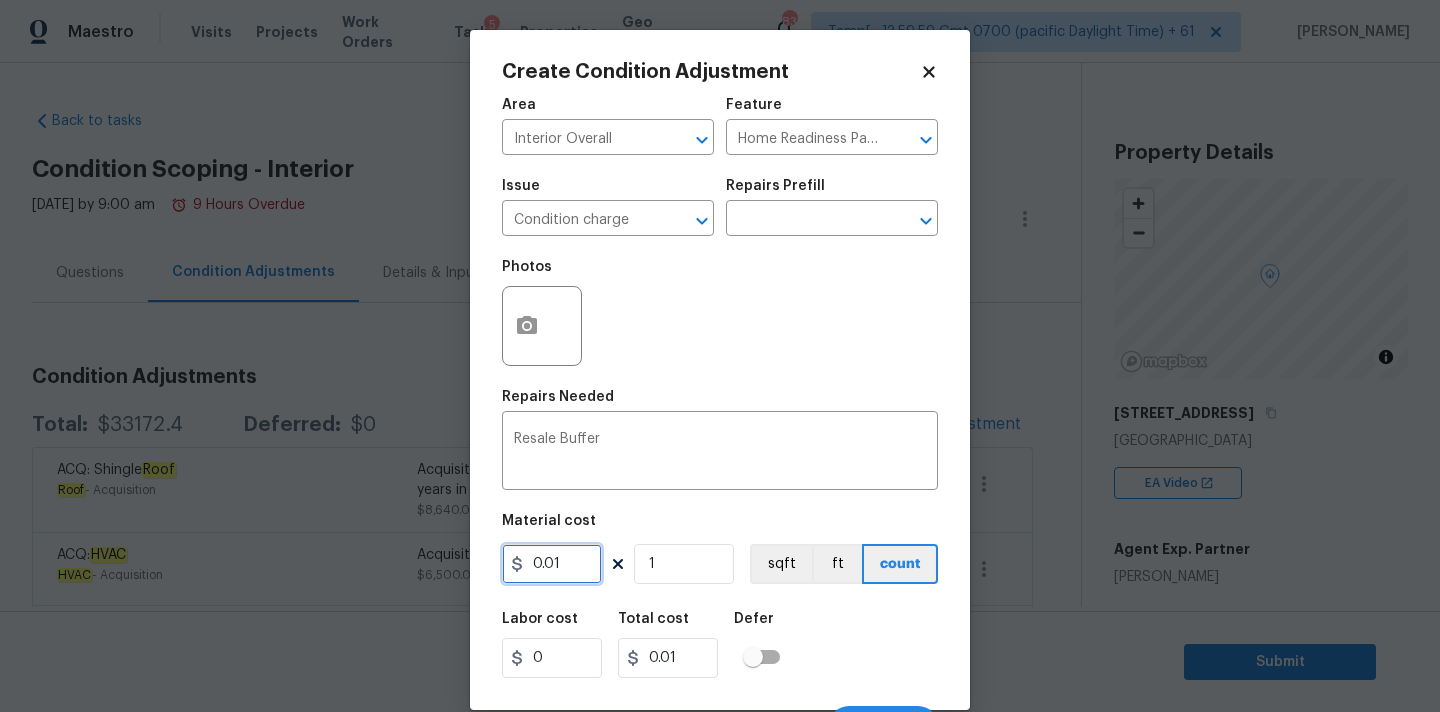 click on "0.01" at bounding box center [552, 564] 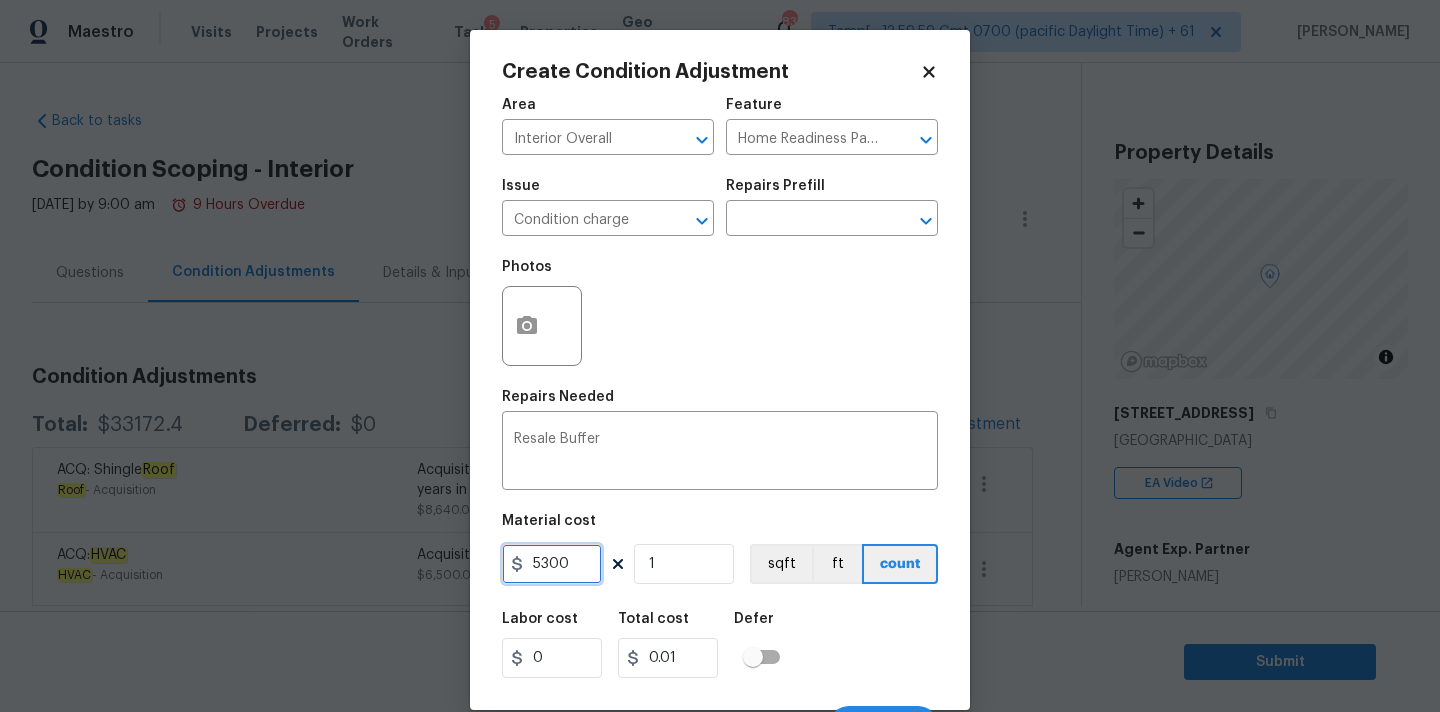 type on "5300" 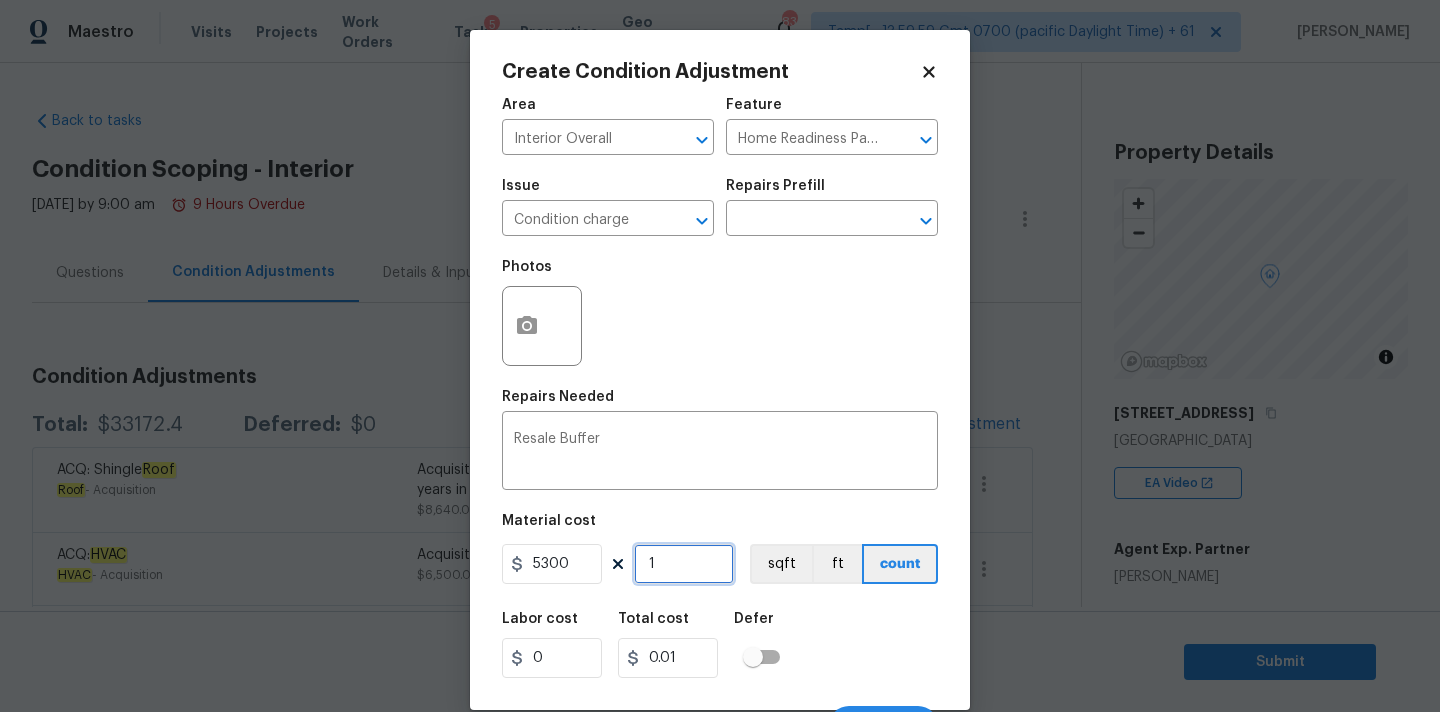 type on "5300" 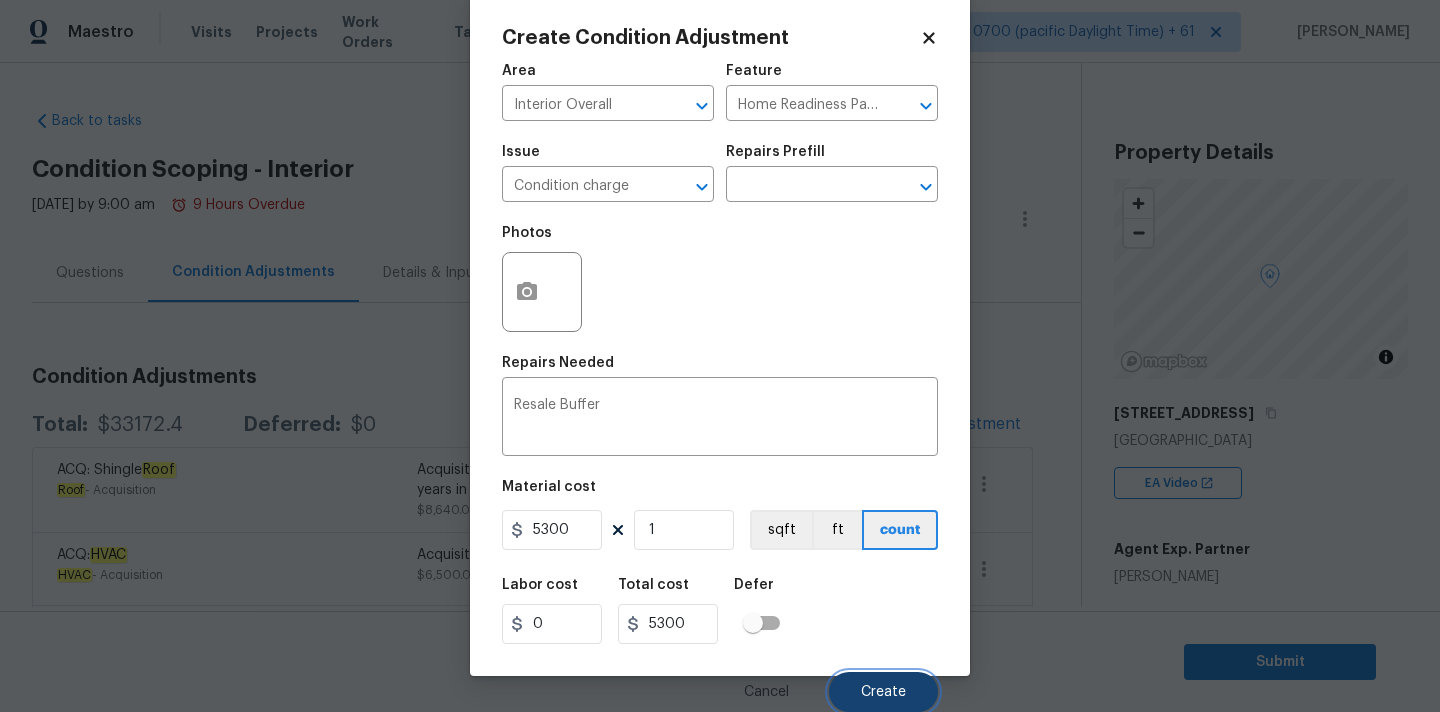 click on "Create" at bounding box center [883, 692] 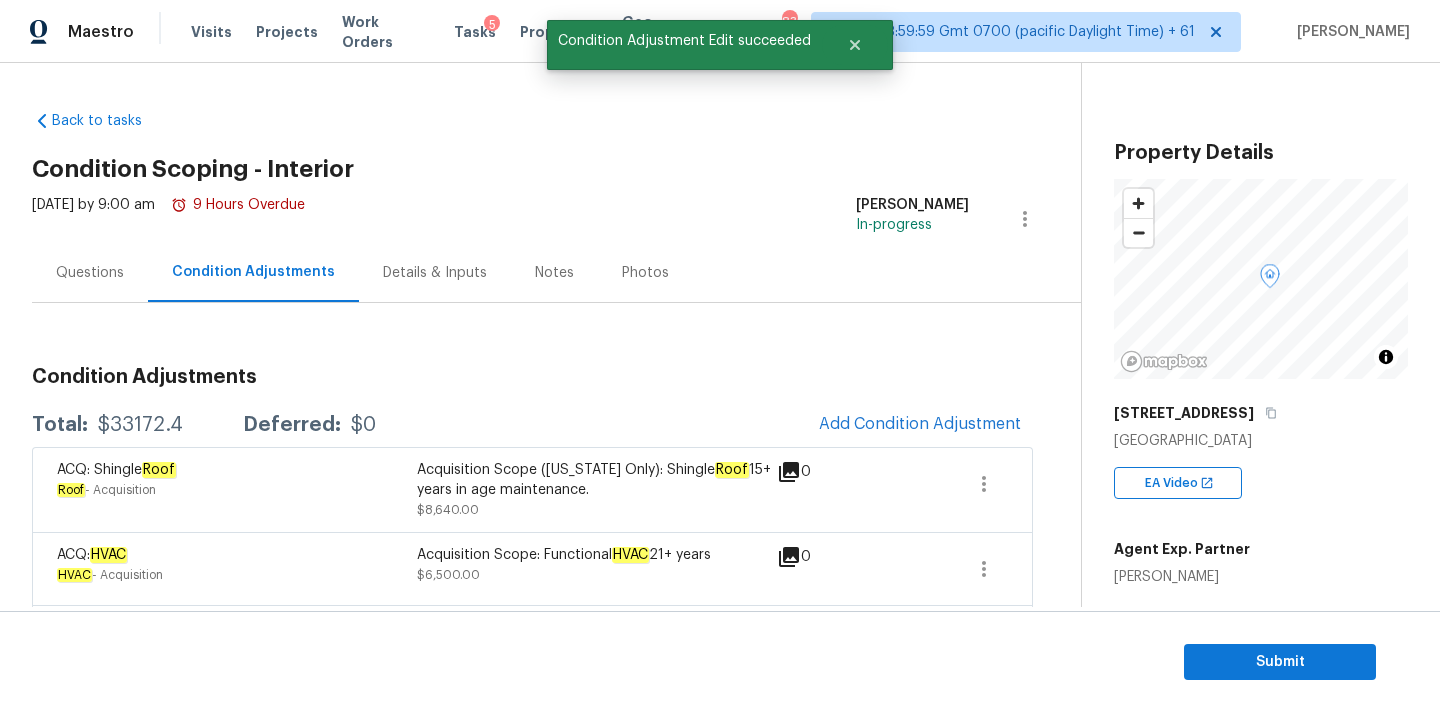 scroll, scrollTop: 28, scrollLeft: 0, axis: vertical 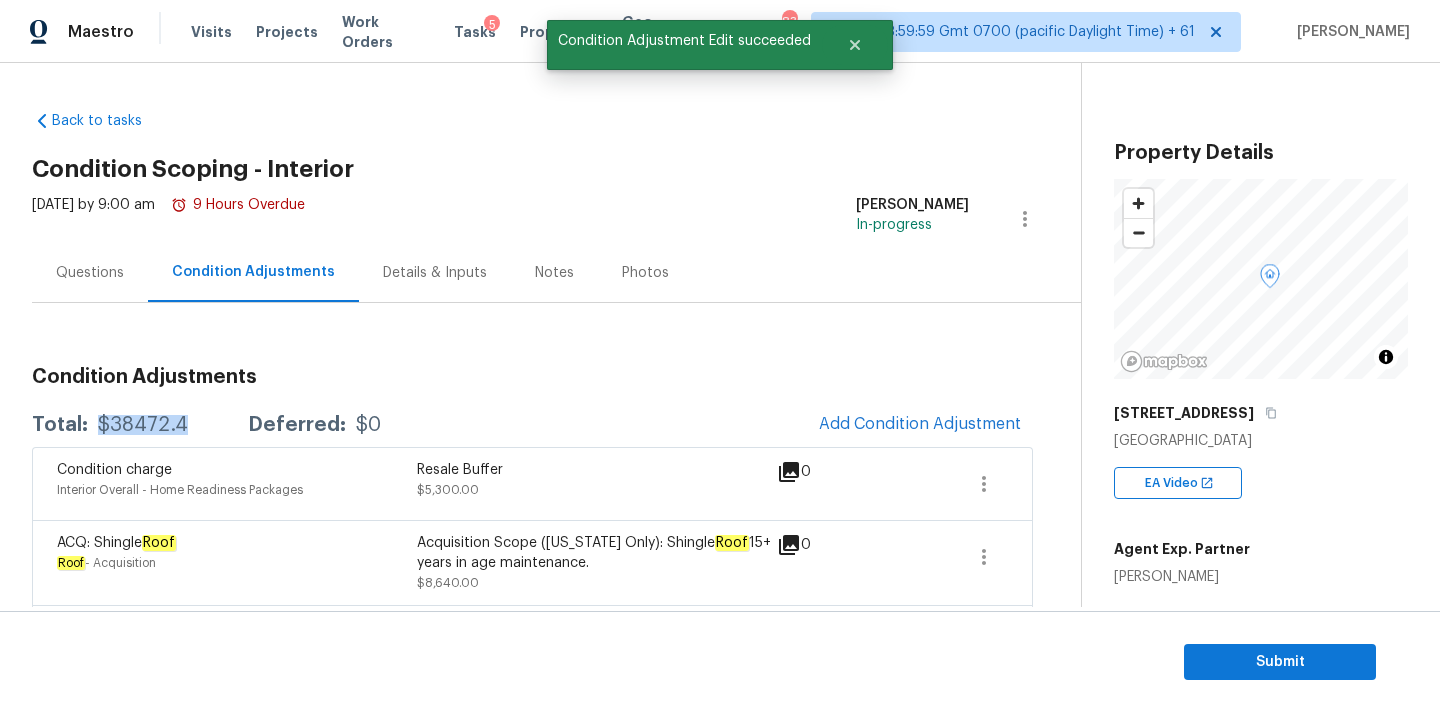 drag, startPoint x: 97, startPoint y: 422, endPoint x: 206, endPoint y: 421, distance: 109.004585 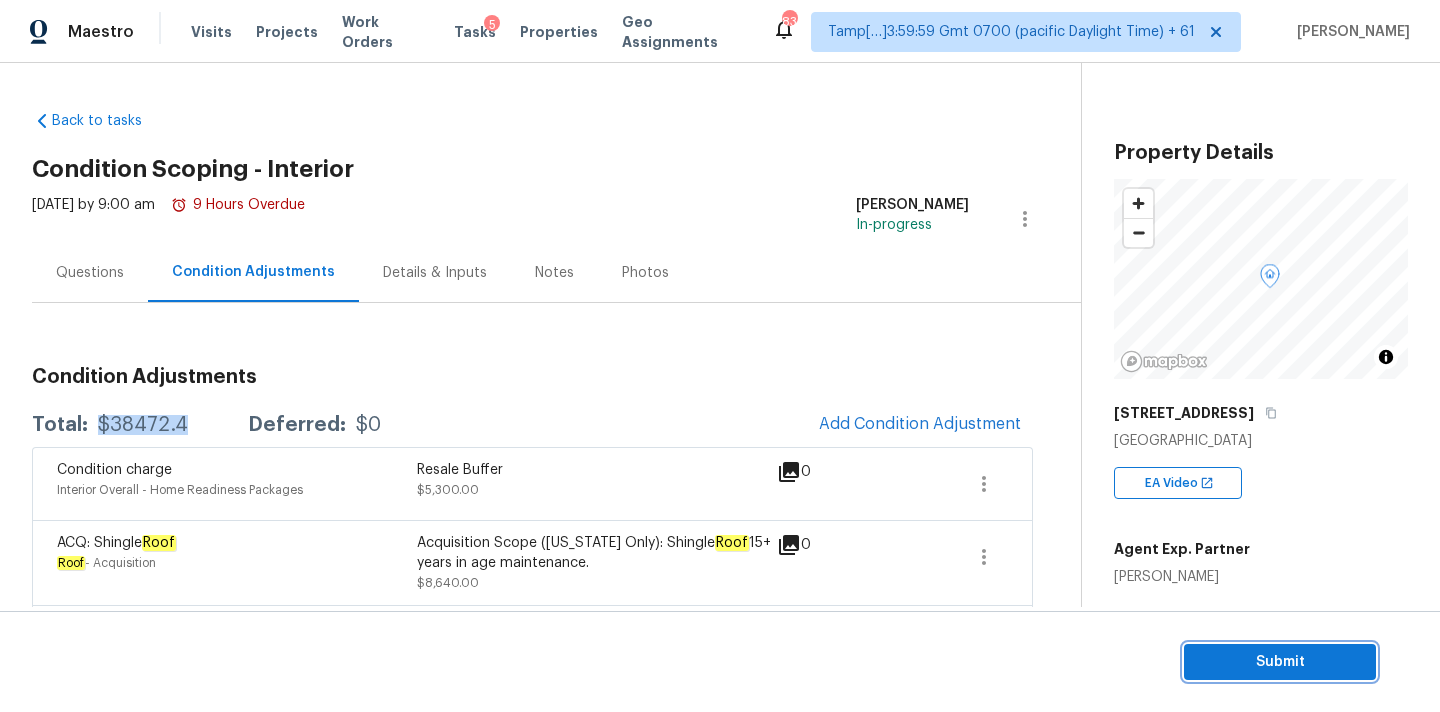 click on "Submit" at bounding box center (1280, 662) 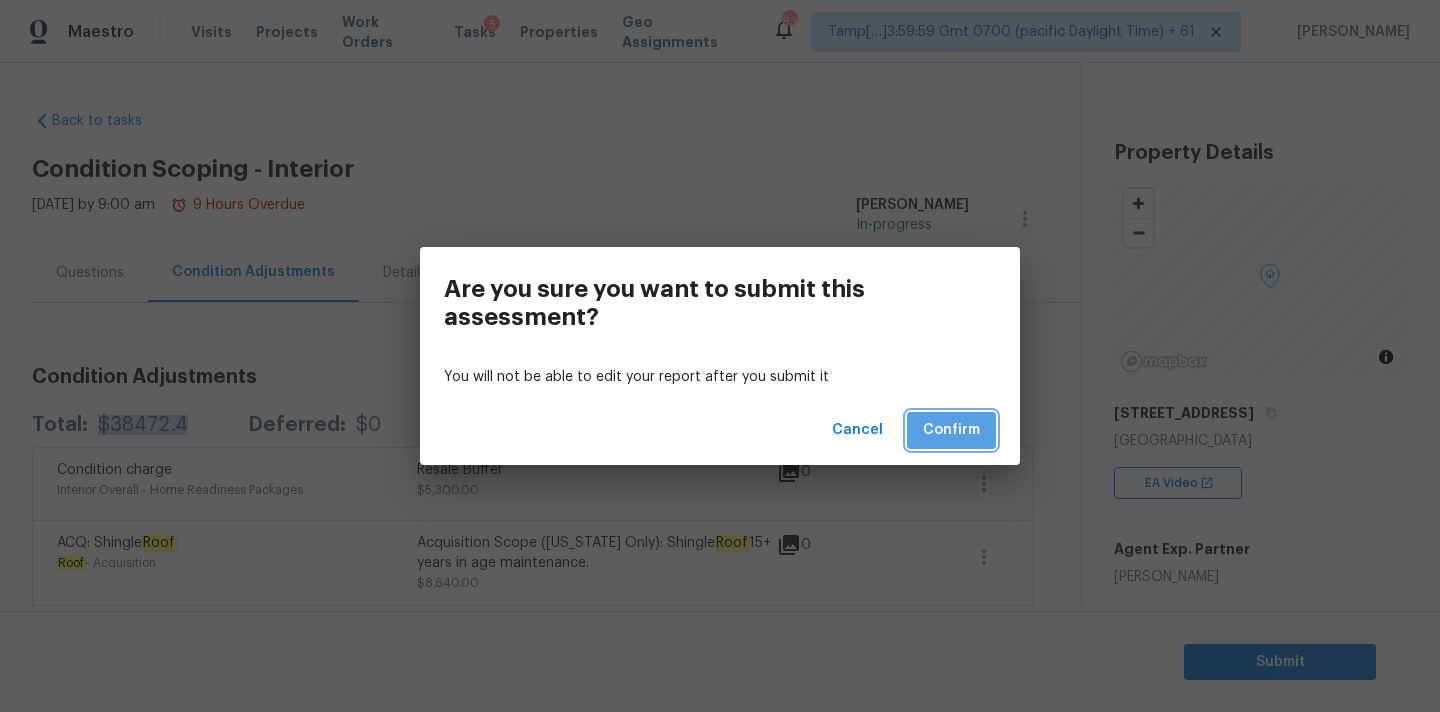 click on "Confirm" at bounding box center [951, 430] 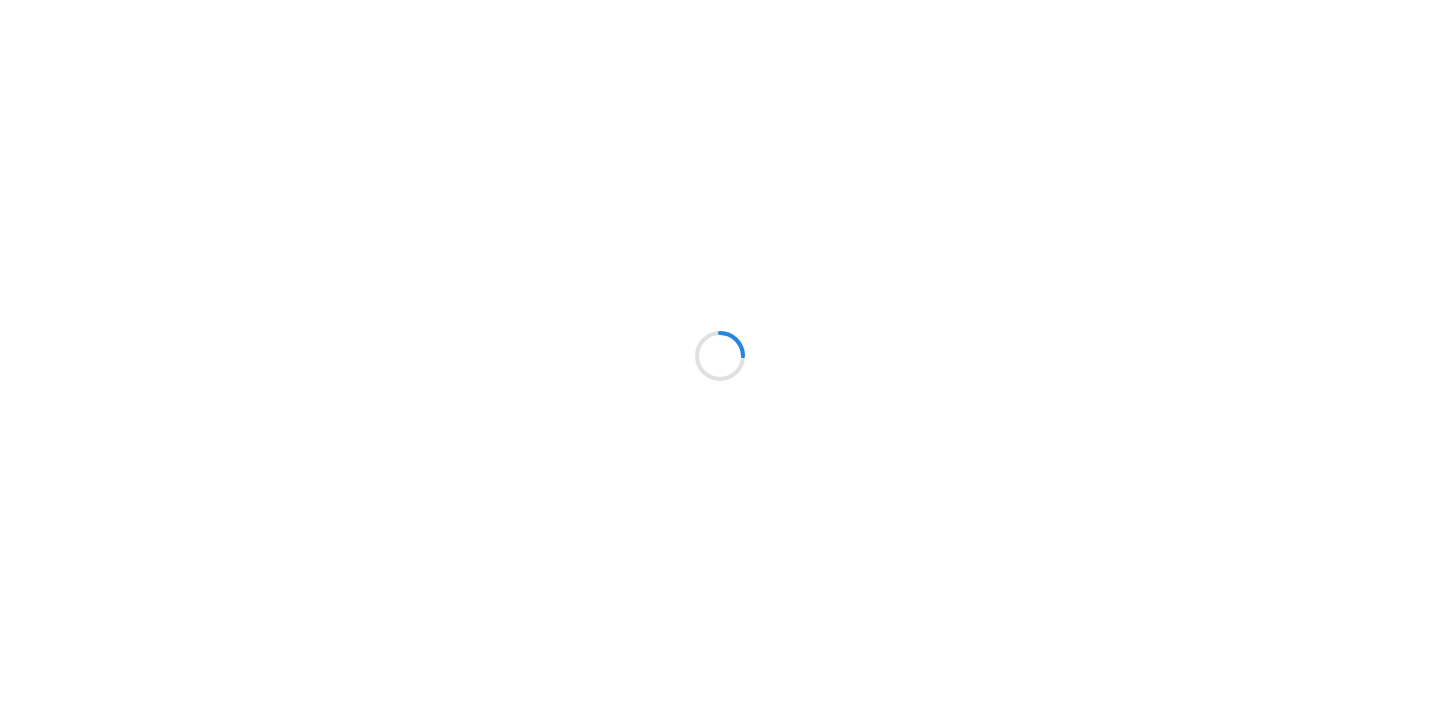 scroll, scrollTop: 0, scrollLeft: 0, axis: both 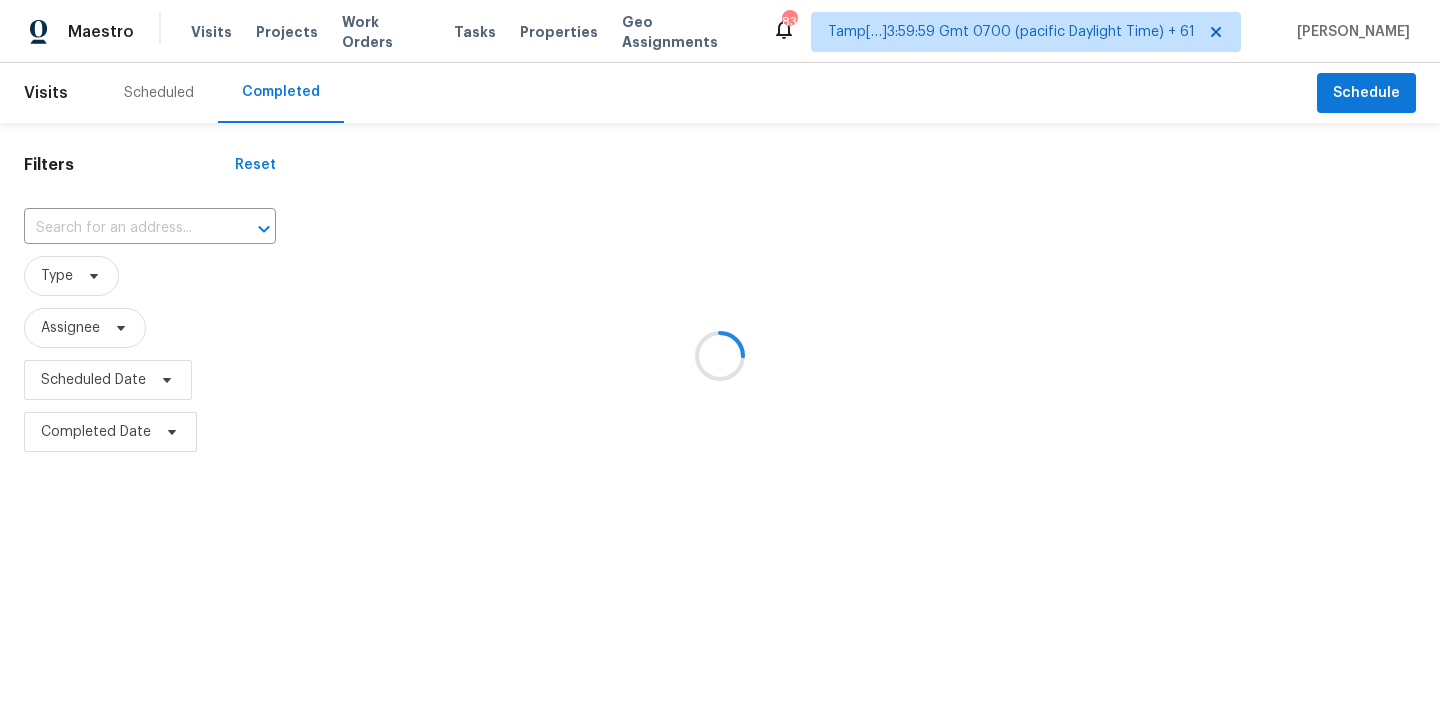 click at bounding box center (720, 356) 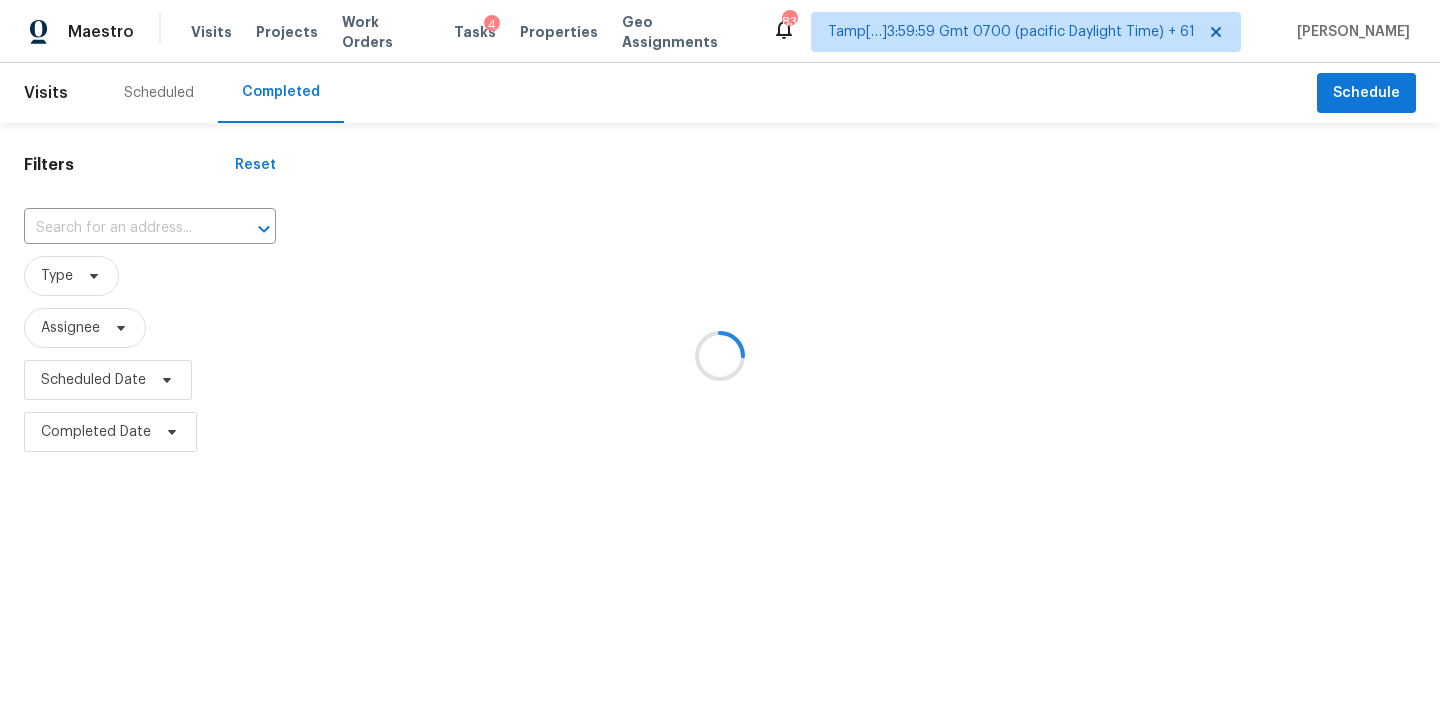 click at bounding box center (720, 356) 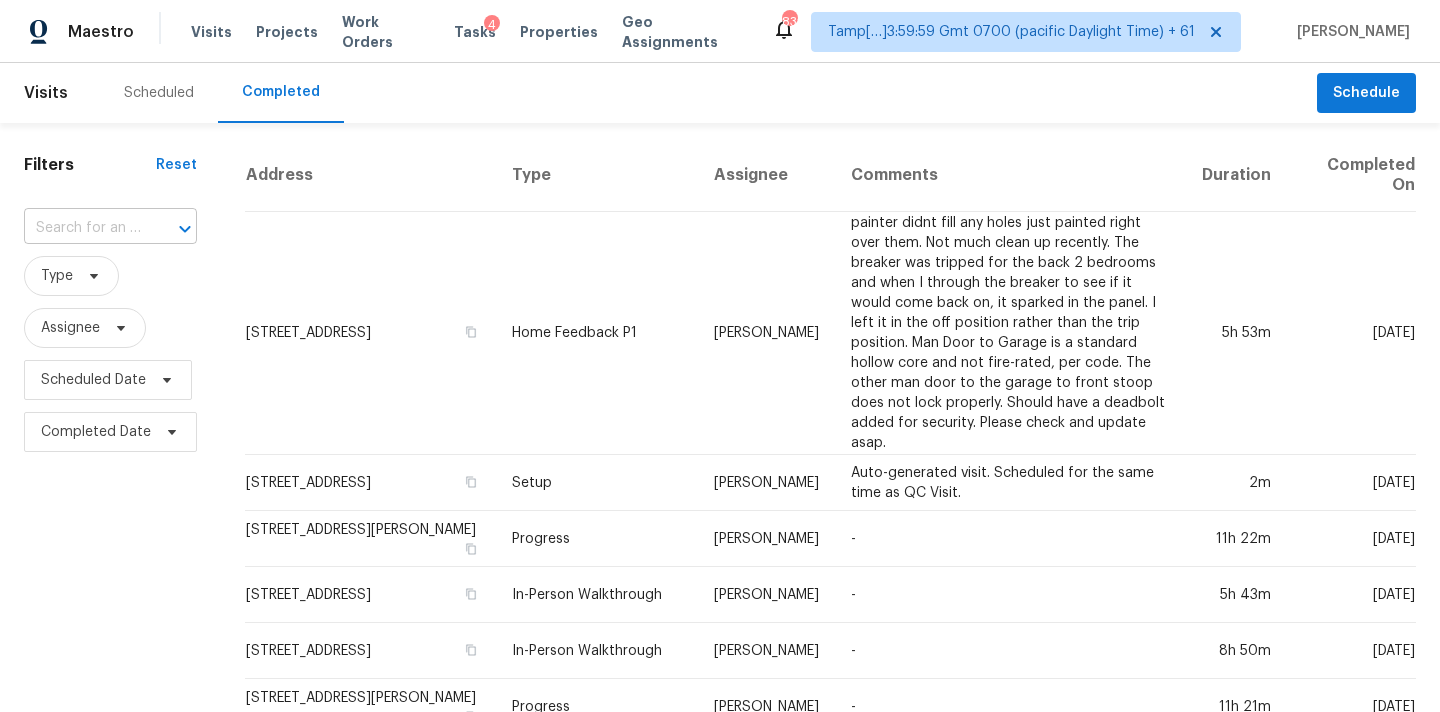 click at bounding box center [82, 228] 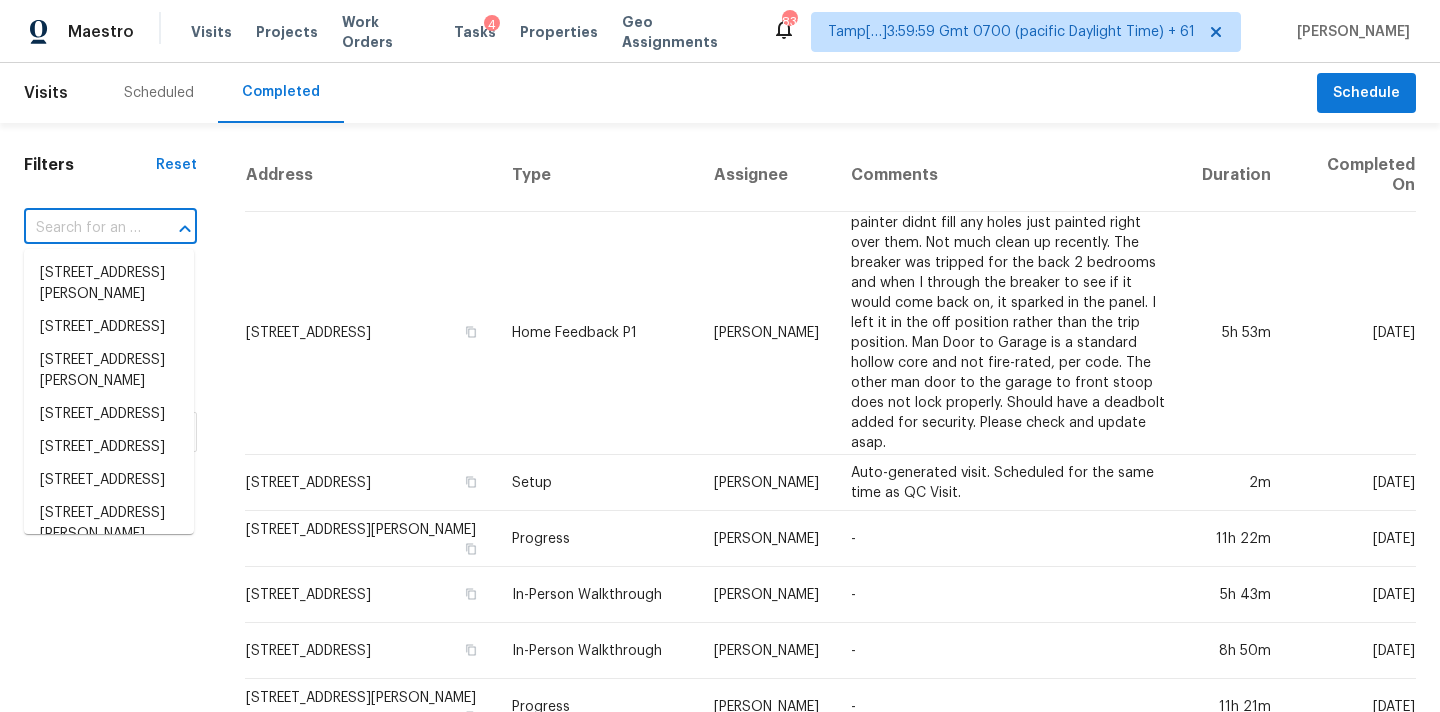 paste on "[STREET_ADDRESS]" 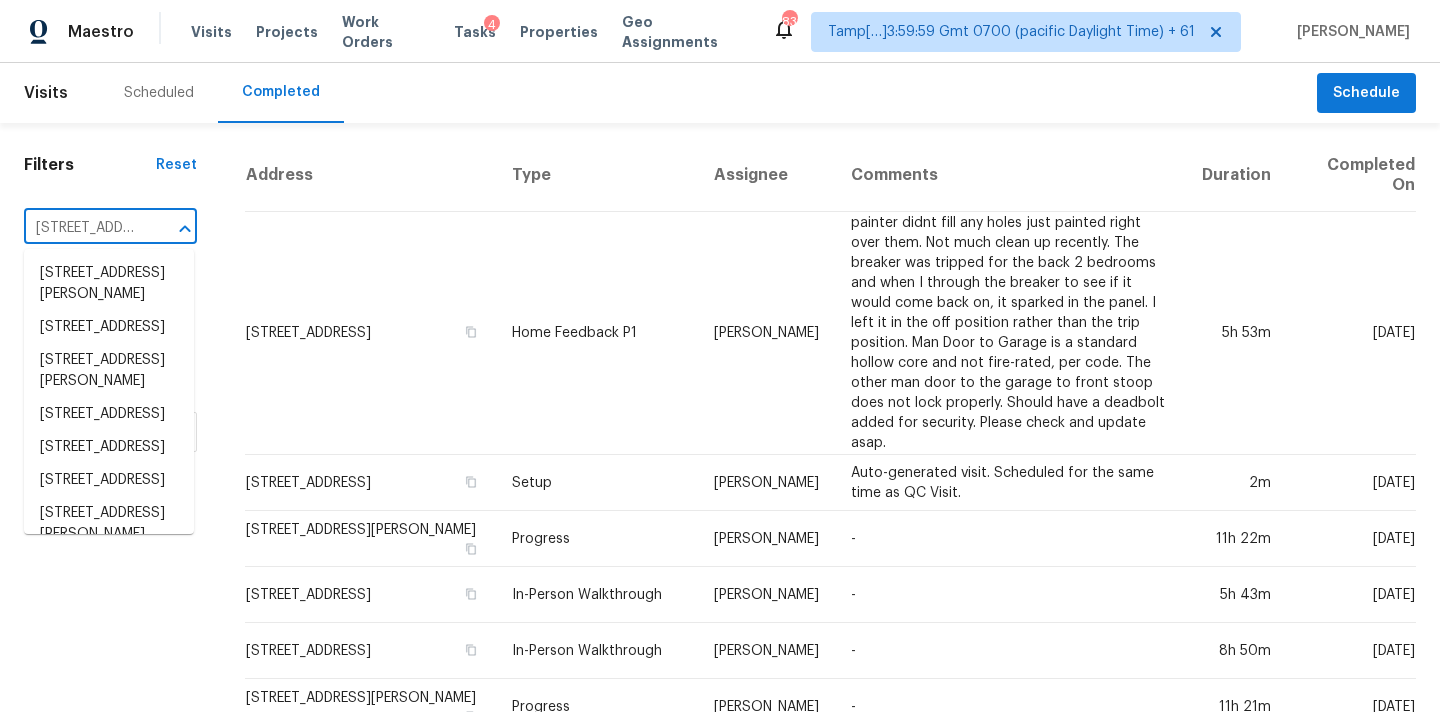 scroll, scrollTop: 0, scrollLeft: 158, axis: horizontal 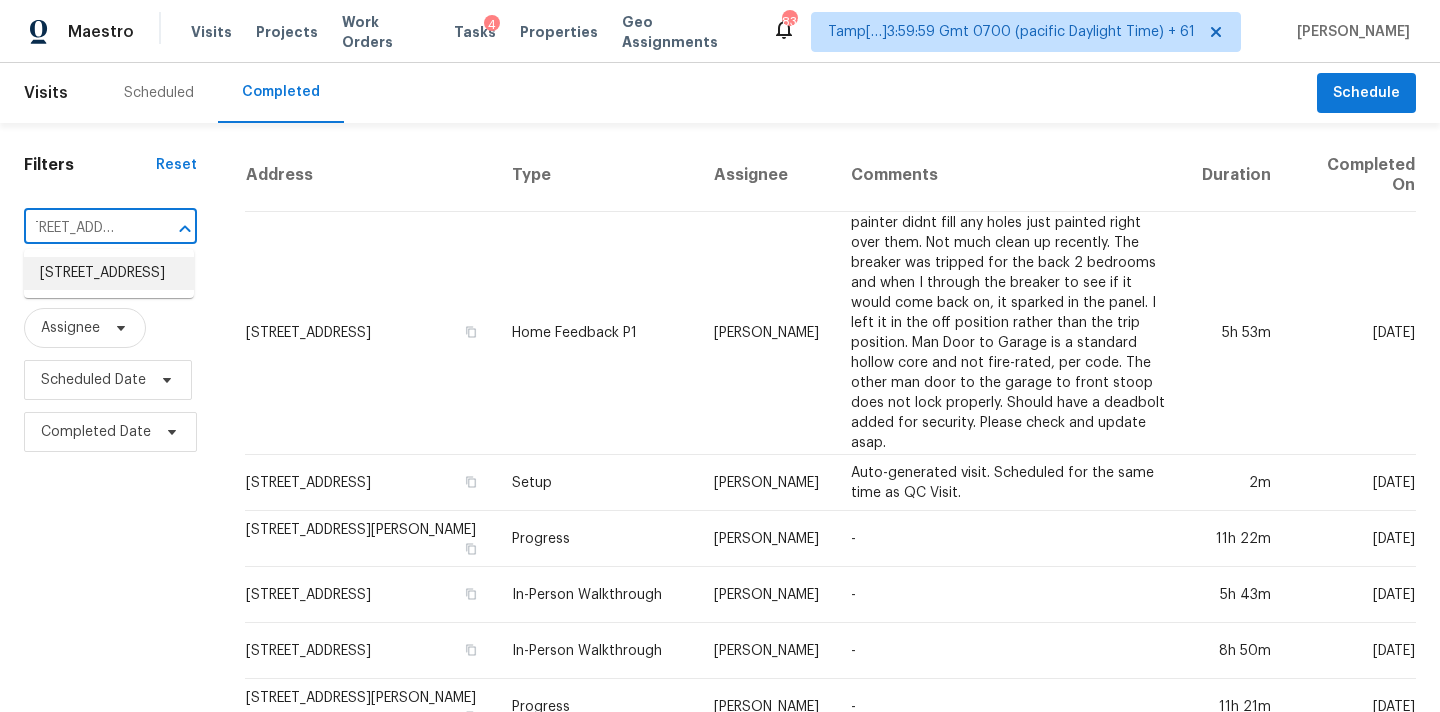 click on "[STREET_ADDRESS]" at bounding box center (109, 273) 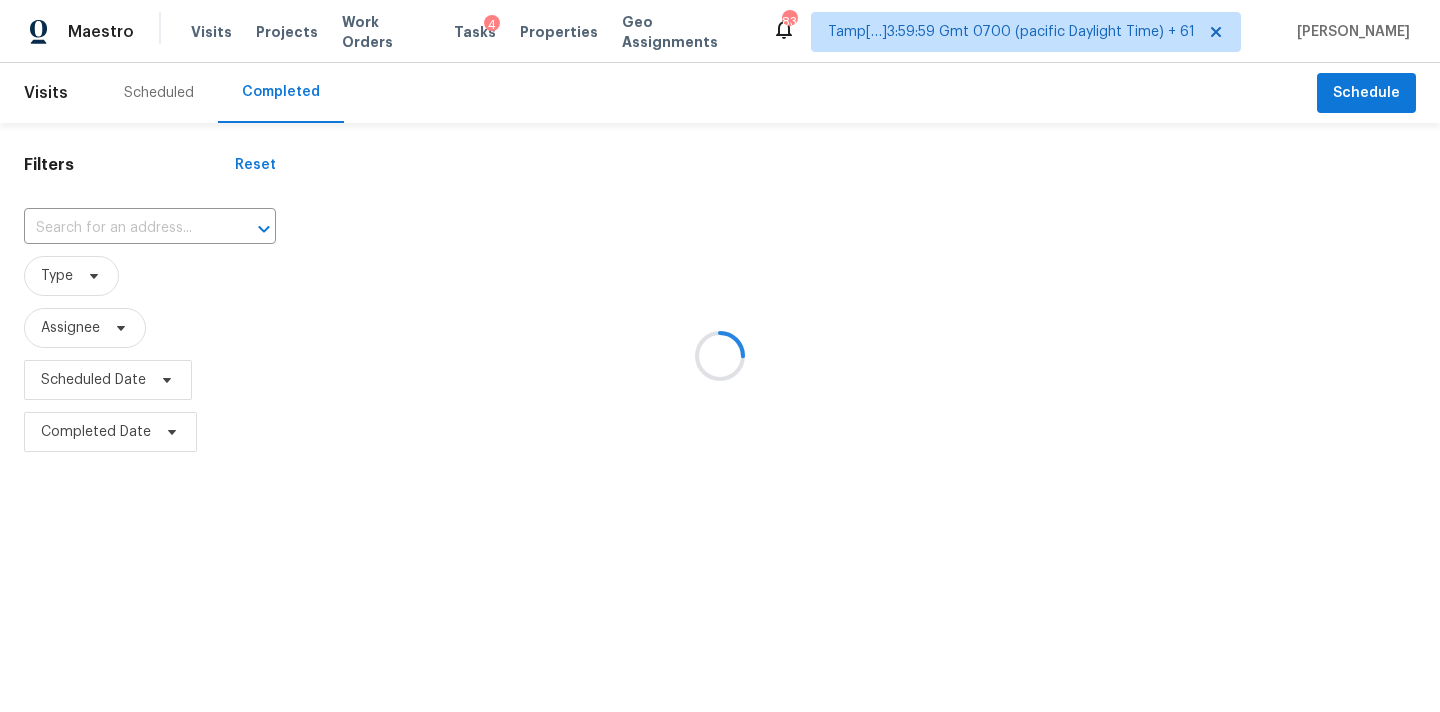 type on "[STREET_ADDRESS]" 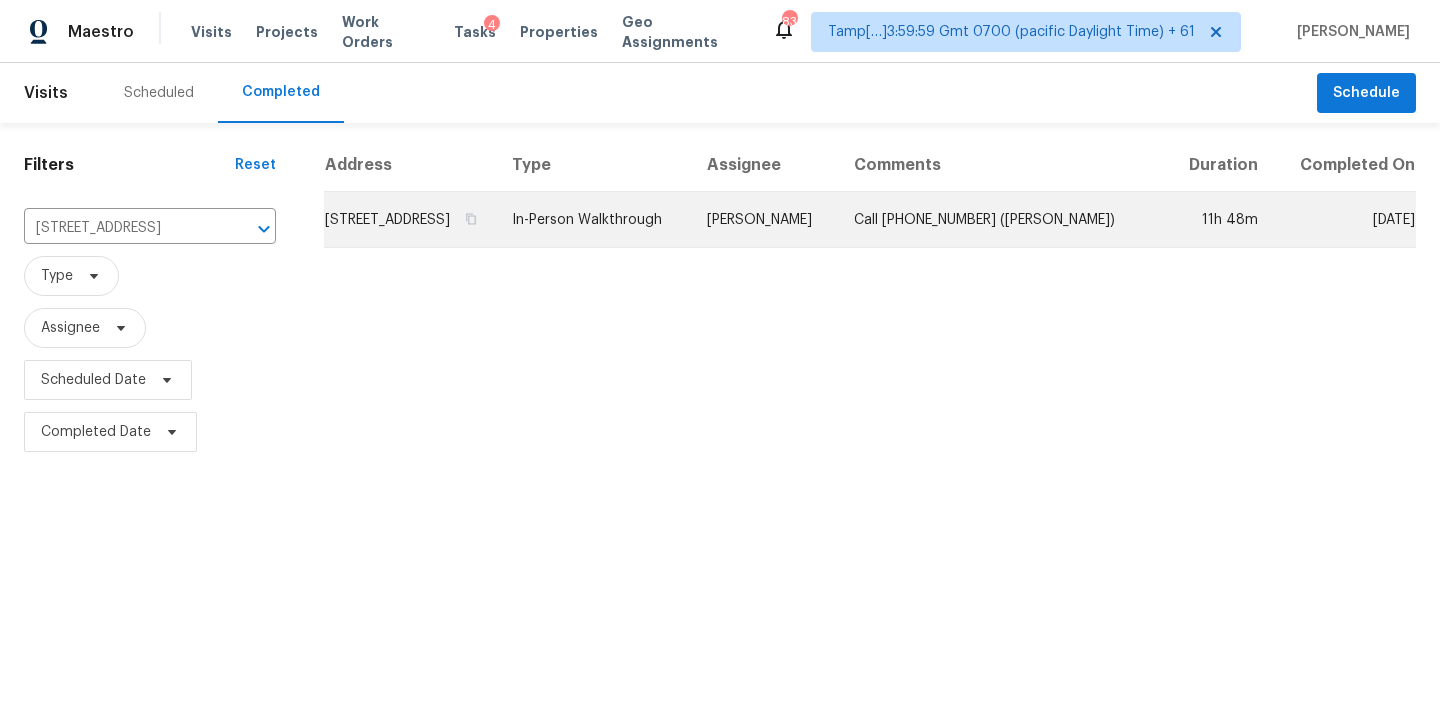 click on "[PERSON_NAME]" at bounding box center (764, 220) 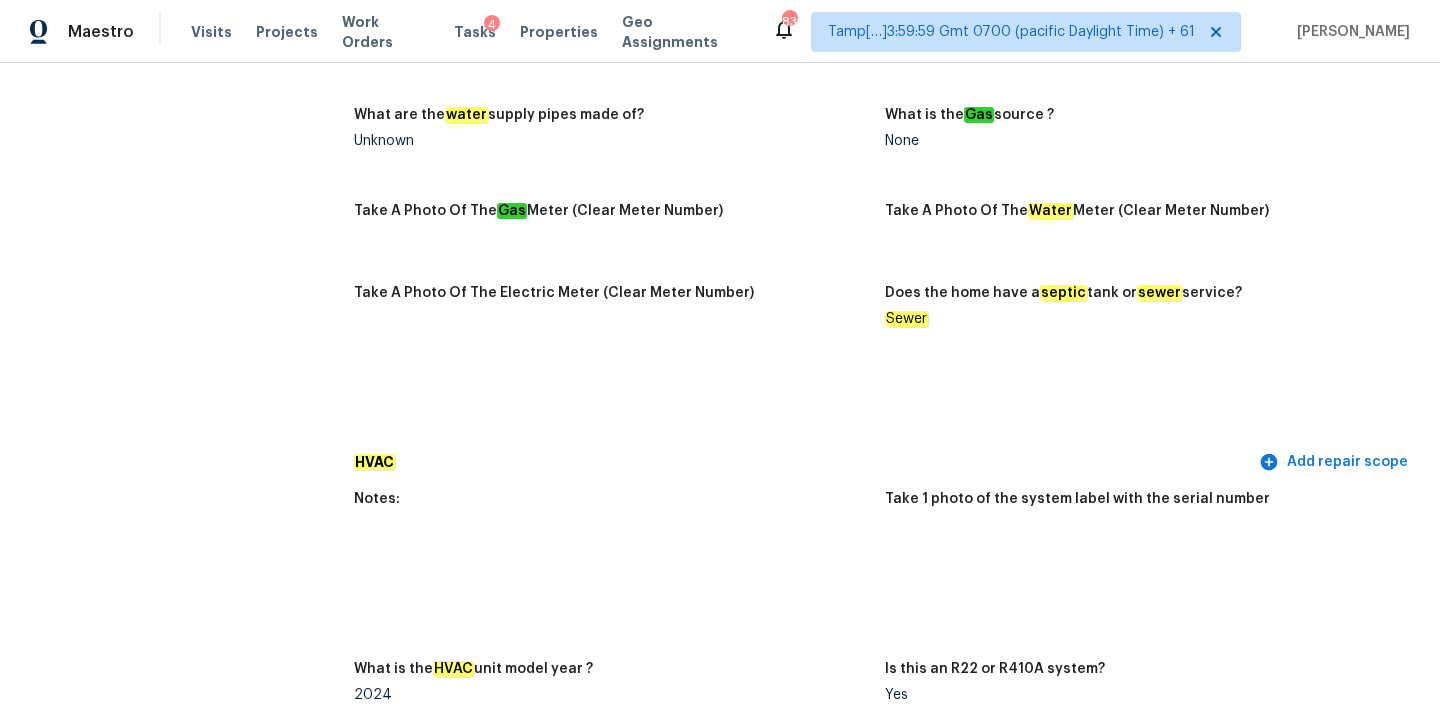 scroll, scrollTop: 1431, scrollLeft: 0, axis: vertical 